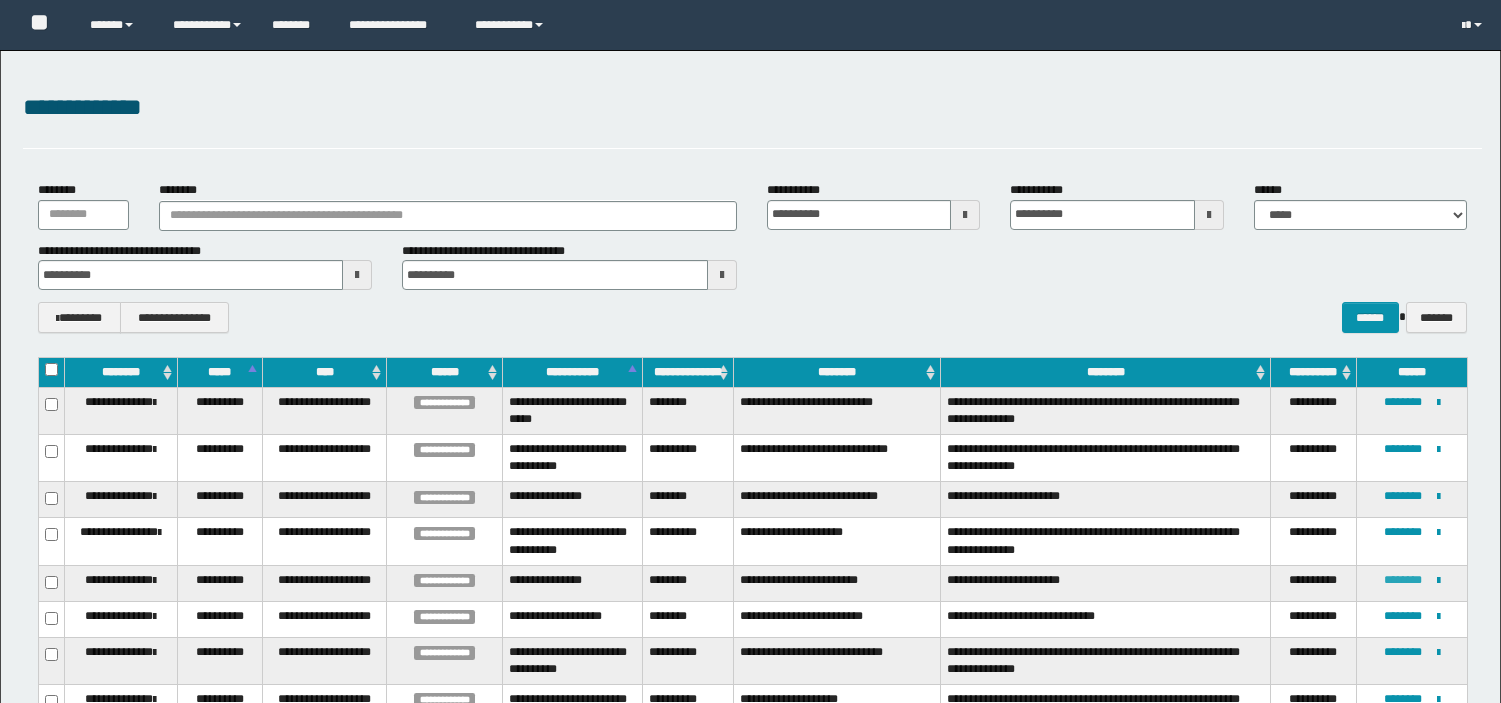 scroll, scrollTop: 177, scrollLeft: 0, axis: vertical 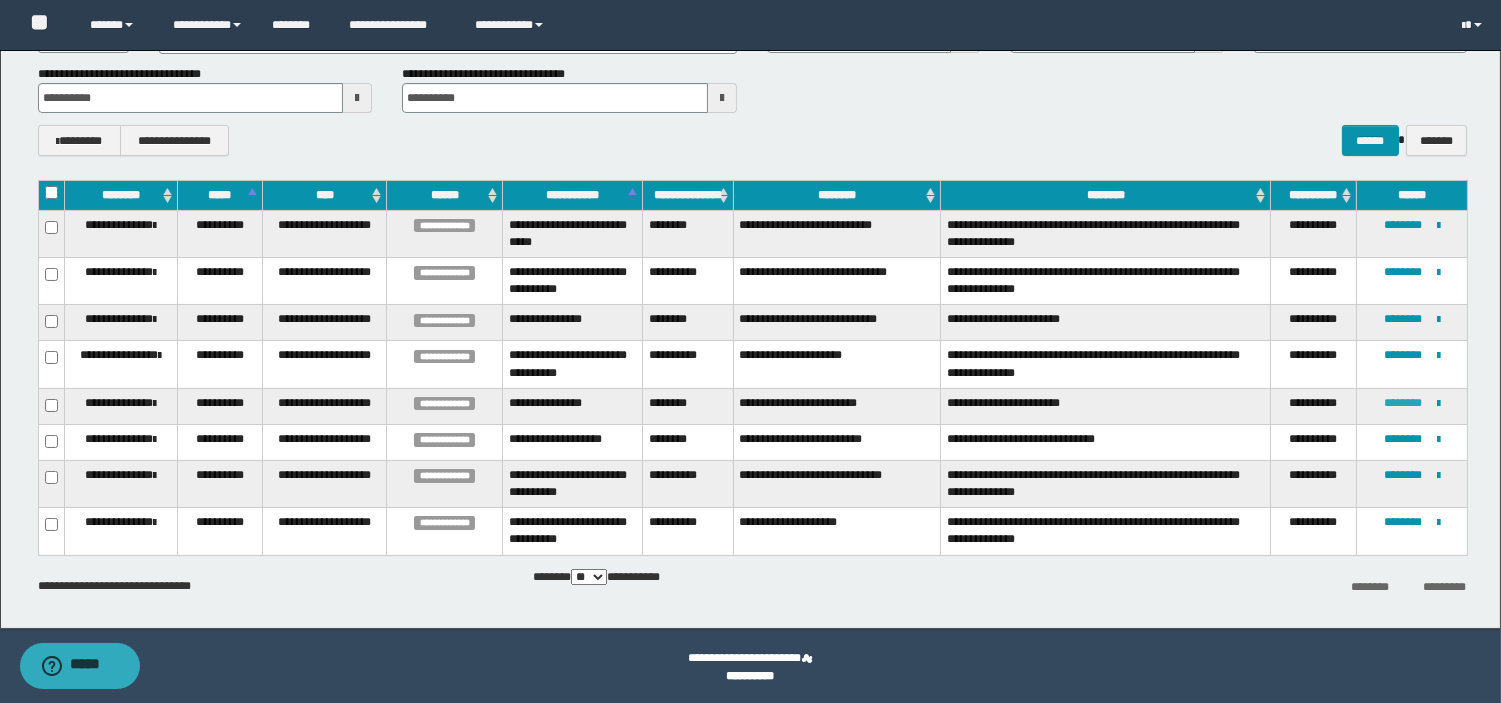 click on "********" at bounding box center (1403, 403) 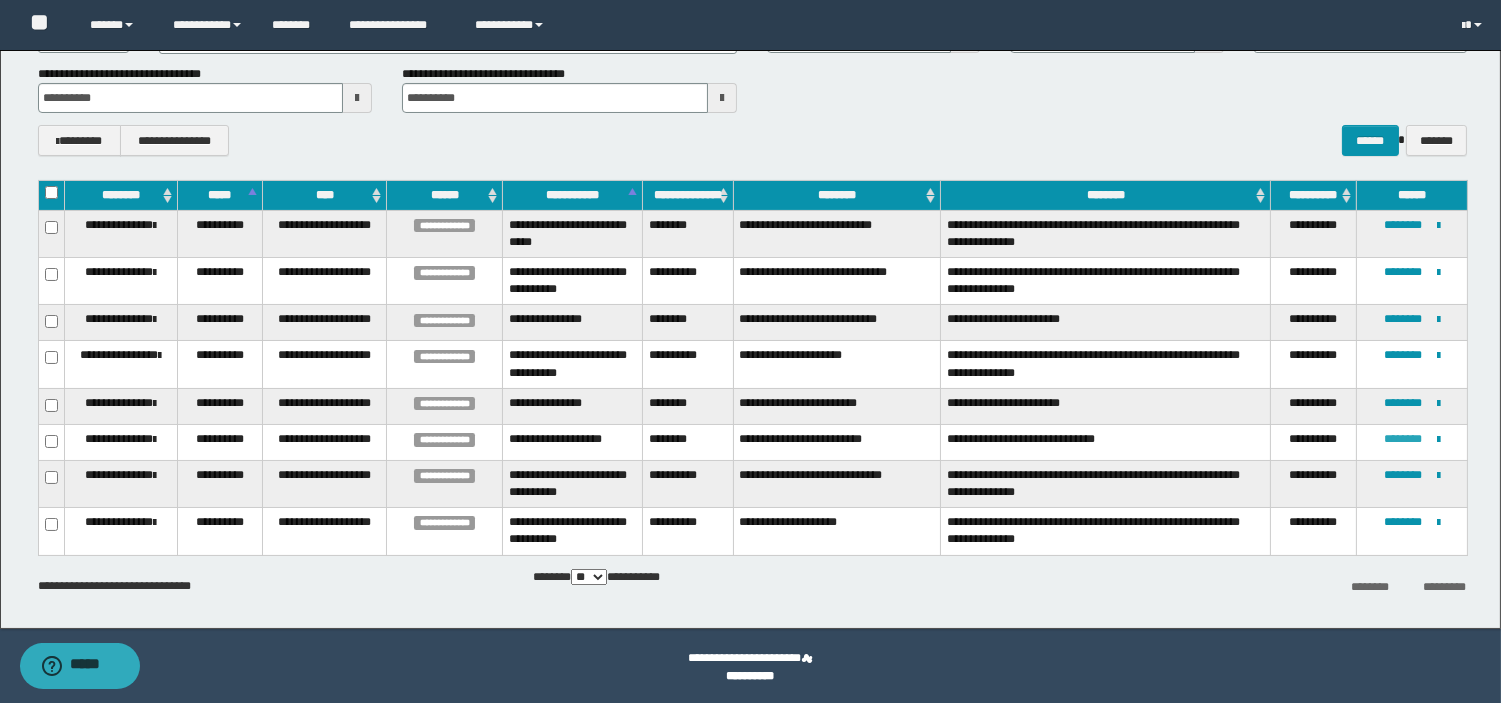 click on "********" at bounding box center [1403, 439] 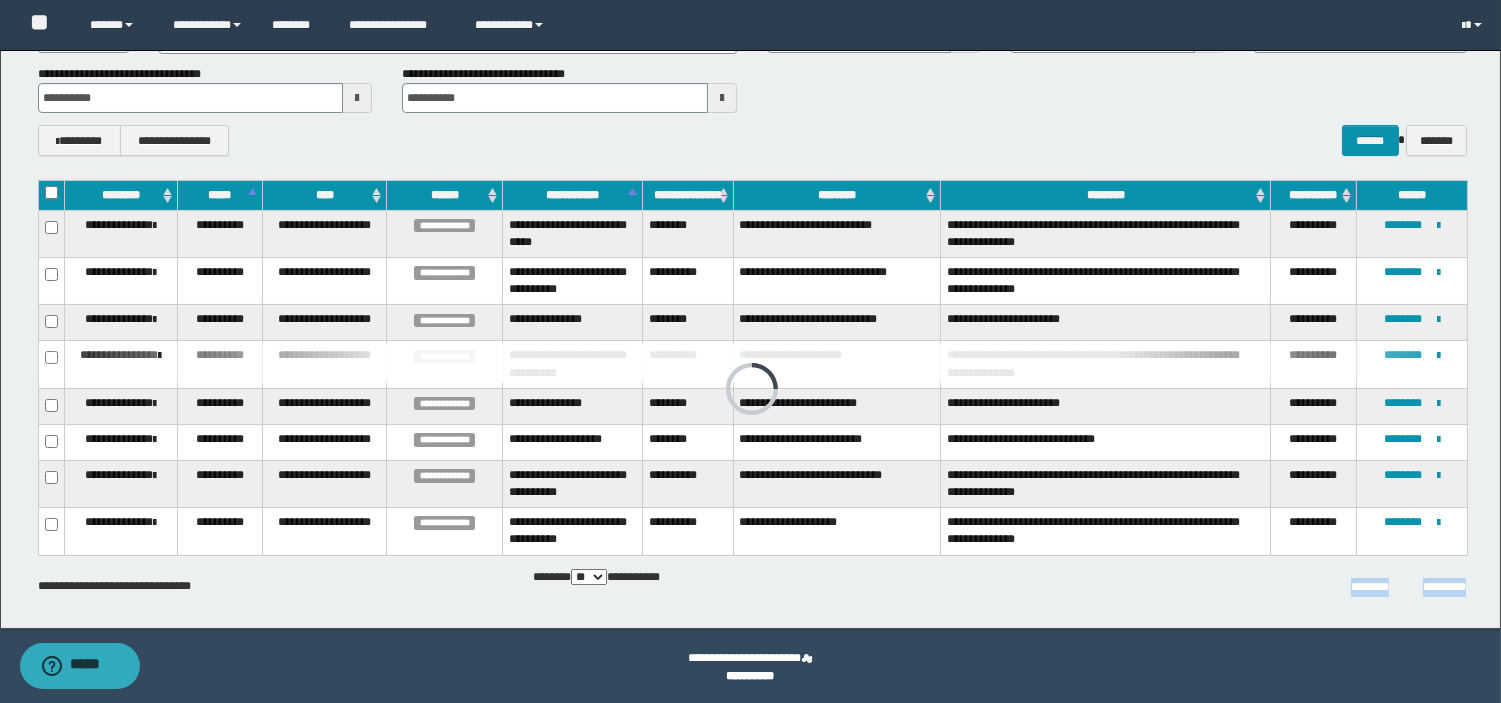 click on "******** *********" at bounding box center [1239, 586] 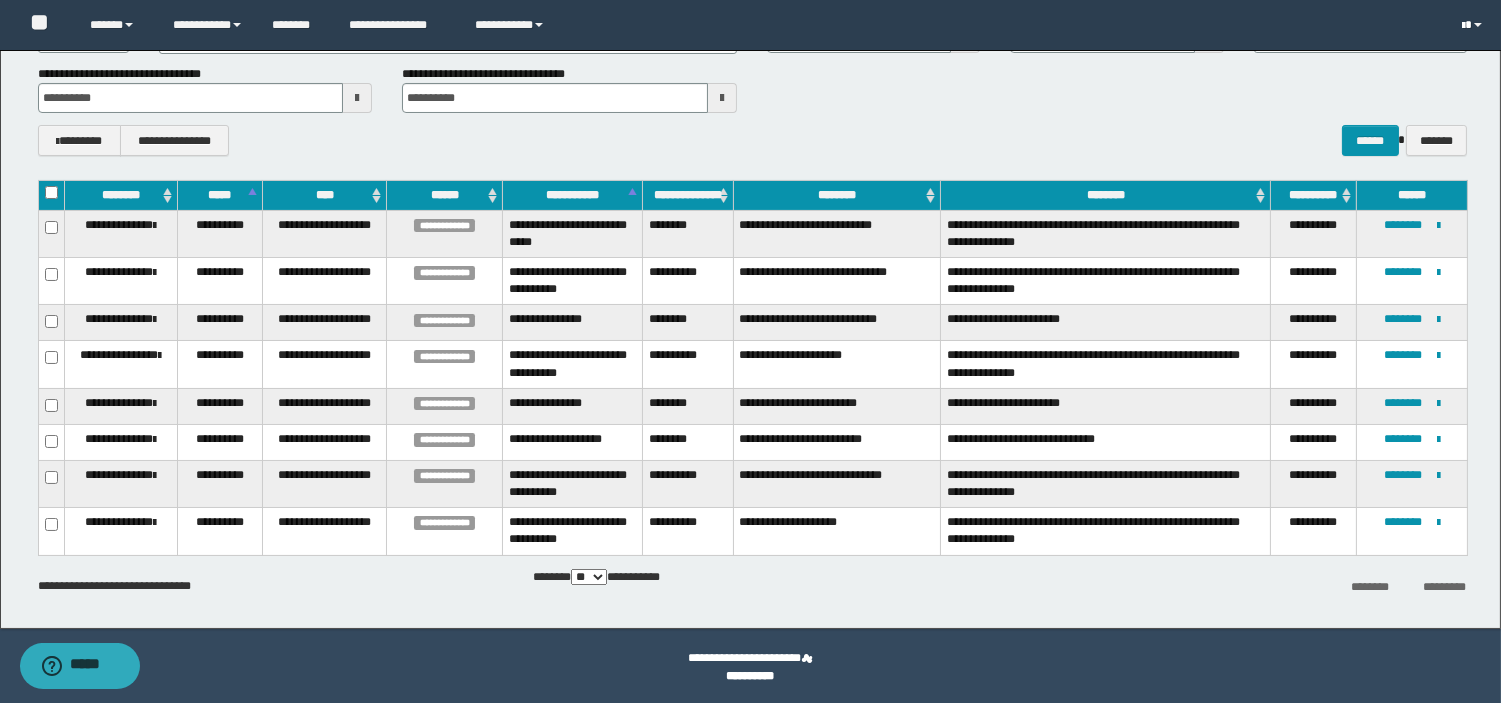 click at bounding box center (1474, 25) 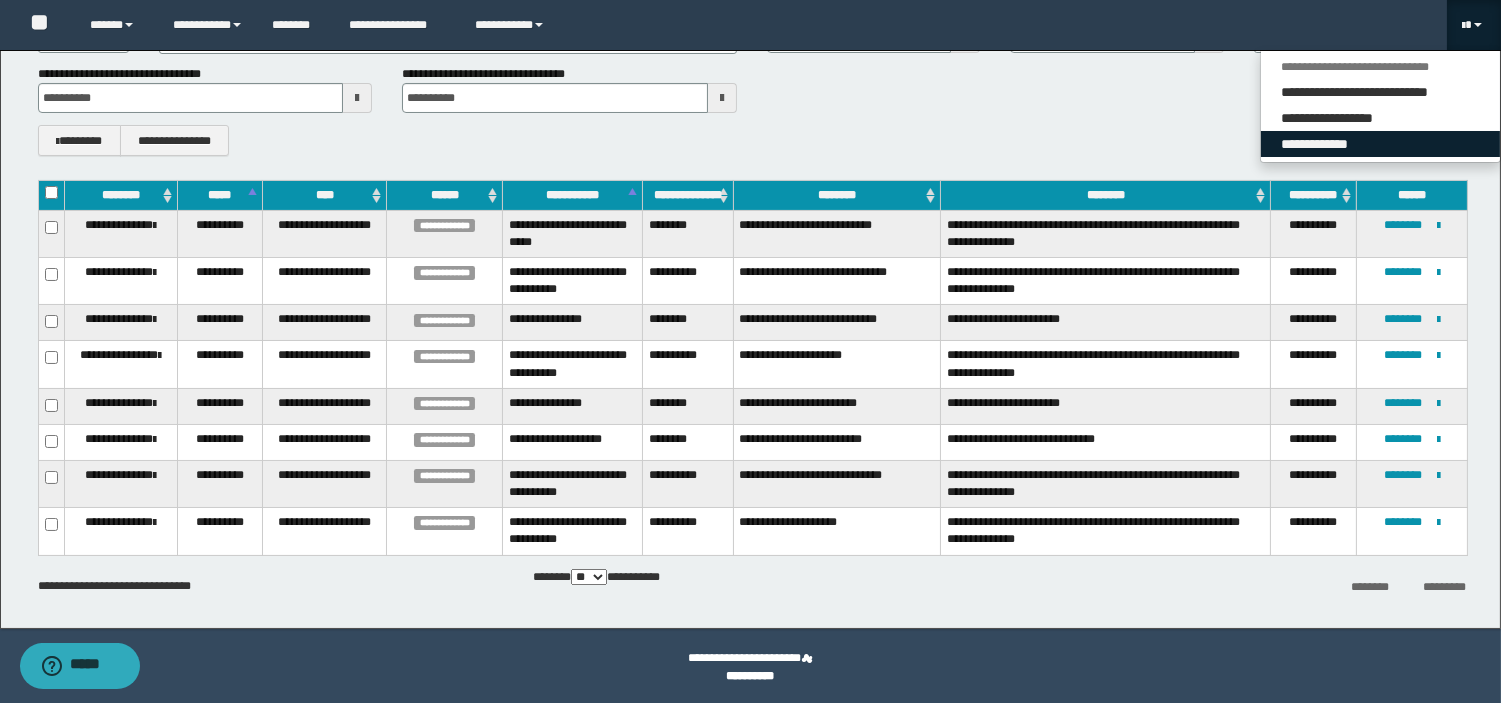 click on "**********" at bounding box center [1380, 144] 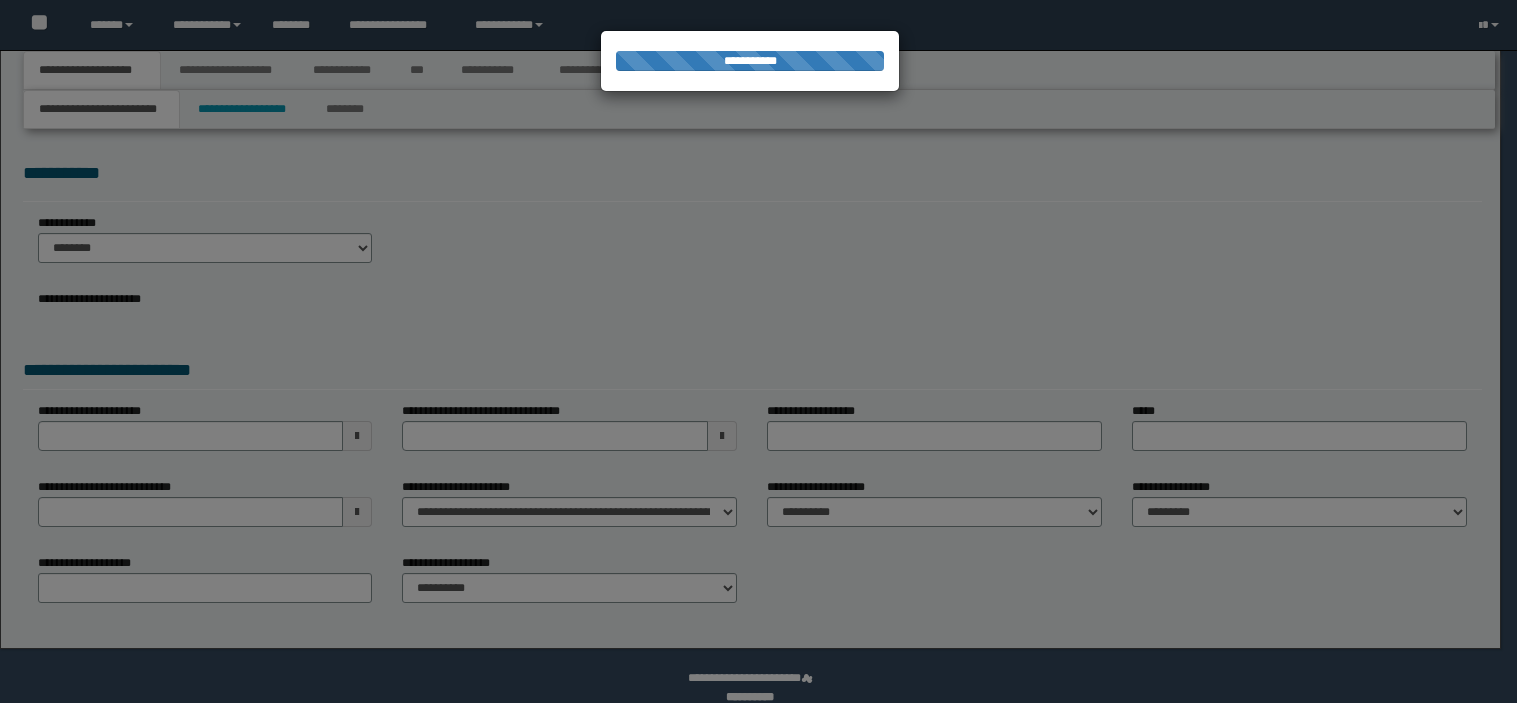 scroll, scrollTop: 0, scrollLeft: 0, axis: both 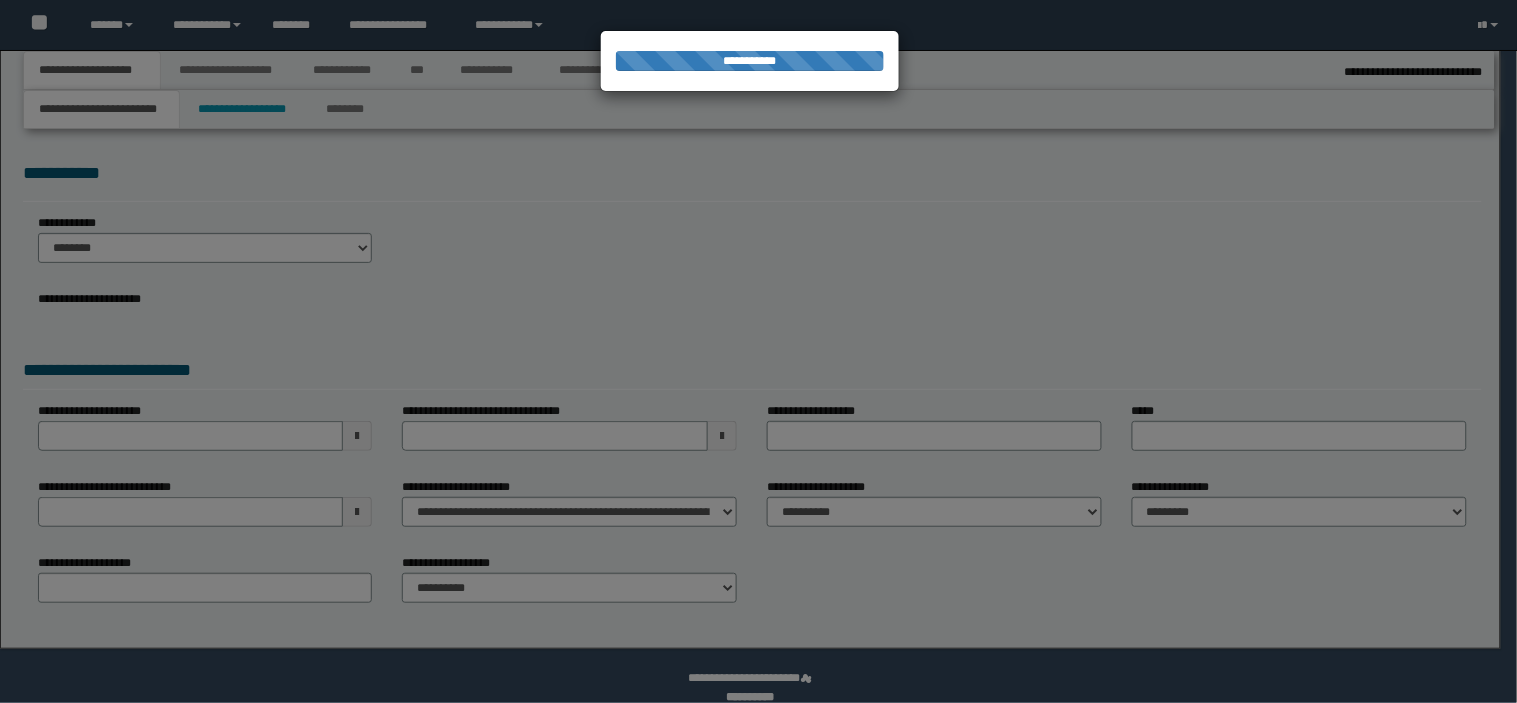 type on "**********" 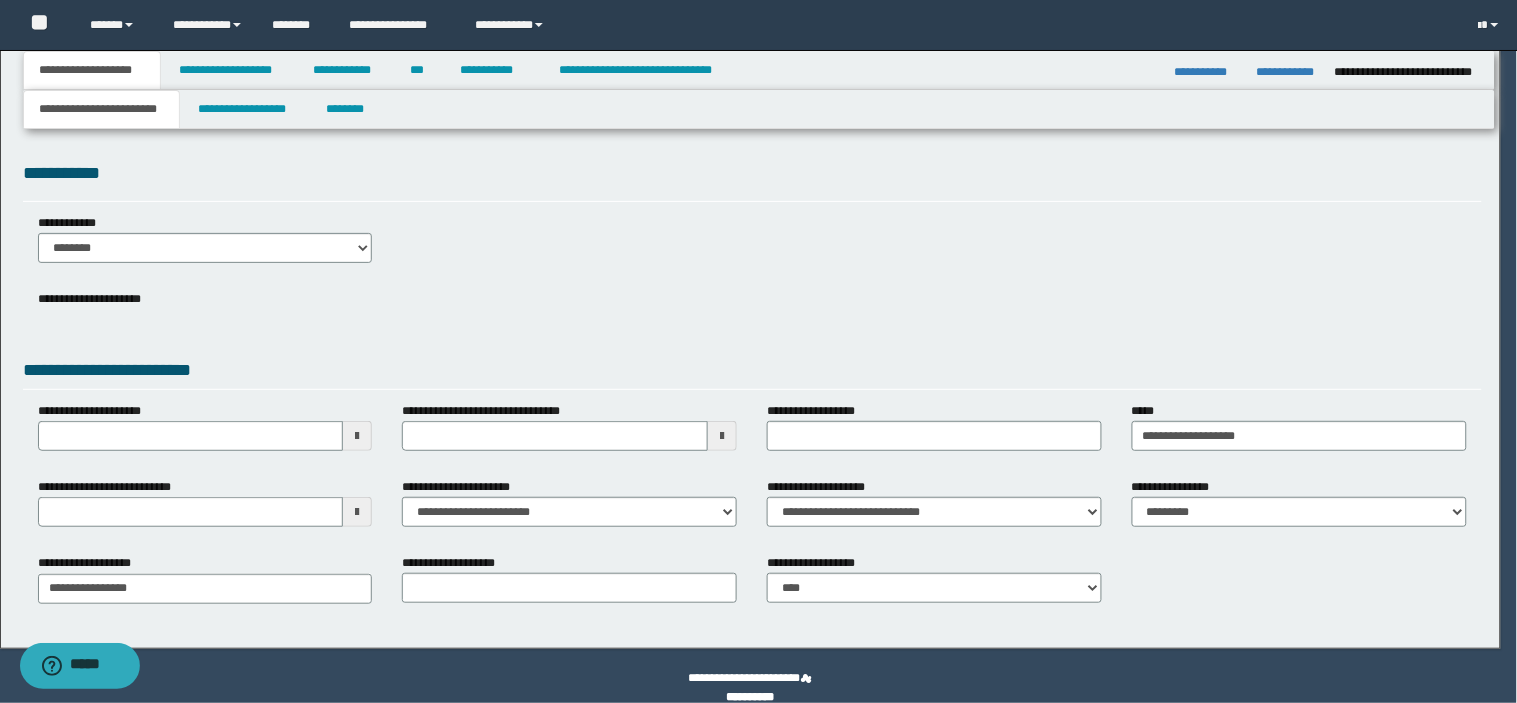scroll, scrollTop: 0, scrollLeft: 0, axis: both 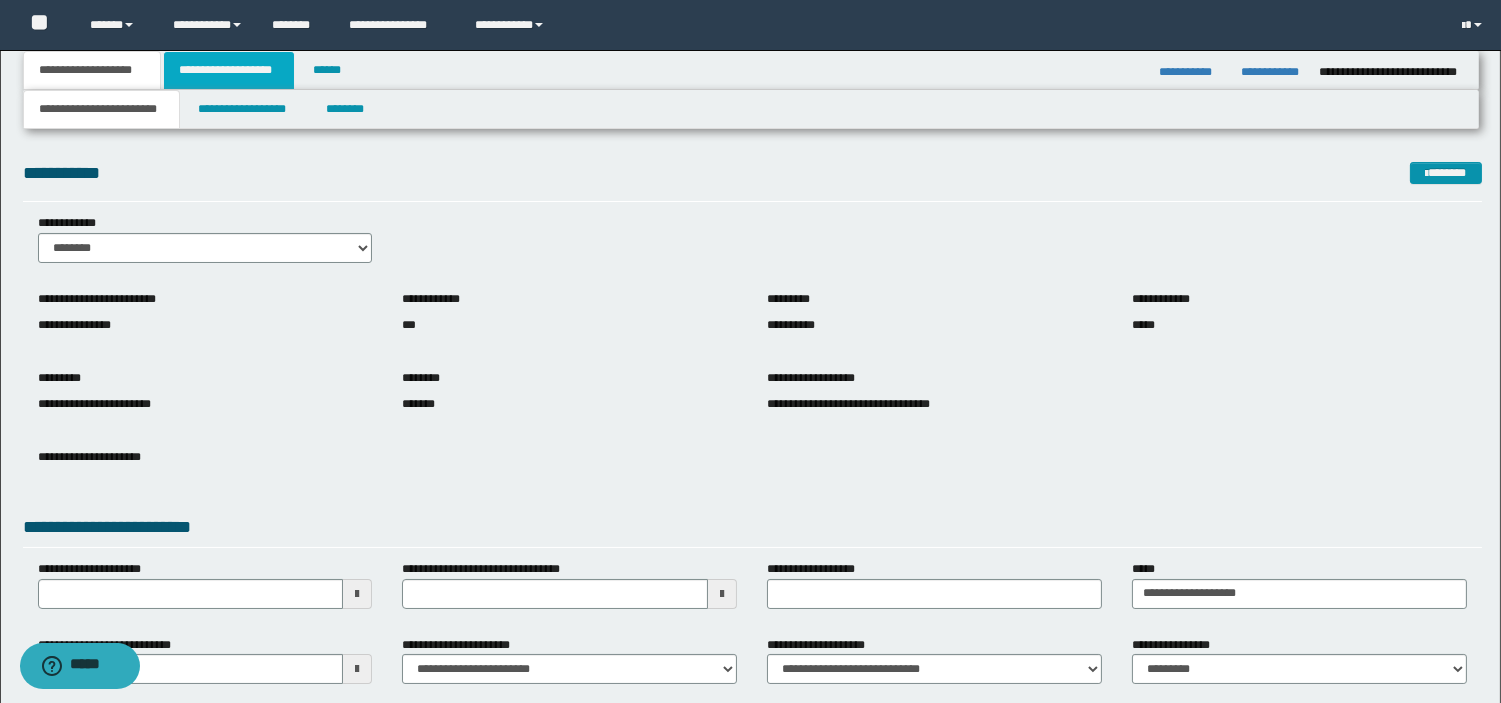 click on "**********" at bounding box center (229, 70) 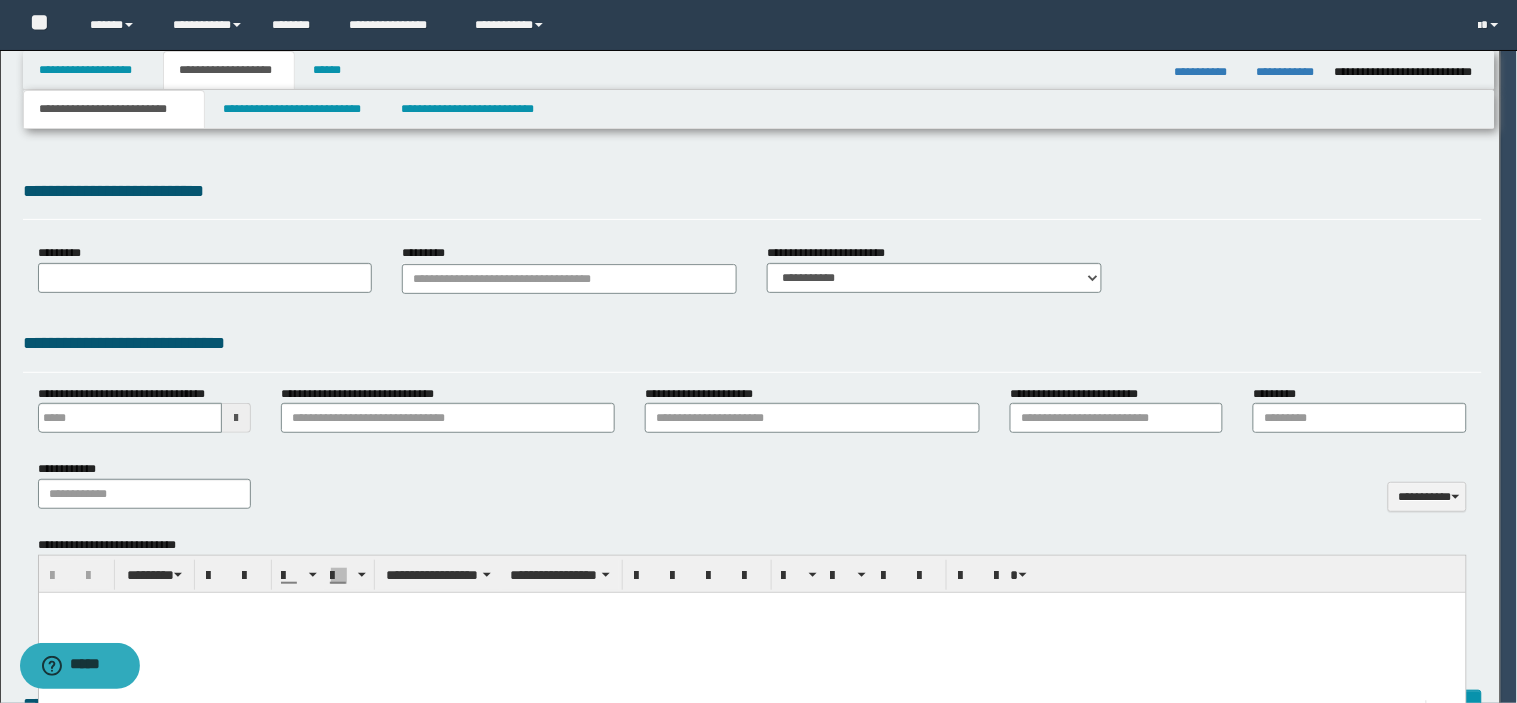 type 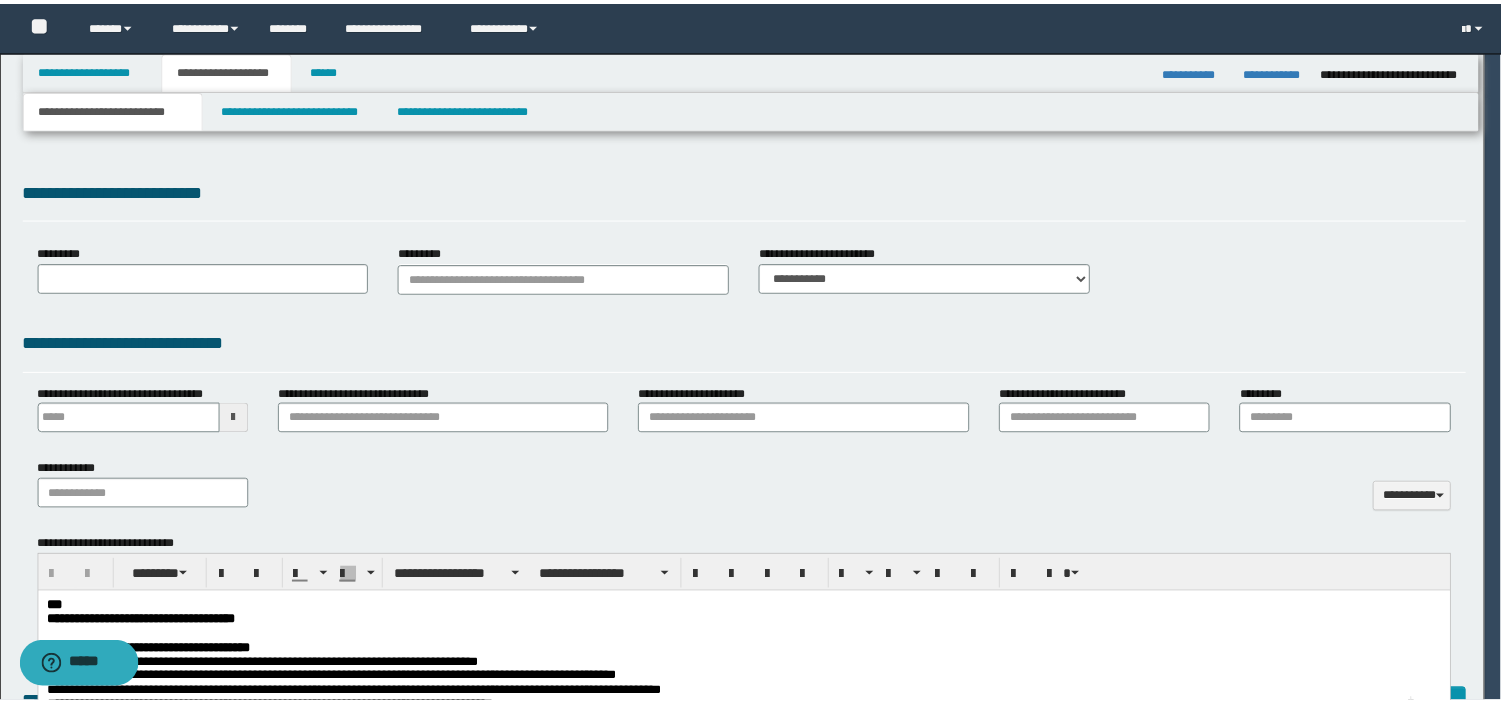 scroll, scrollTop: 0, scrollLeft: 0, axis: both 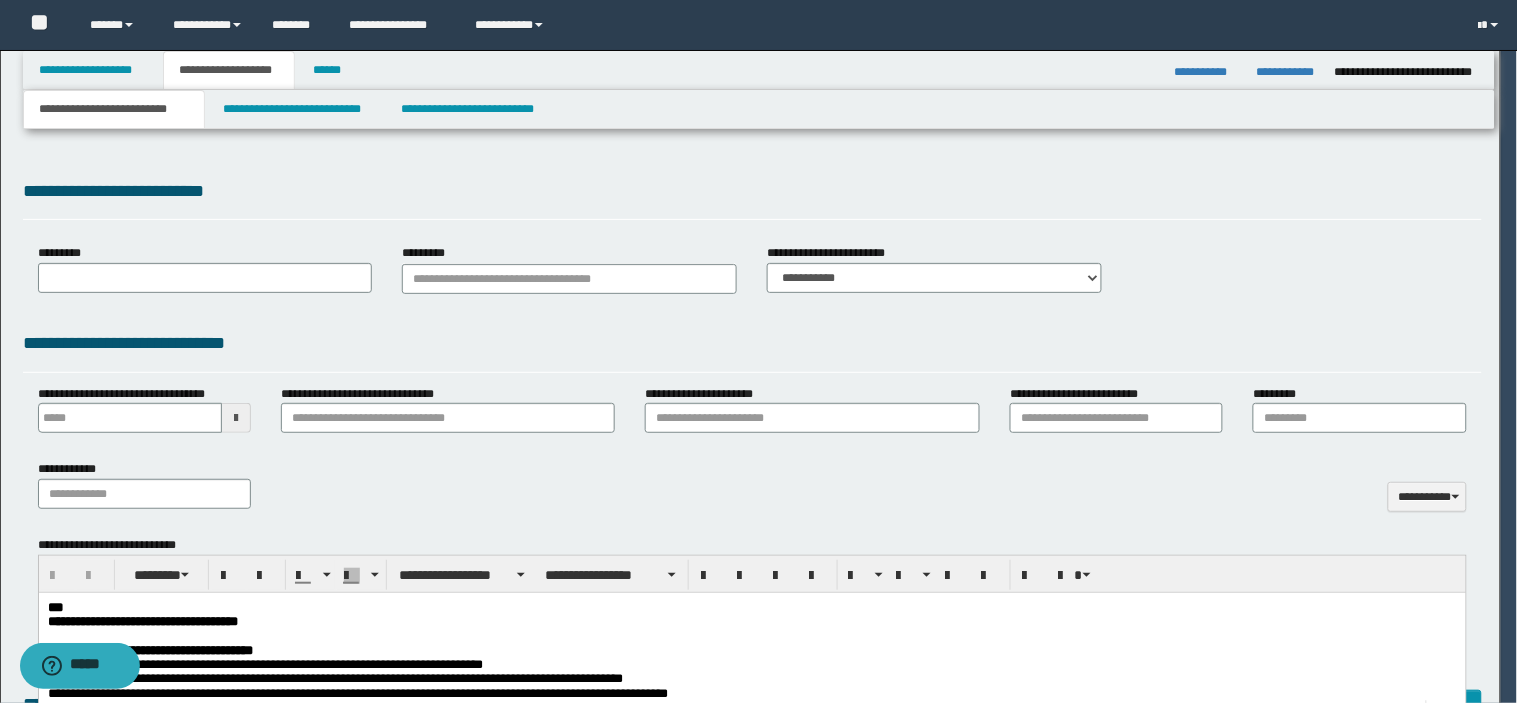 type on "*********" 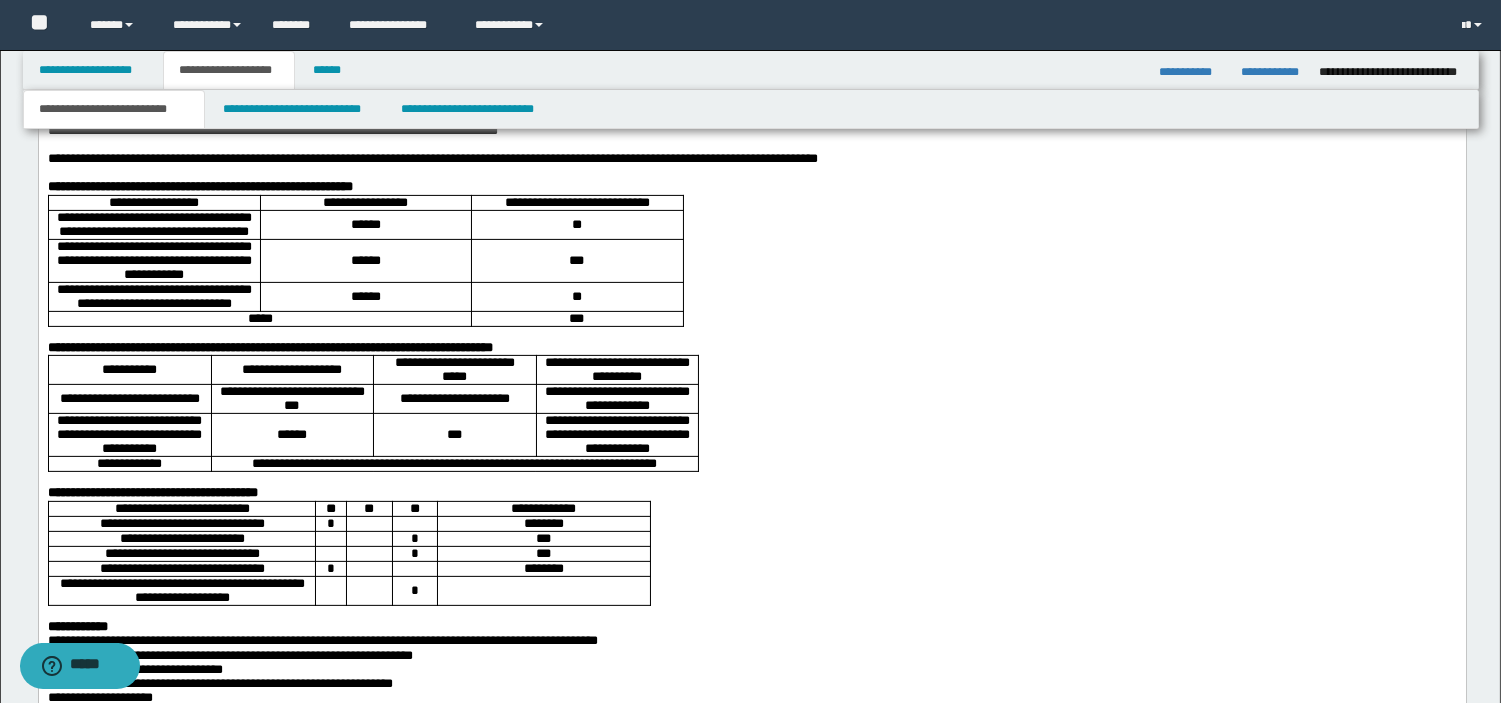 scroll, scrollTop: 1843, scrollLeft: 0, axis: vertical 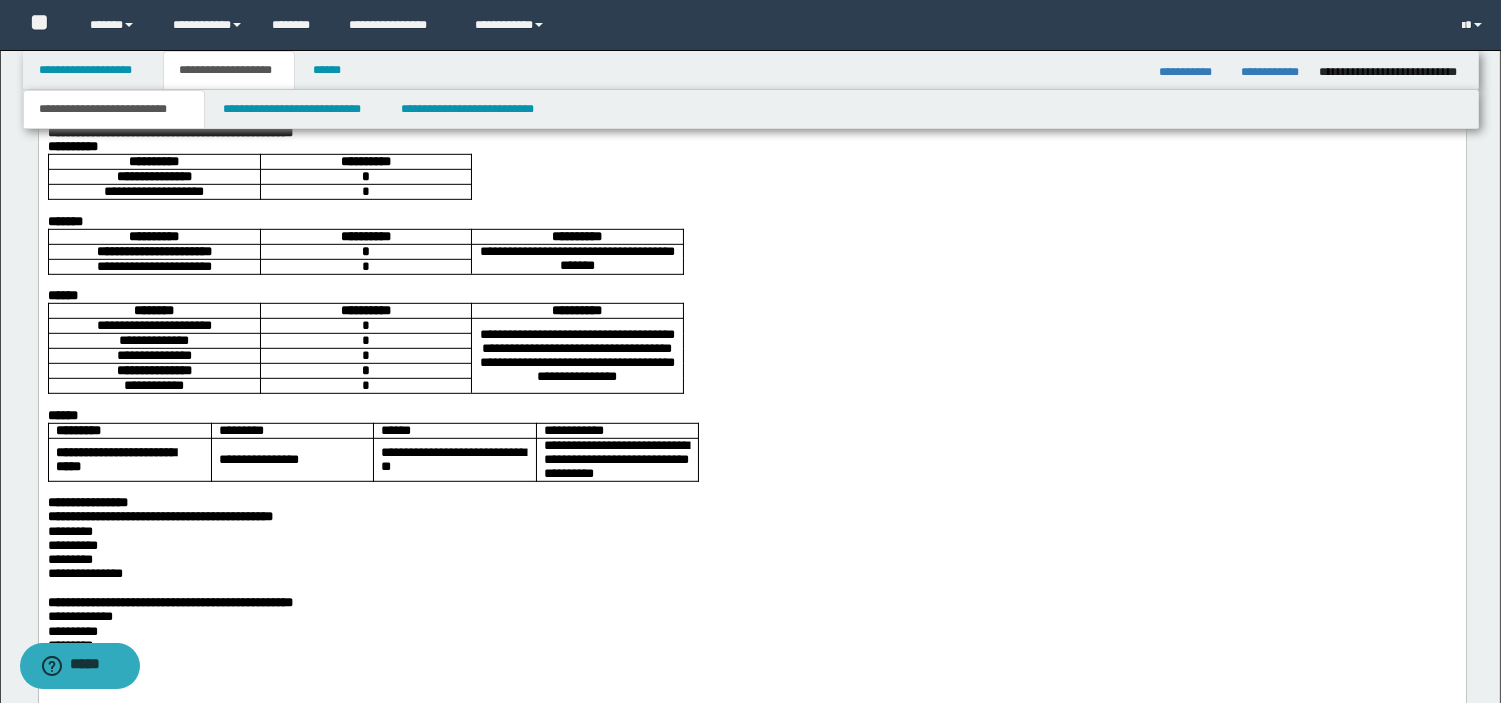 drag, startPoint x: 48, startPoint y: -578, endPoint x: 699, endPoint y: 398, distance: 1173.1909 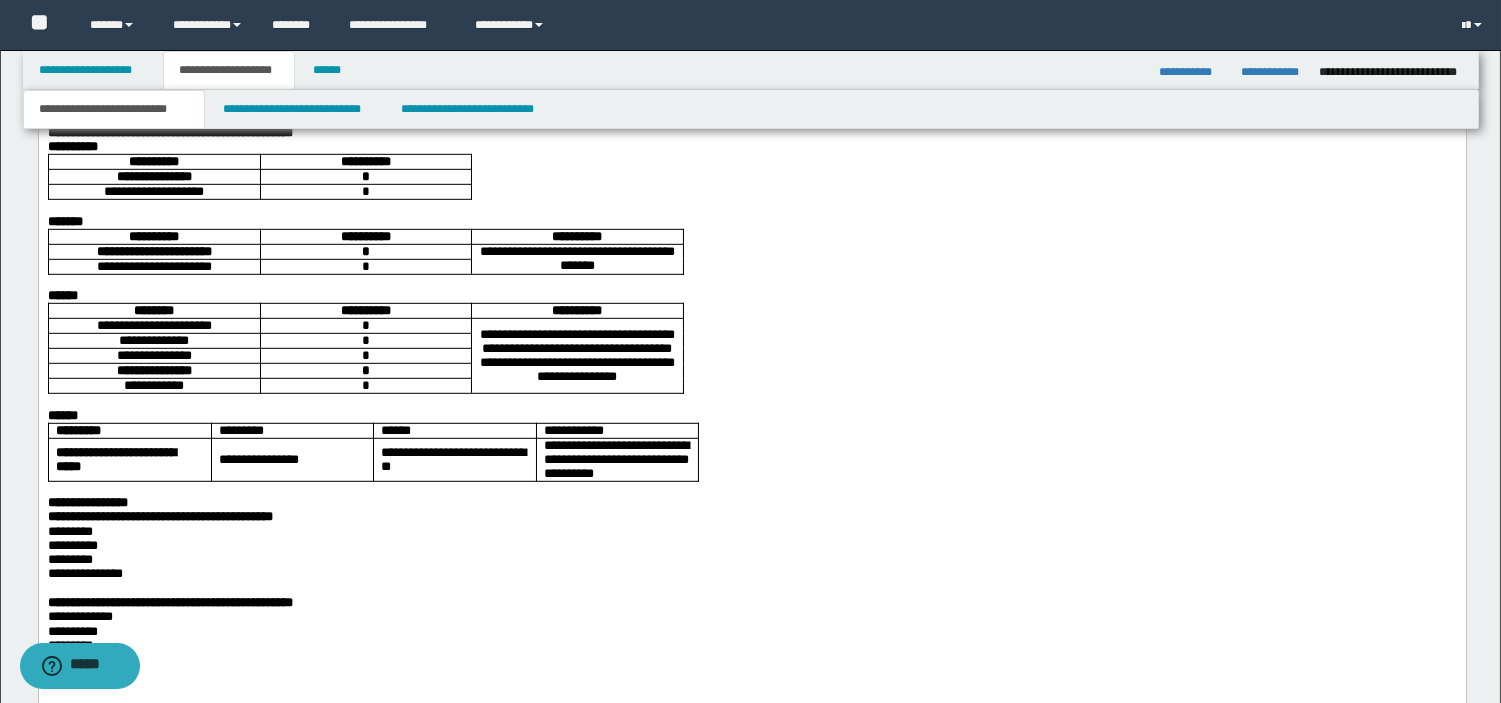 click on "**********" at bounding box center [751, -139] 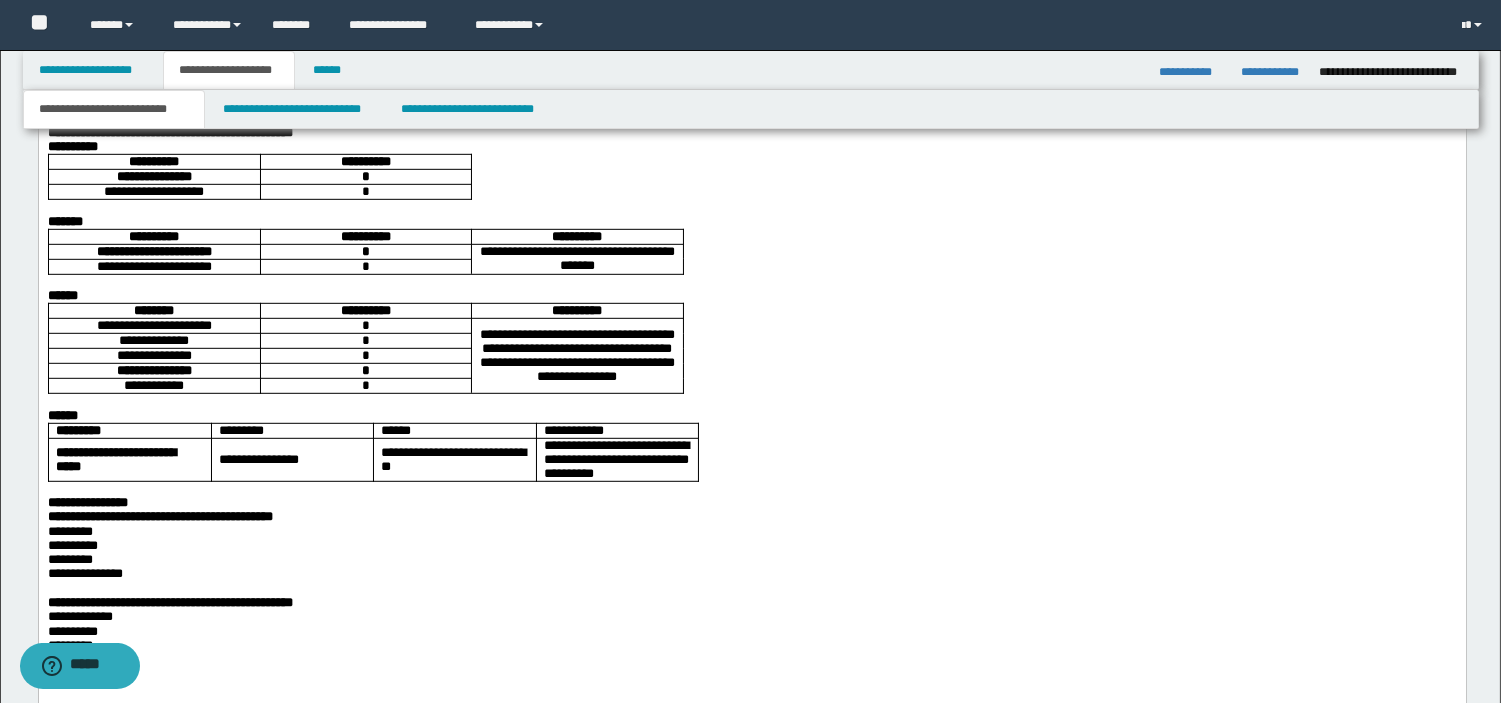 copy on "**********" 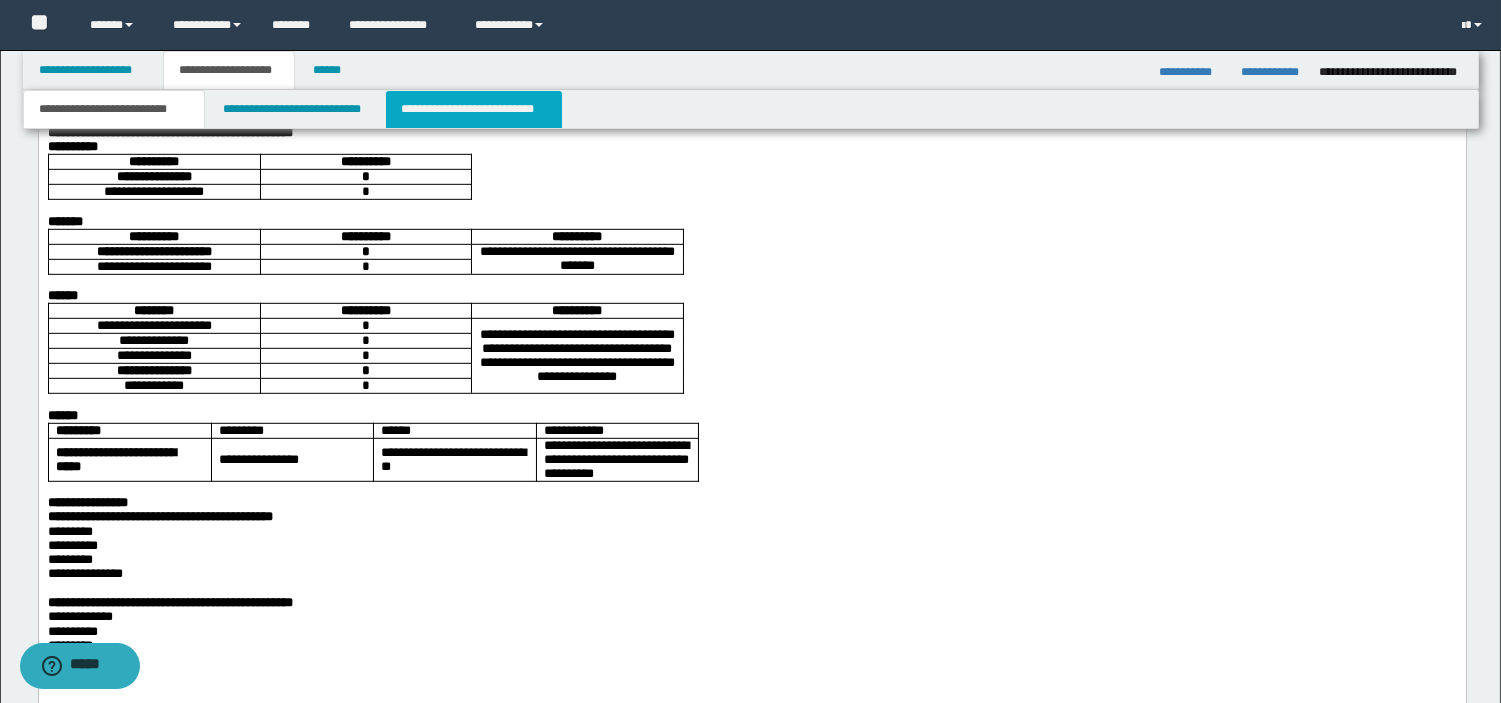 click on "**********" at bounding box center (474, 109) 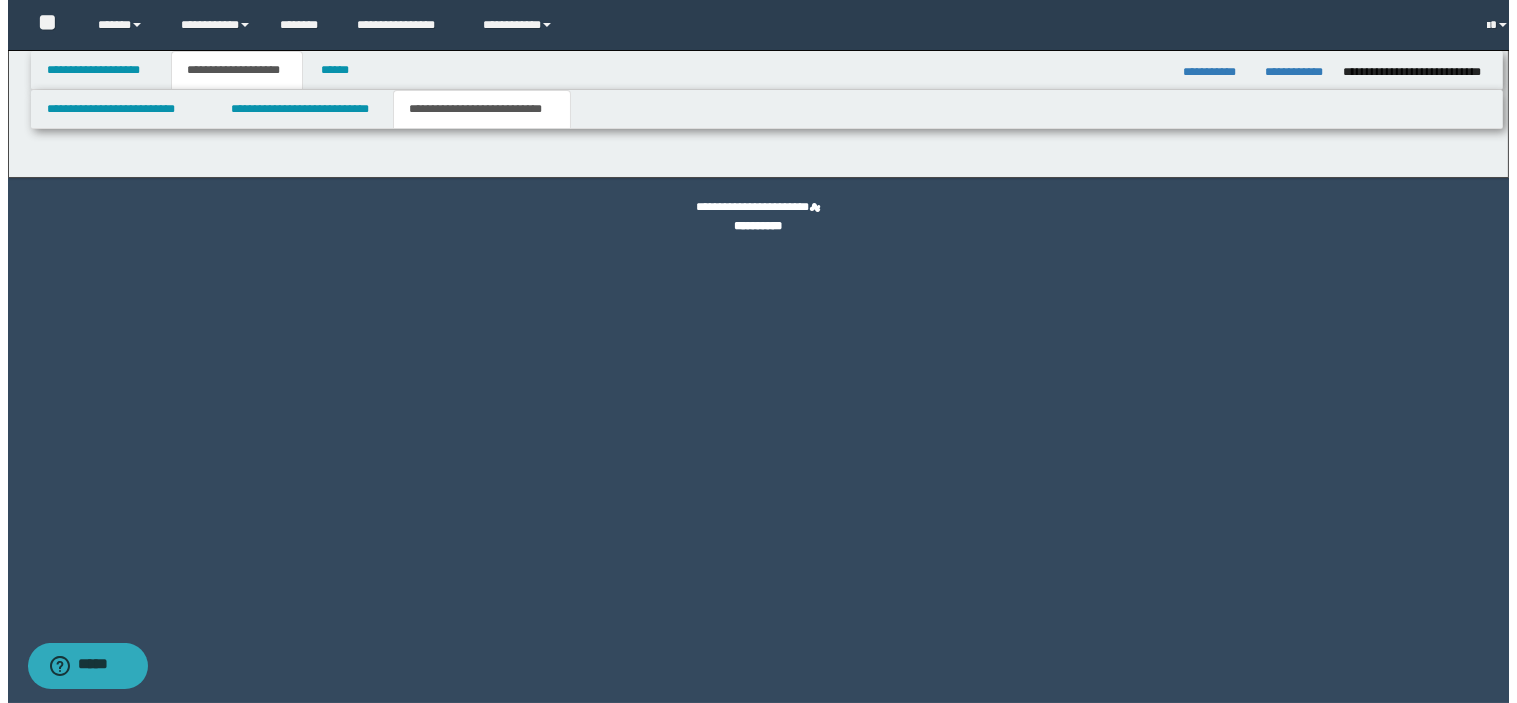 scroll, scrollTop: 0, scrollLeft: 0, axis: both 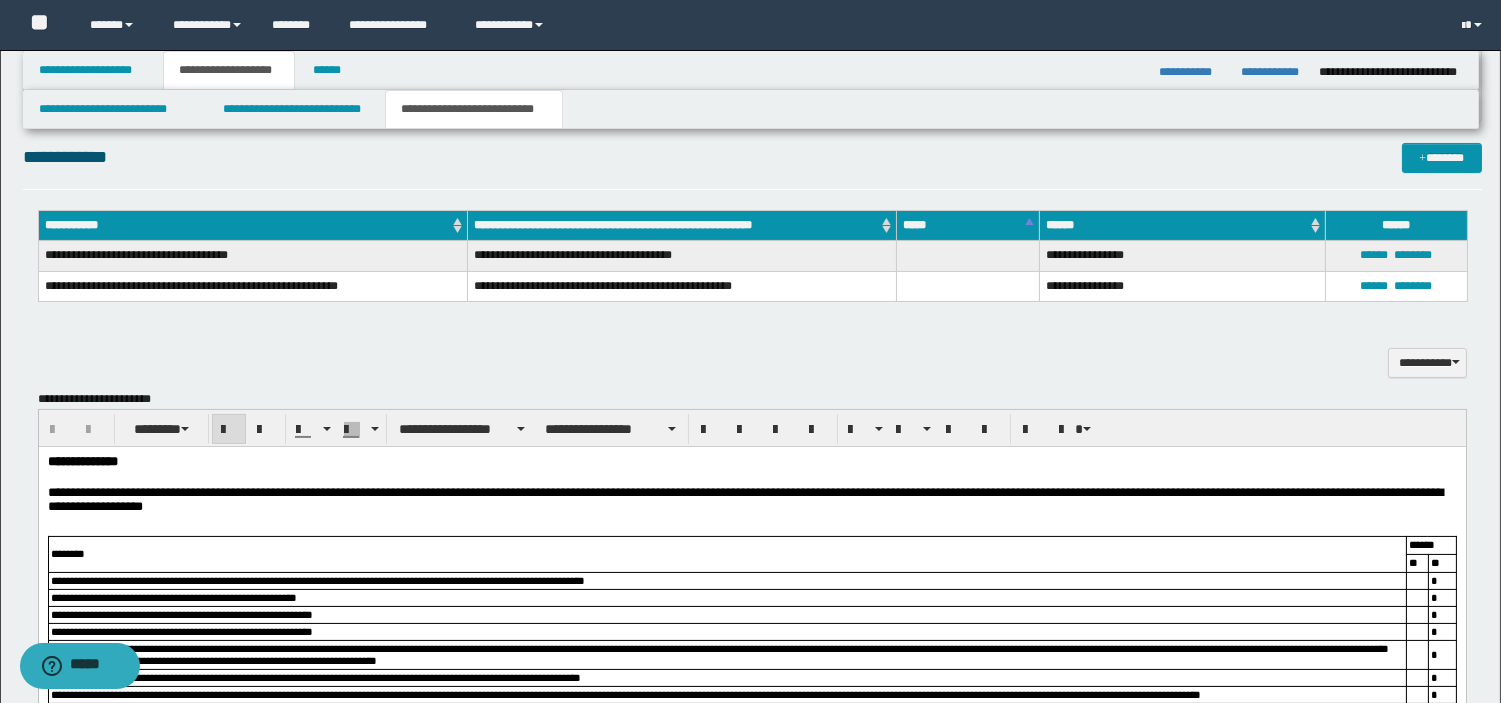 click on "**********" at bounding box center [751, 754] 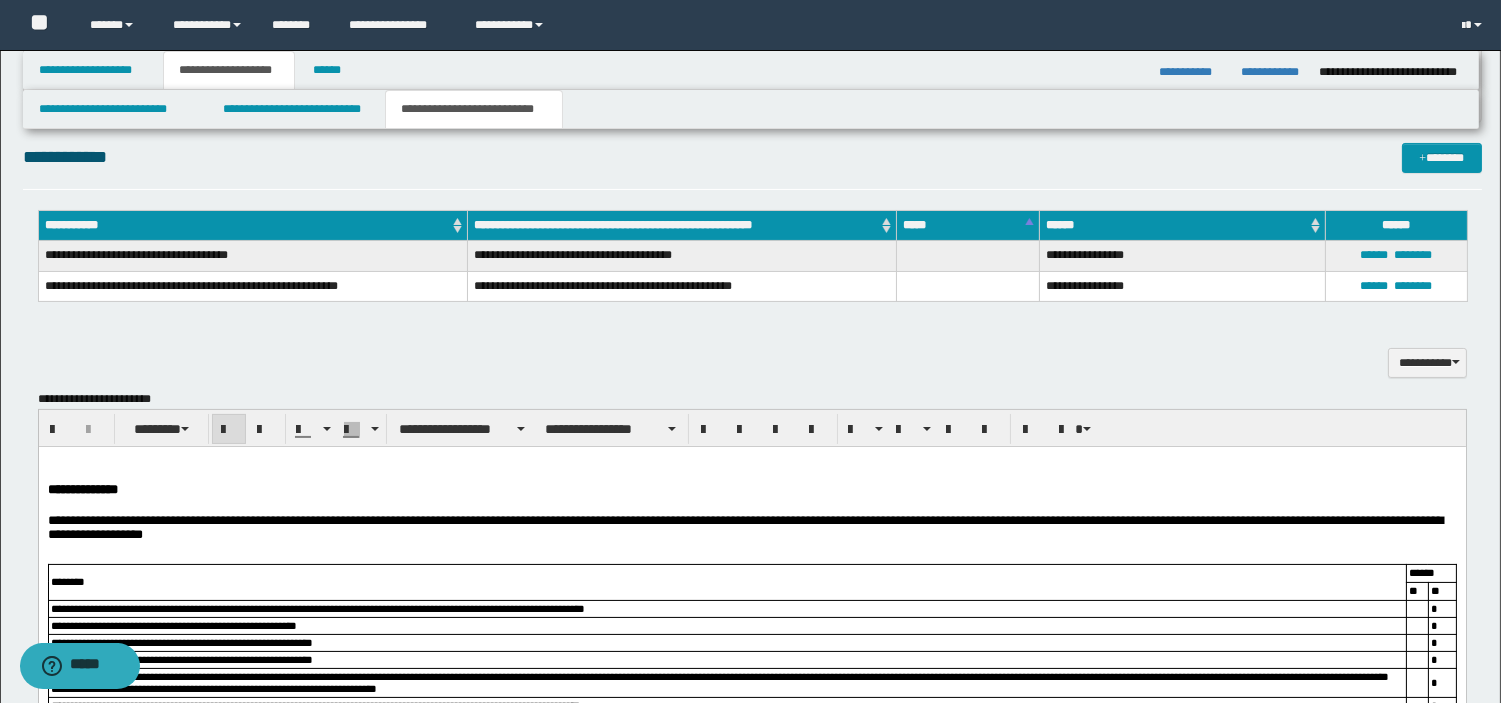 click at bounding box center [751, 461] 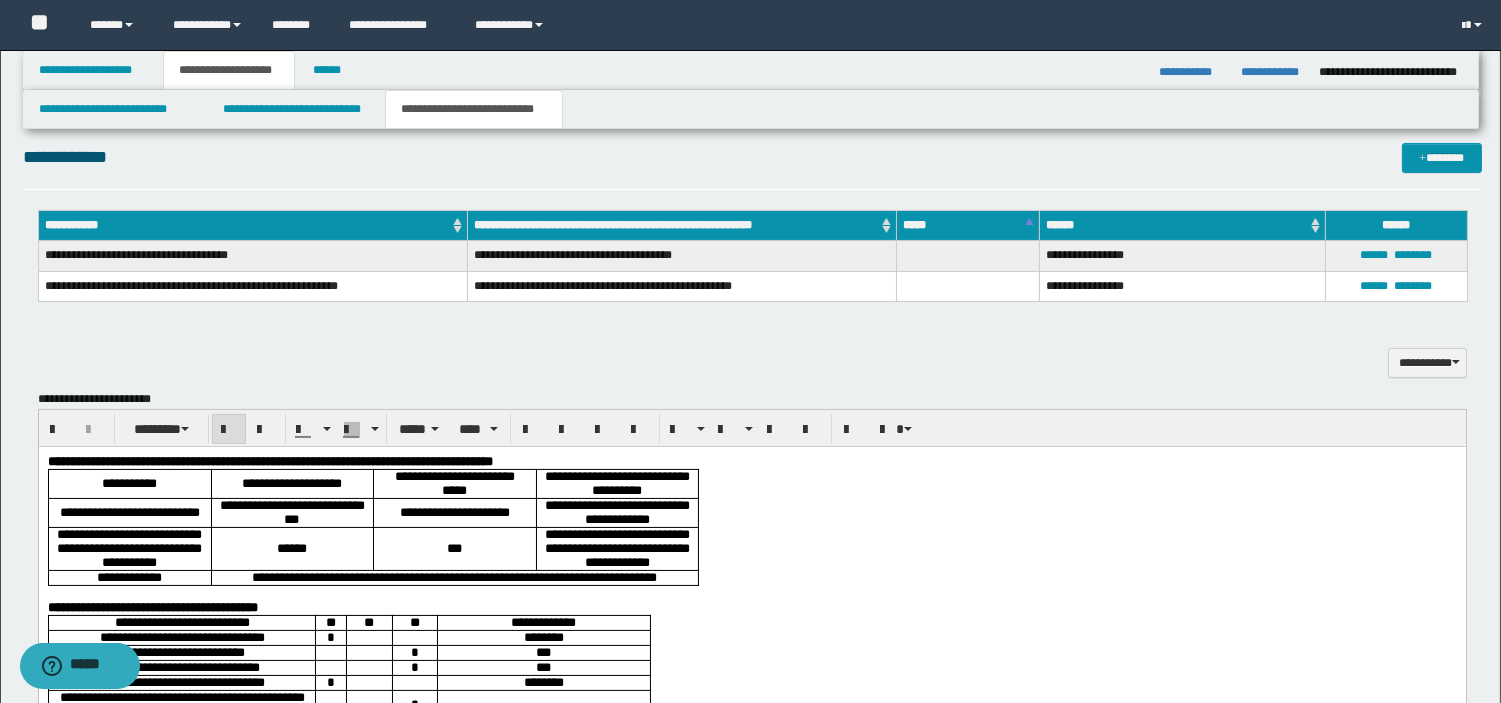click on "**********" at bounding box center [269, 460] 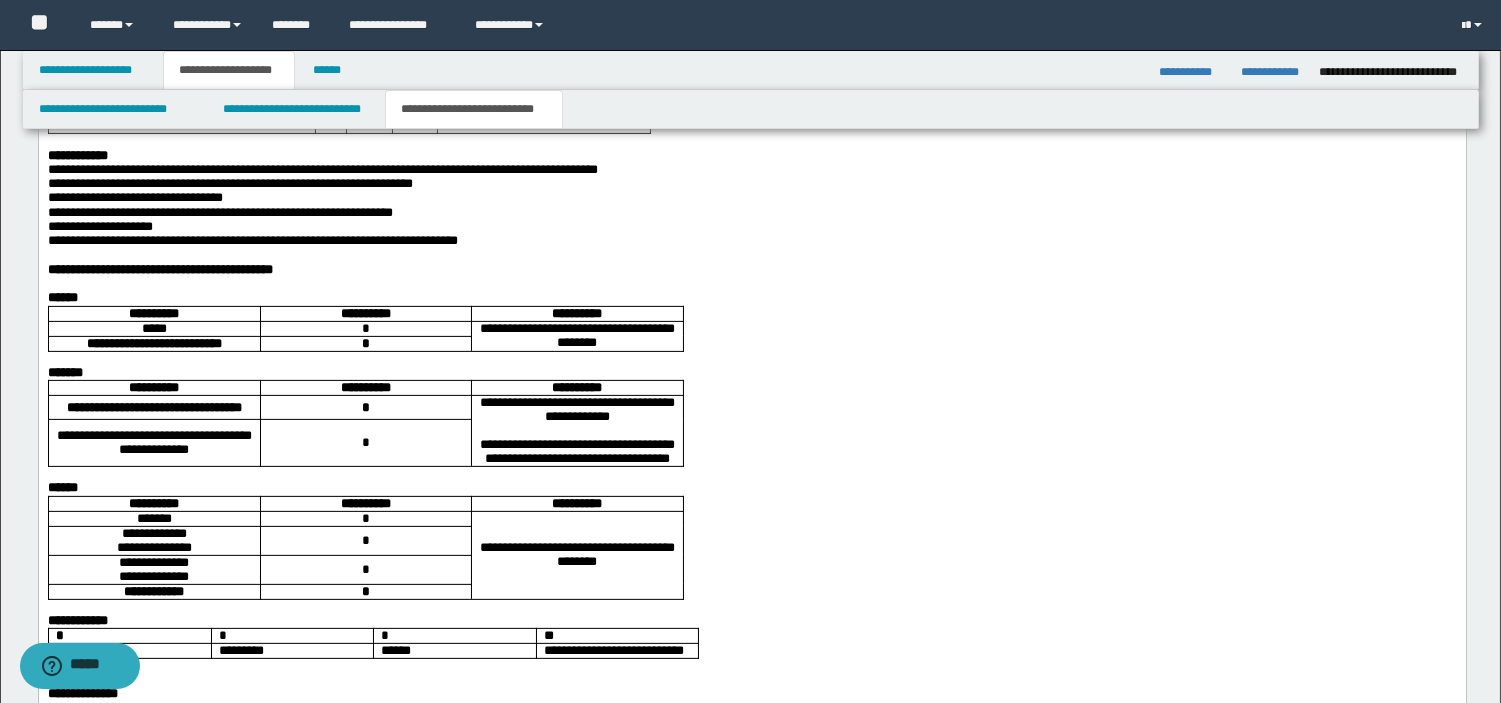 scroll, scrollTop: 1843, scrollLeft: 0, axis: vertical 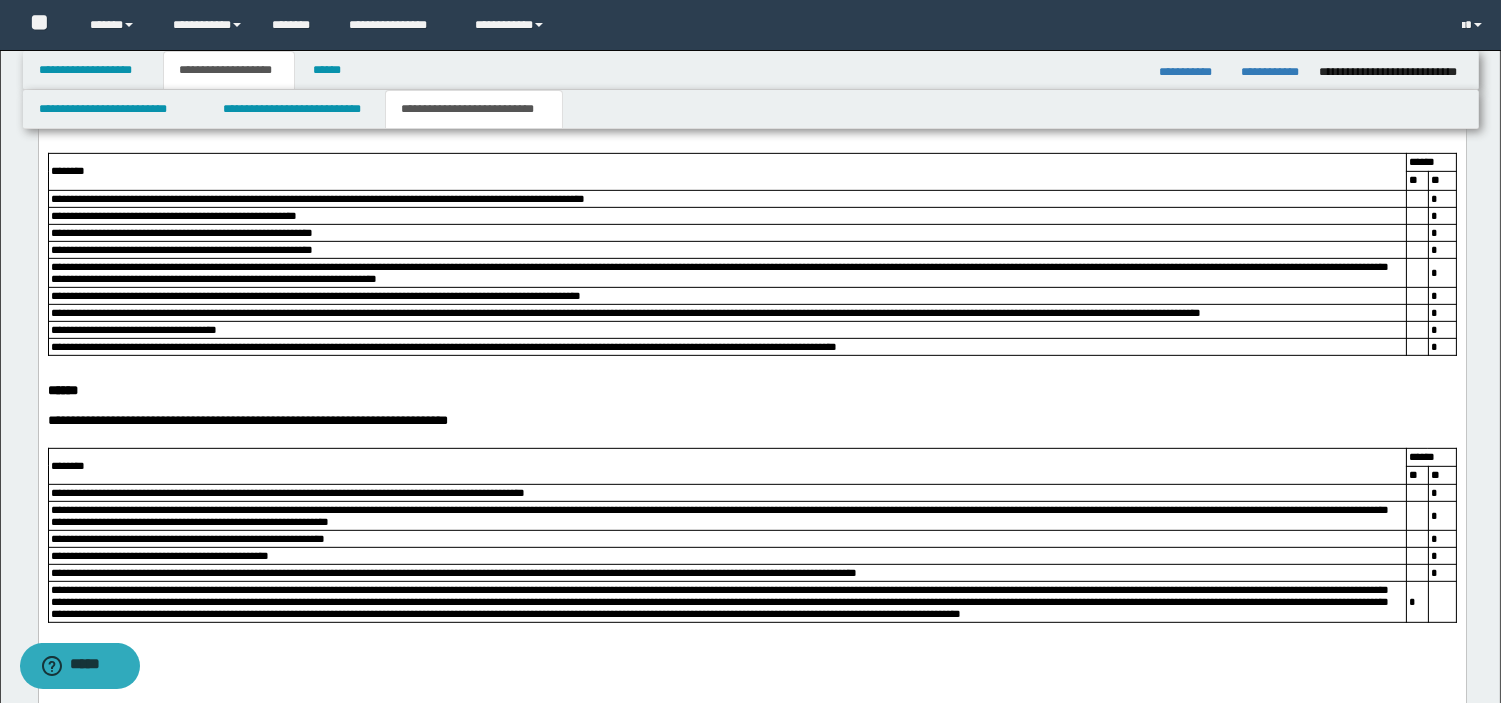 click at bounding box center [49, 50] 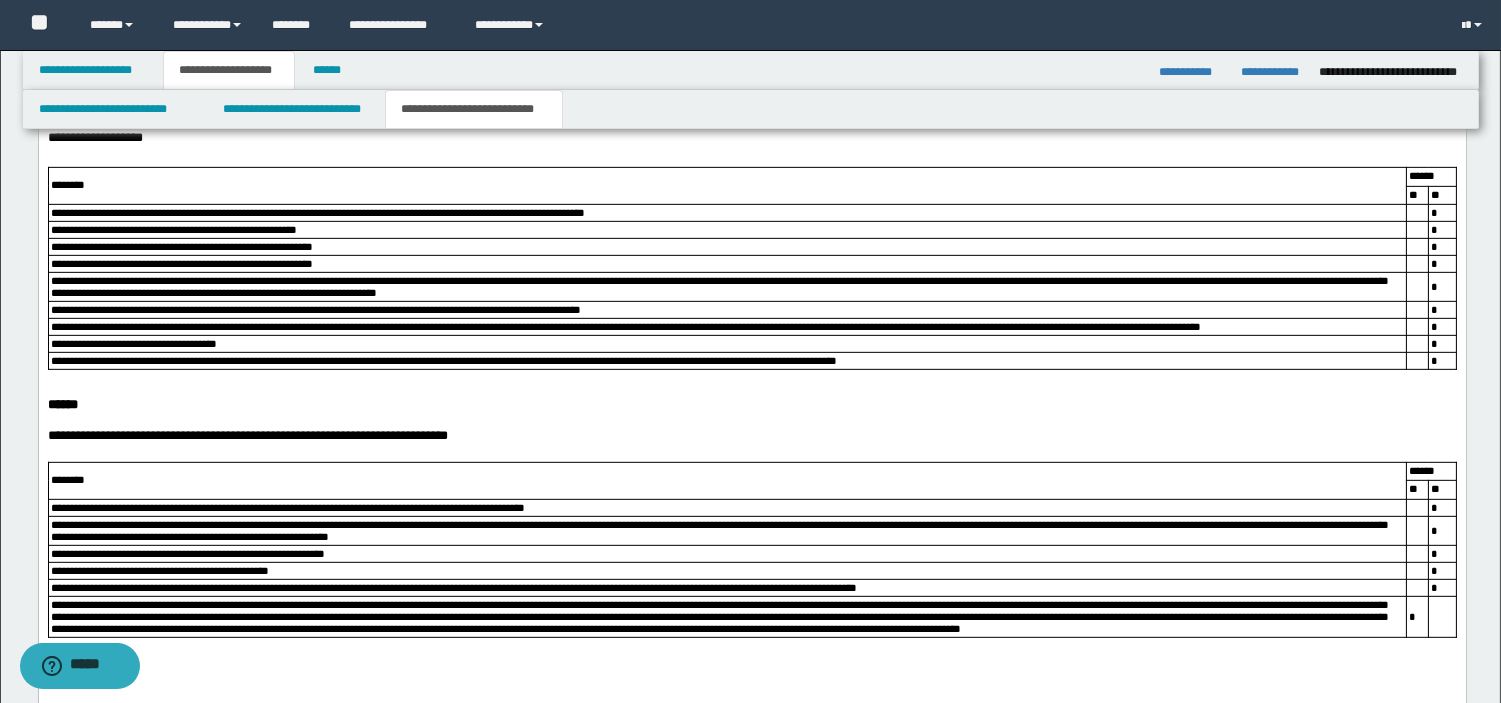 click on "**********" at bounding box center (234, 64) 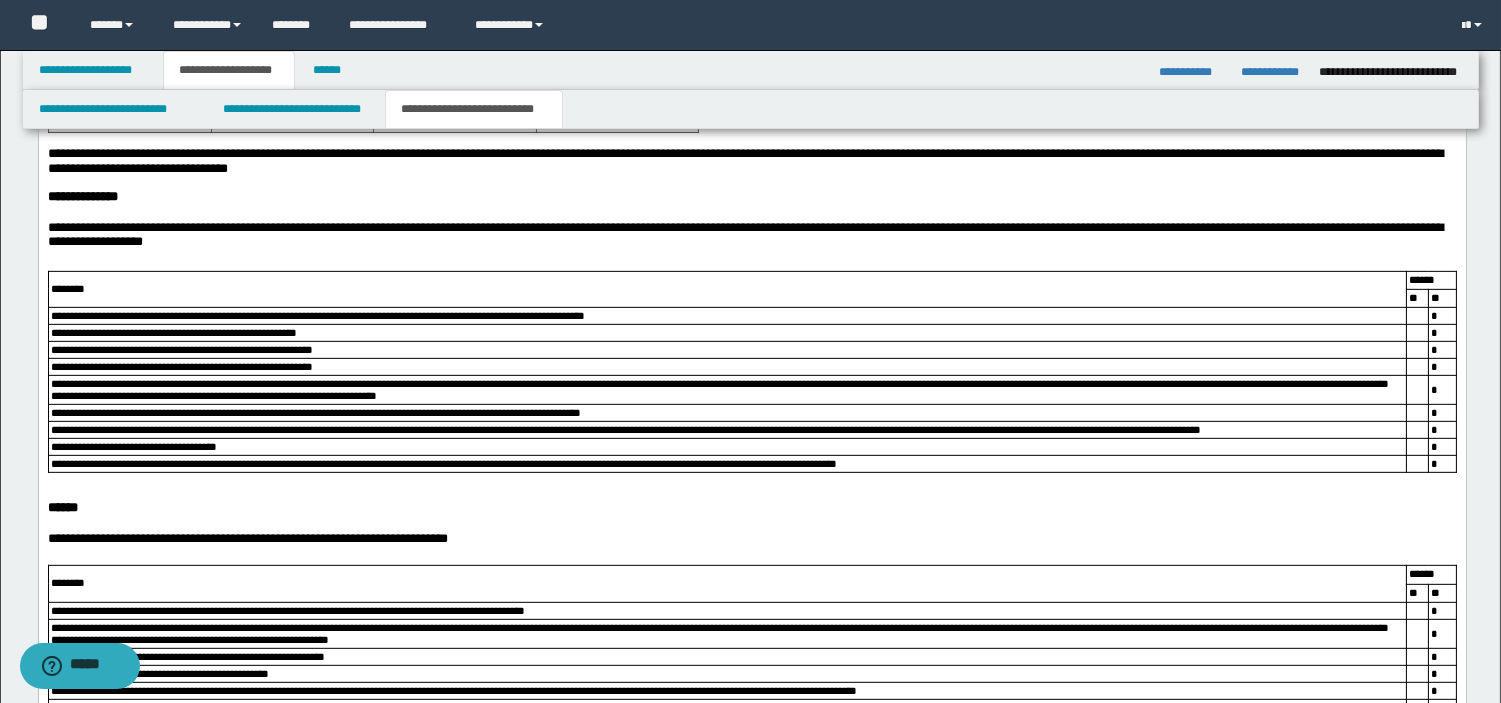 scroll, scrollTop: 1710, scrollLeft: 0, axis: vertical 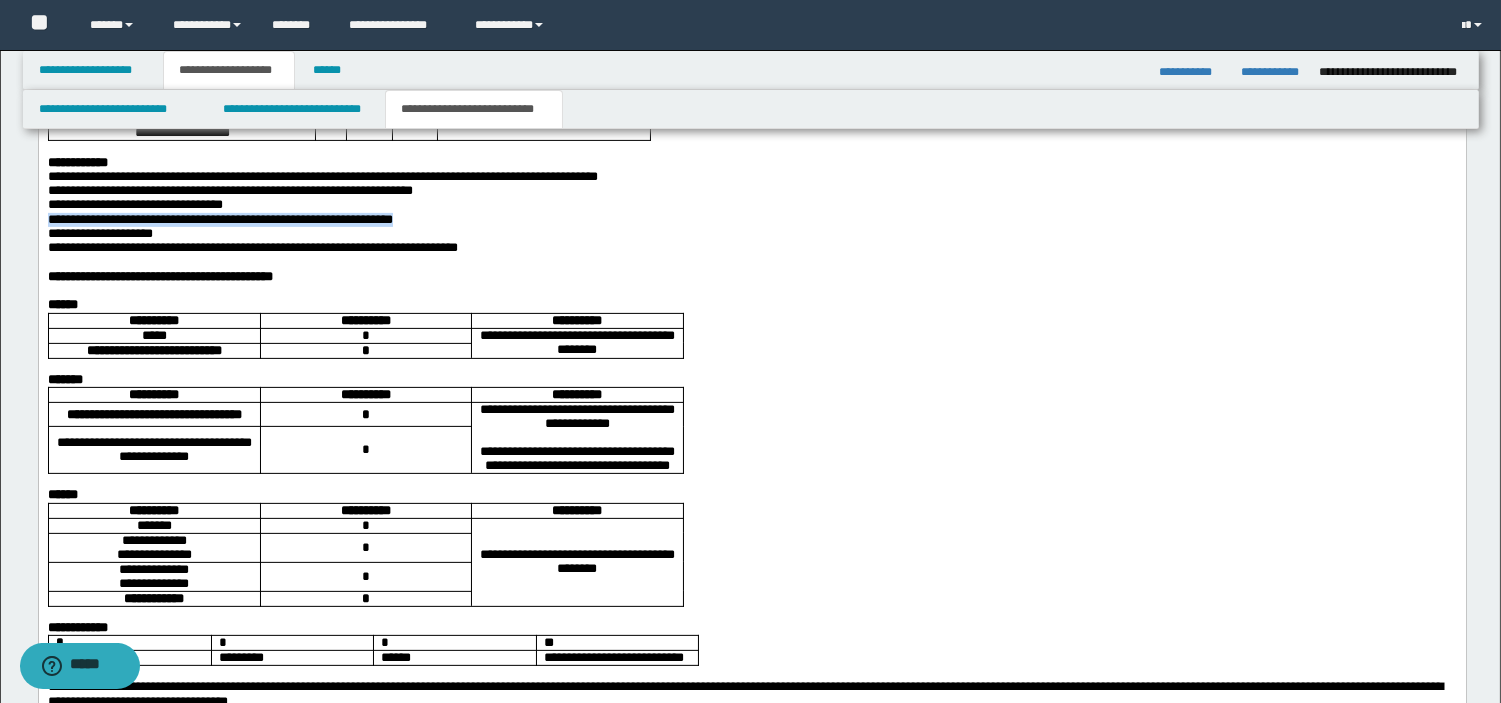drag, startPoint x: 48, startPoint y: 318, endPoint x: 483, endPoint y: 309, distance: 435.09308 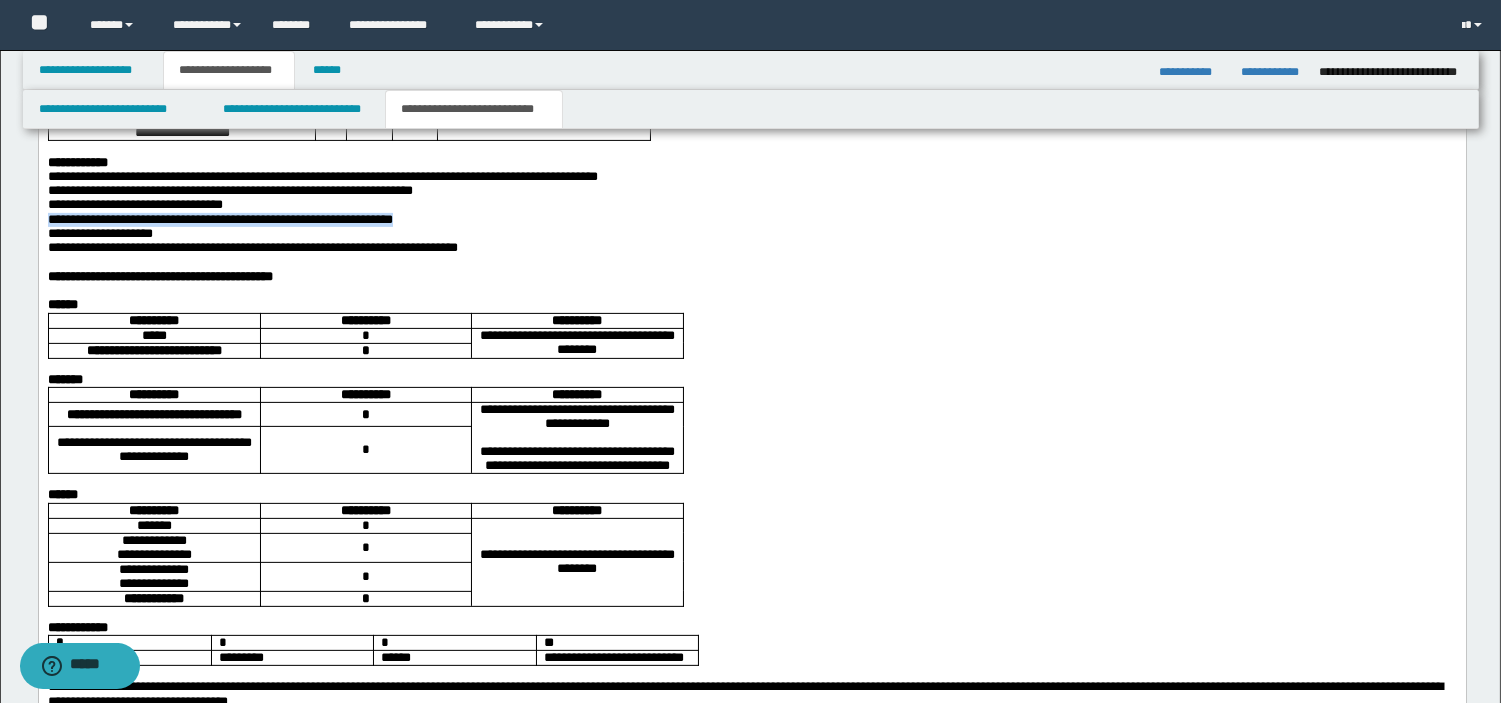 click on "**********" at bounding box center [751, 220] 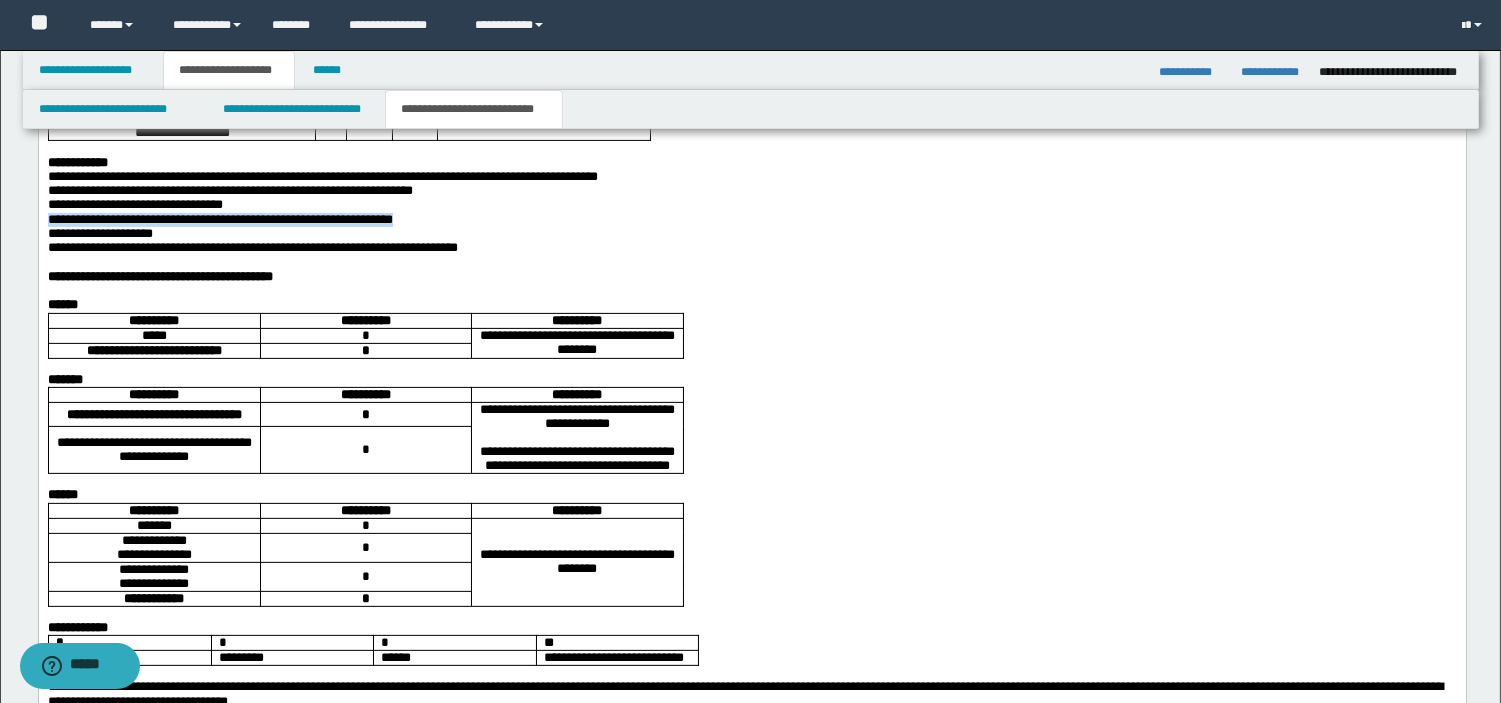 copy on "**********" 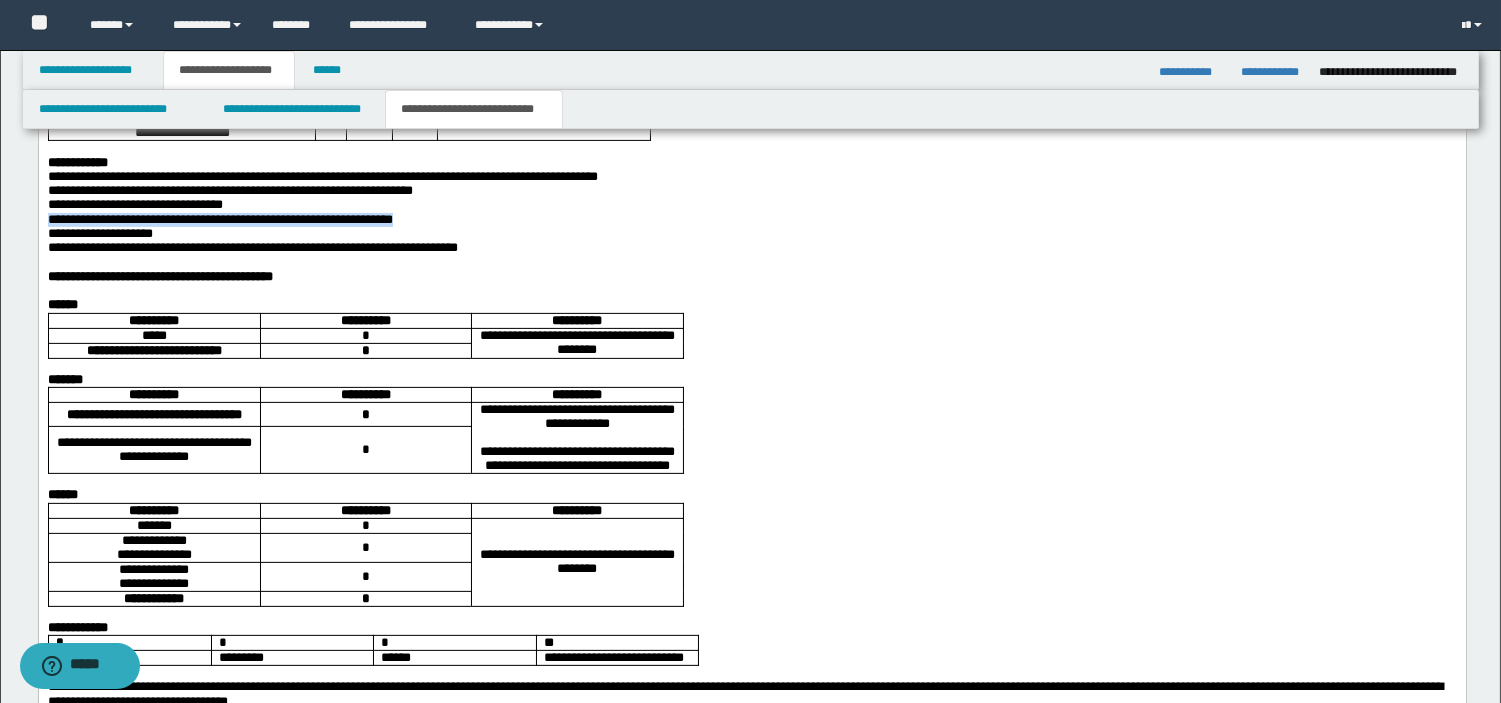scroll, scrollTop: 1835, scrollLeft: 0, axis: vertical 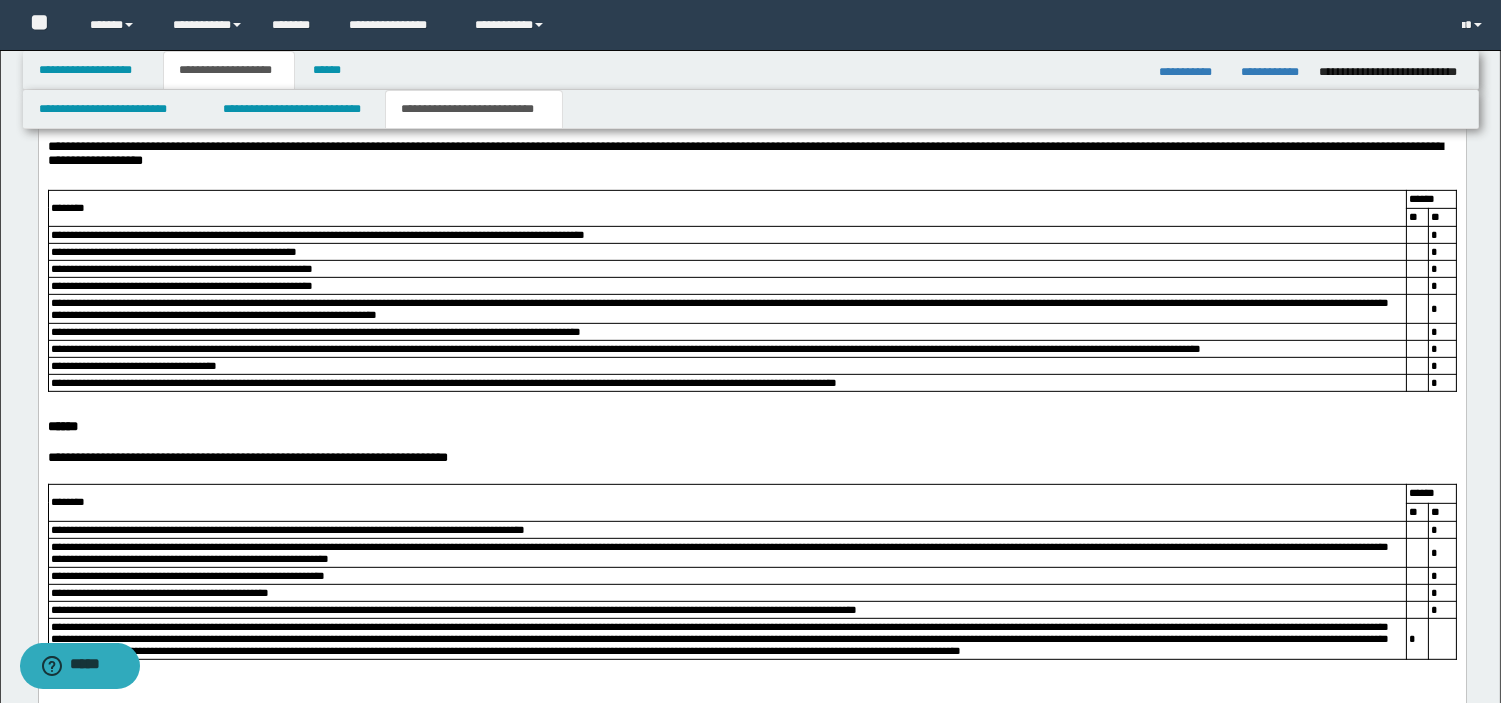 click on "**********" at bounding box center [751, 80] 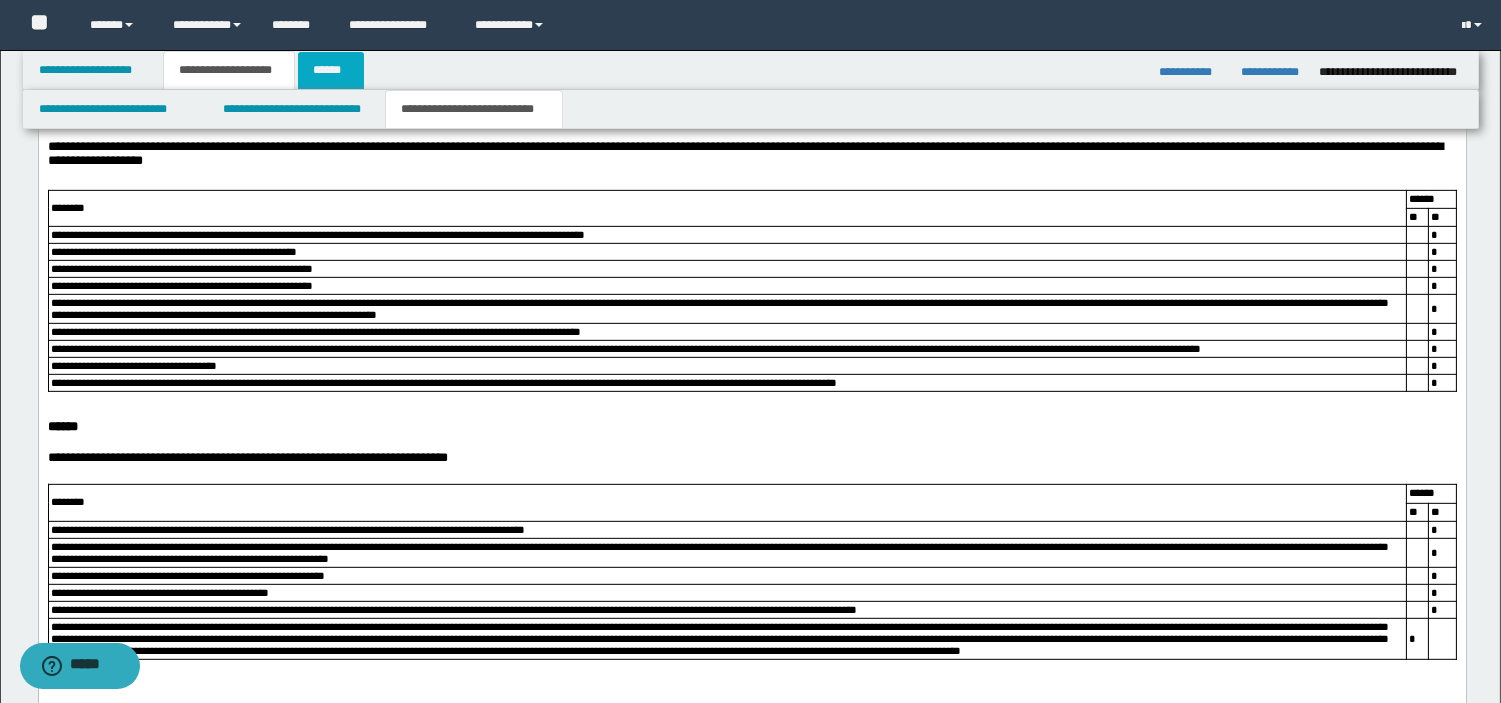 click on "******" at bounding box center (331, 70) 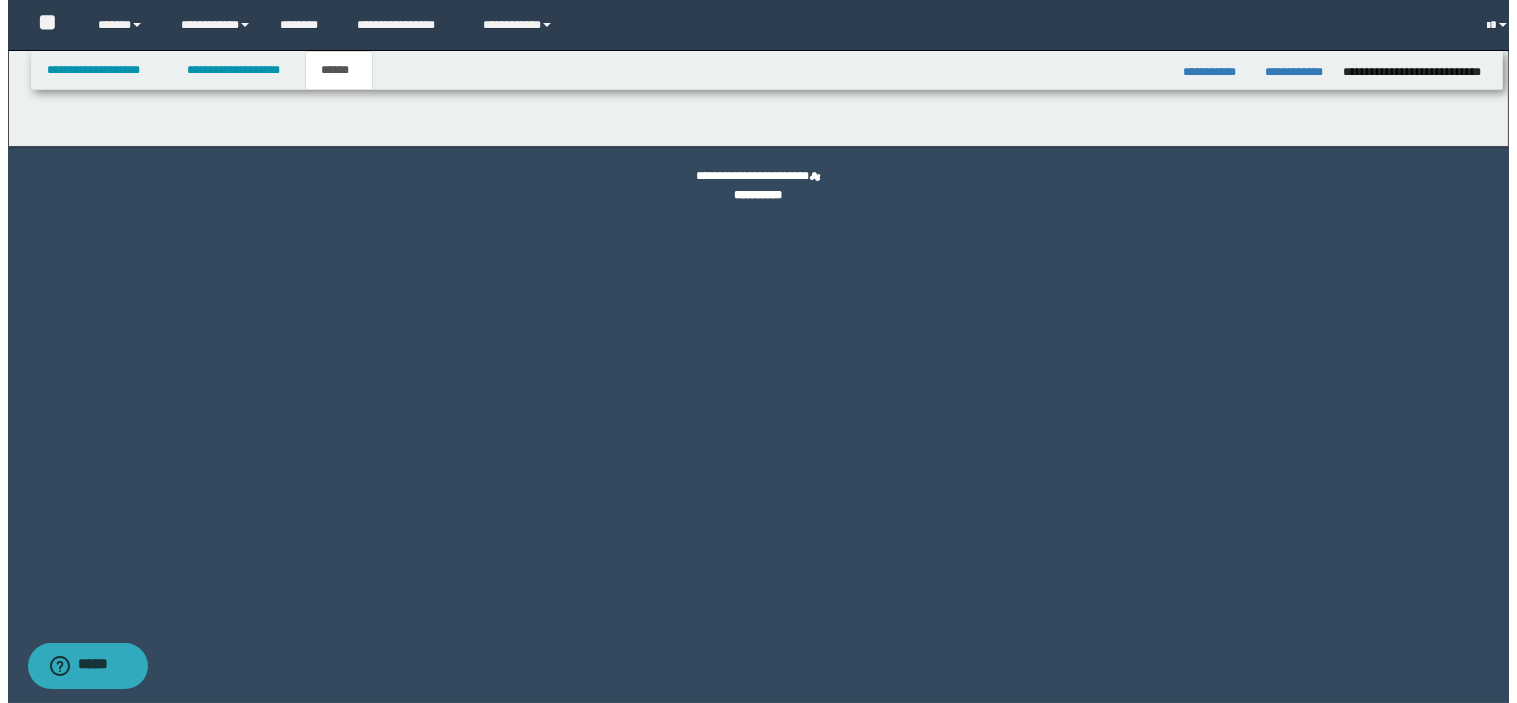 scroll, scrollTop: 0, scrollLeft: 0, axis: both 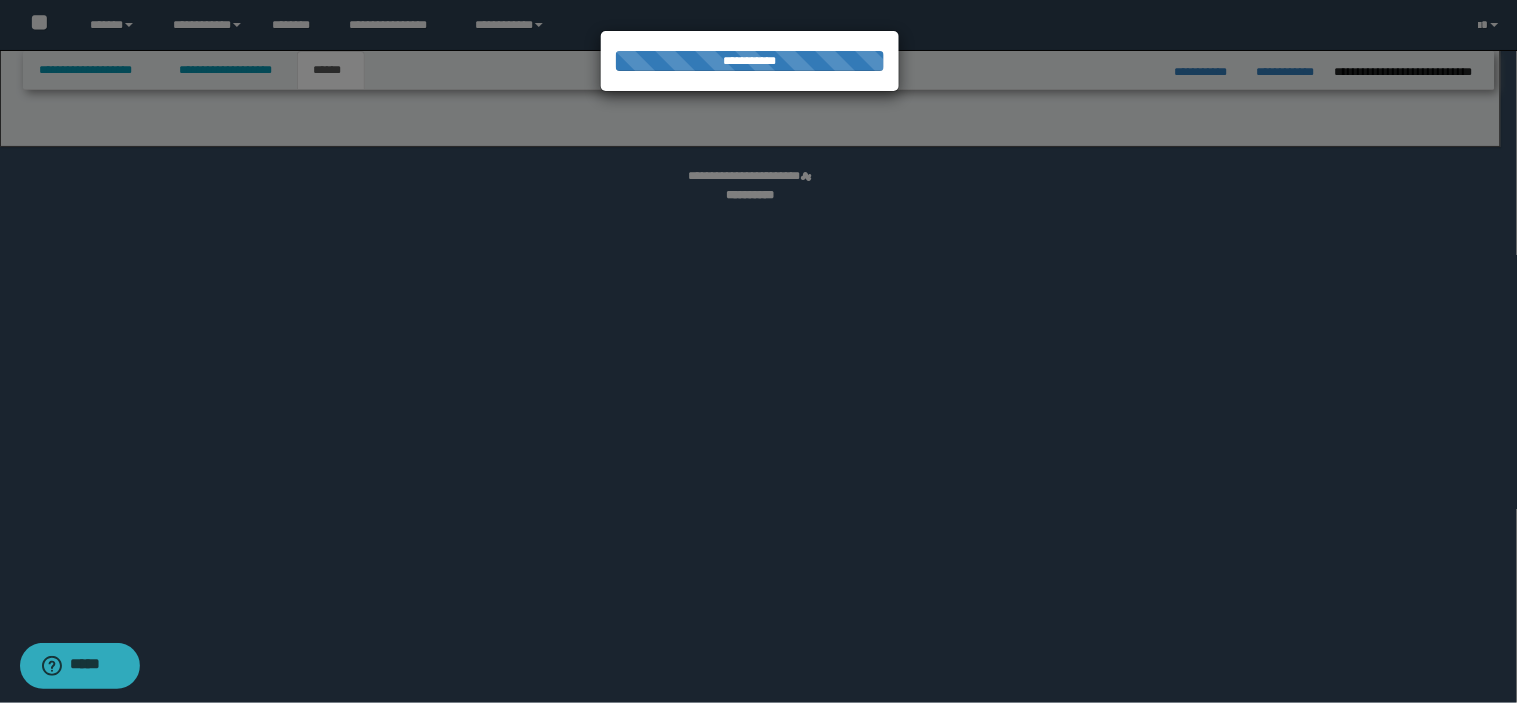 select on "*" 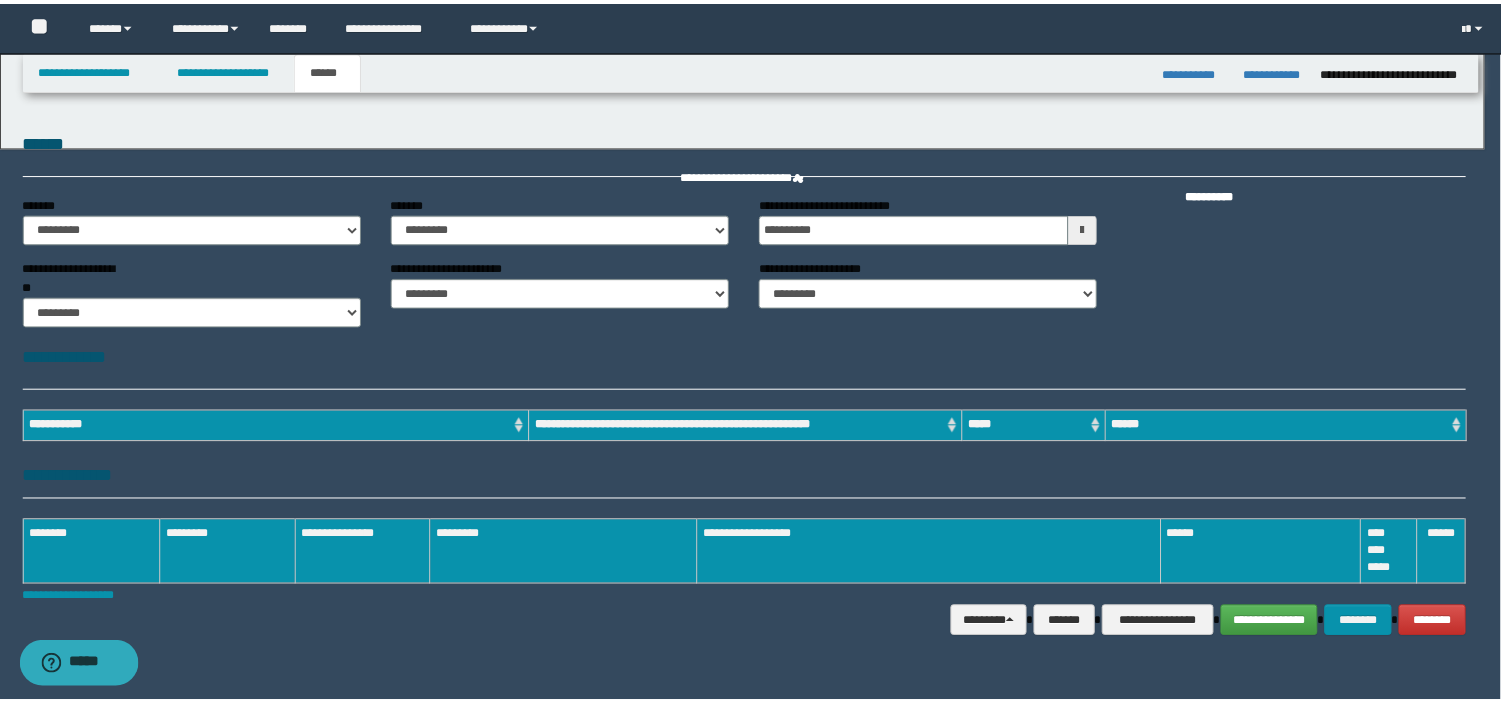 scroll, scrollTop: 0, scrollLeft: 0, axis: both 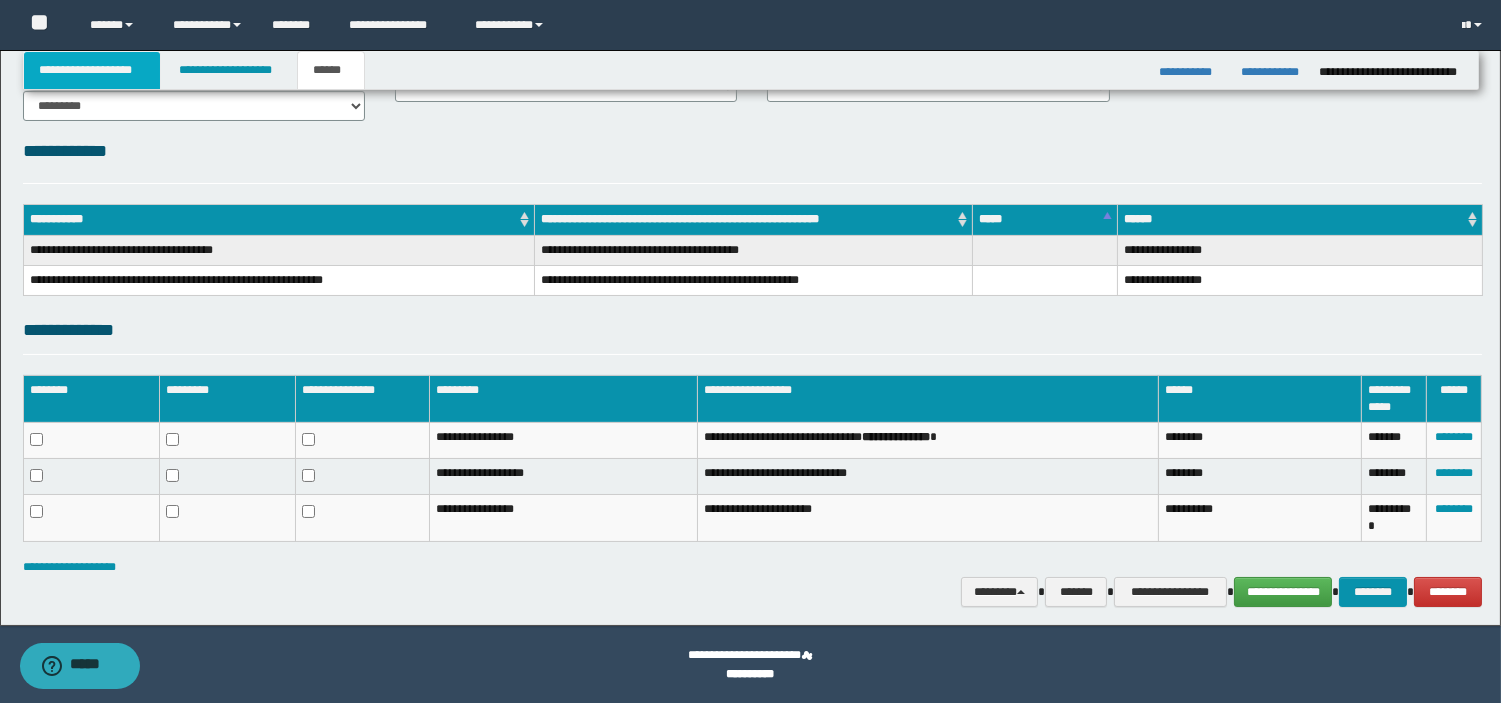 click on "**********" at bounding box center (92, 70) 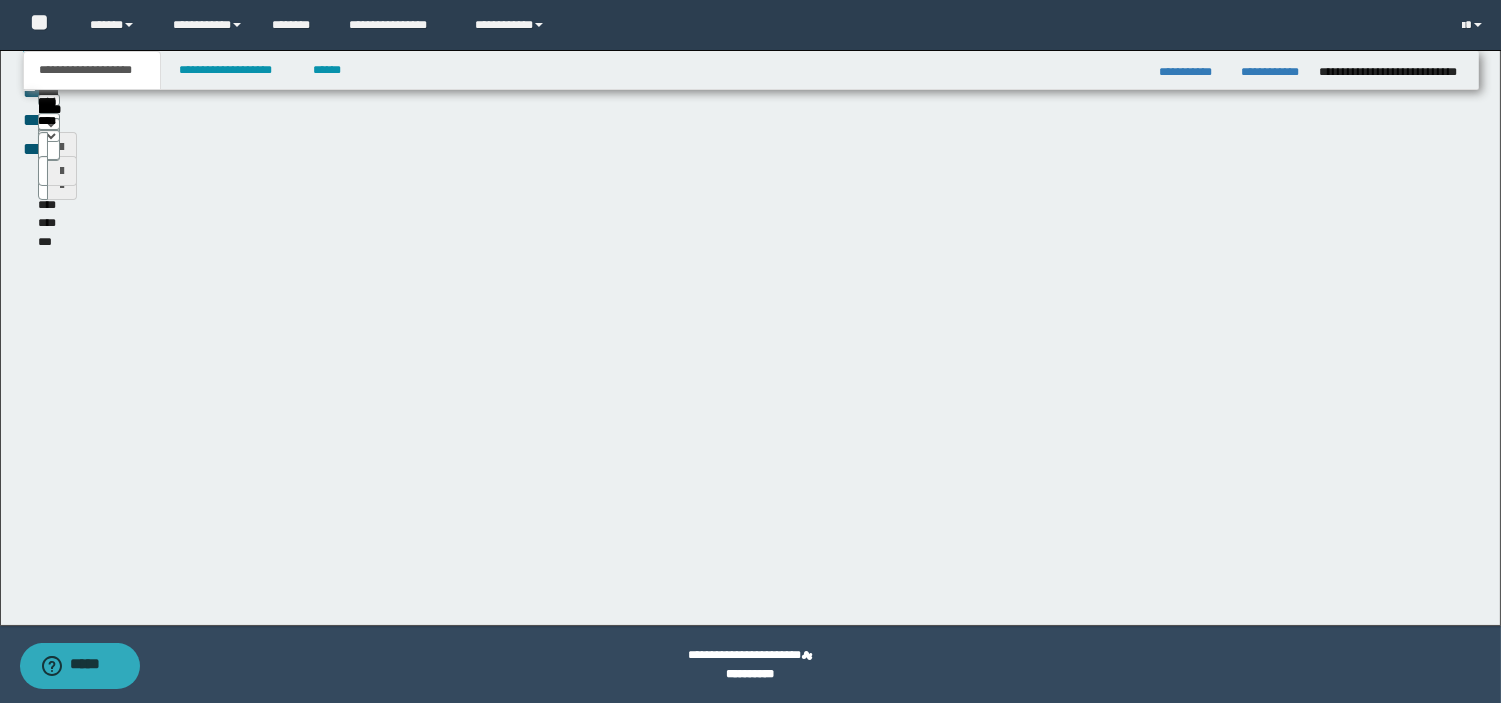 scroll, scrollTop: 181, scrollLeft: 0, axis: vertical 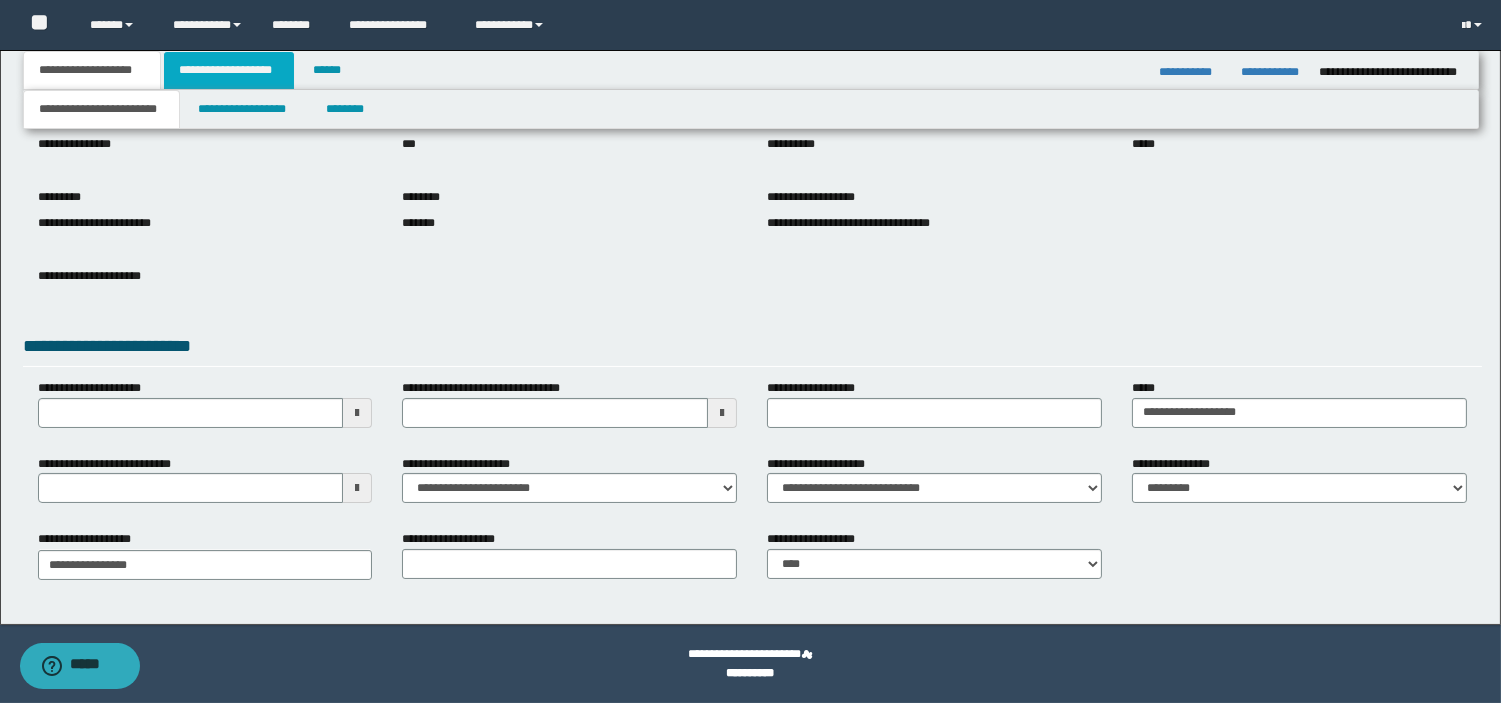 click on "**********" at bounding box center [229, 70] 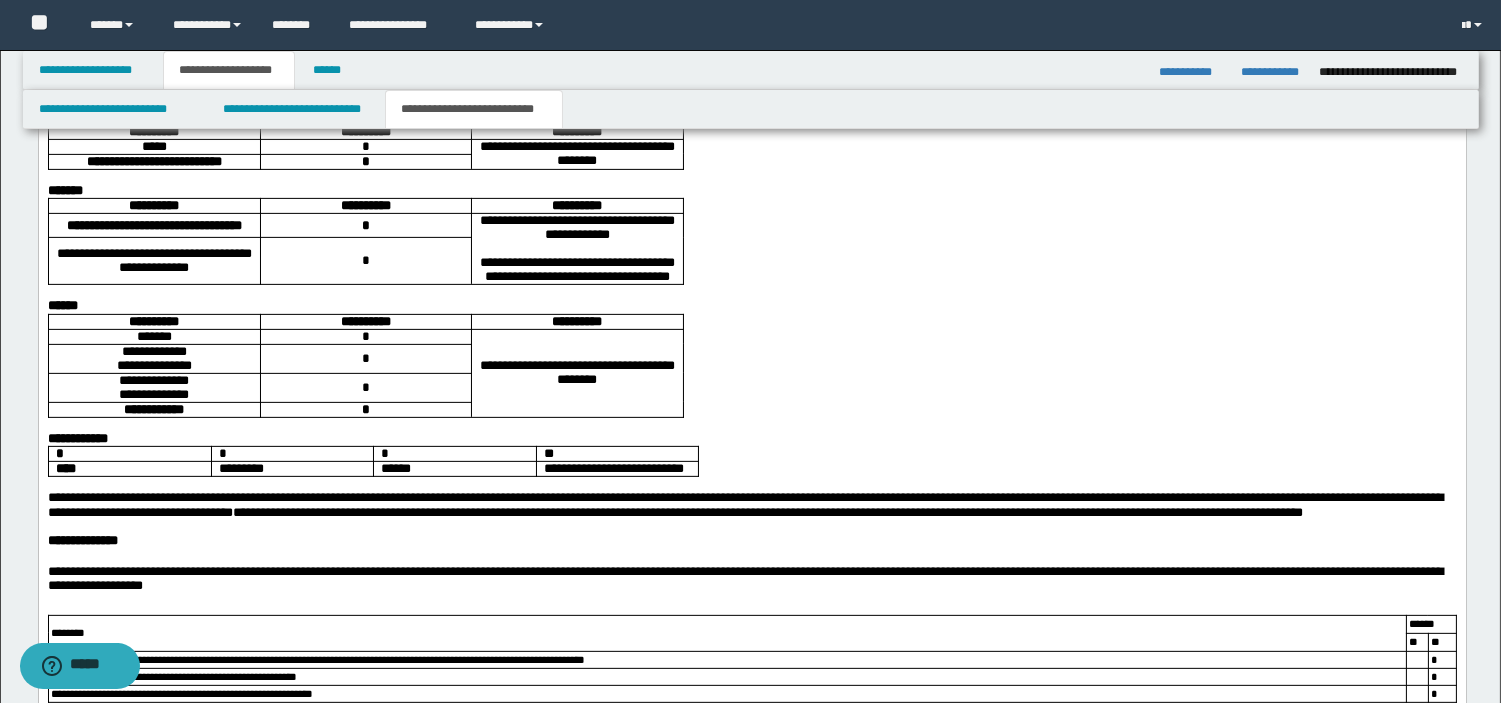 scroll, scrollTop: 2024, scrollLeft: 0, axis: vertical 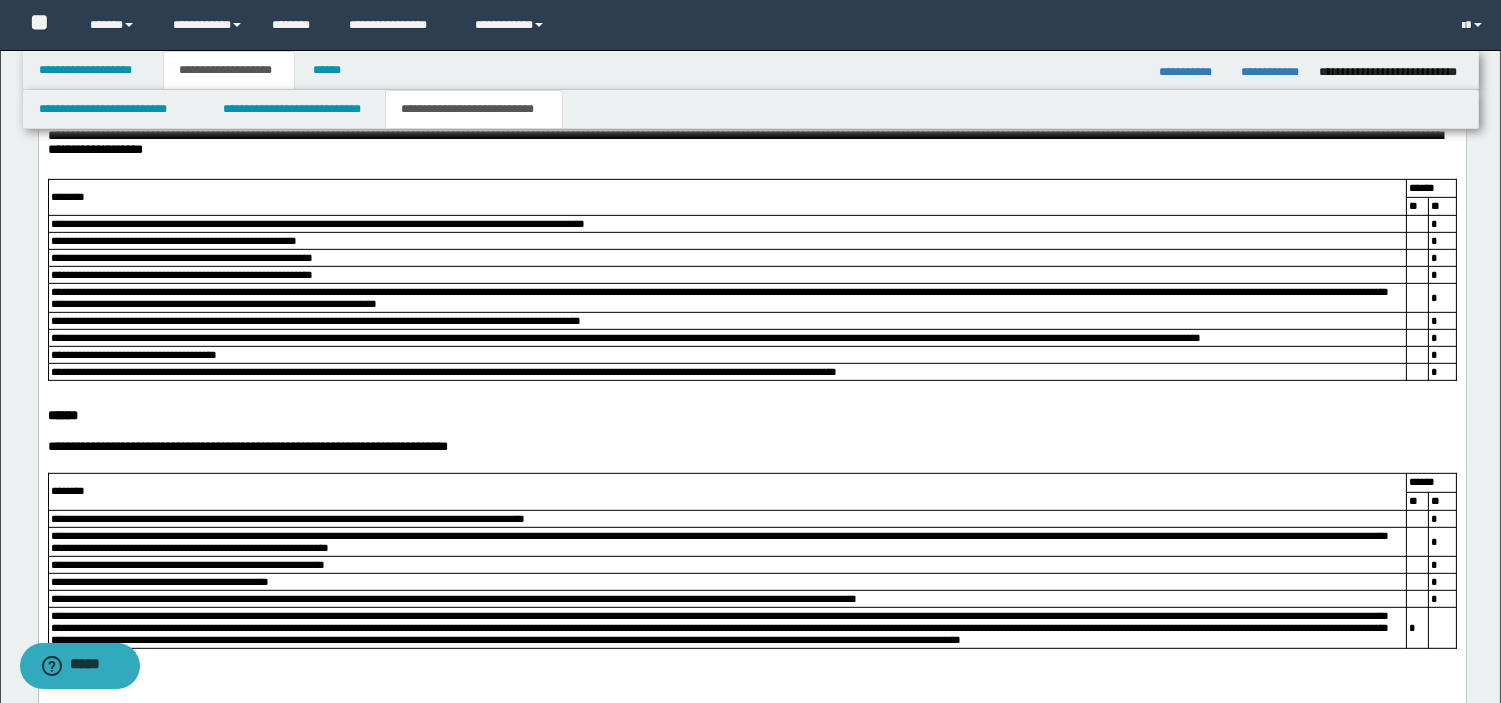 click on "**********" at bounding box center [751, 69] 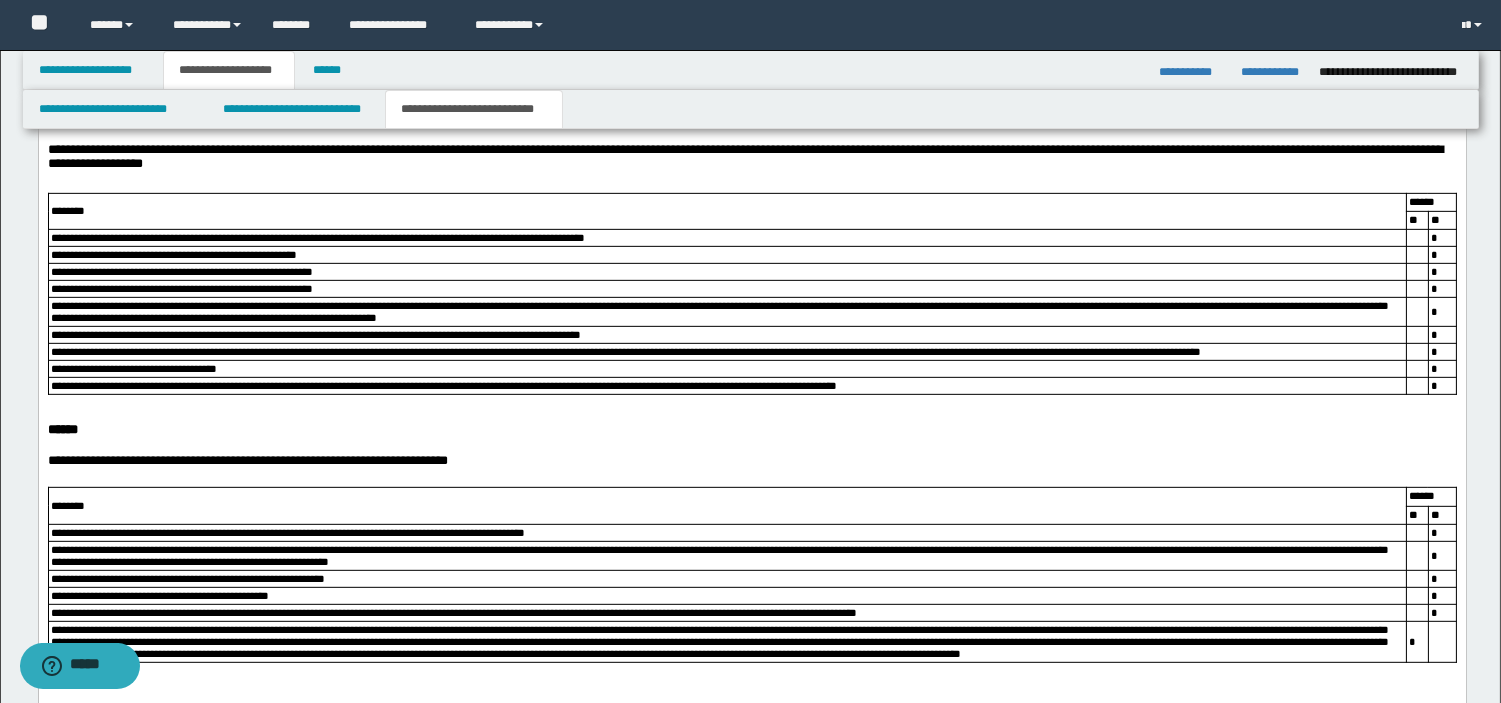 click on "**********" at bounding box center (749, 83) 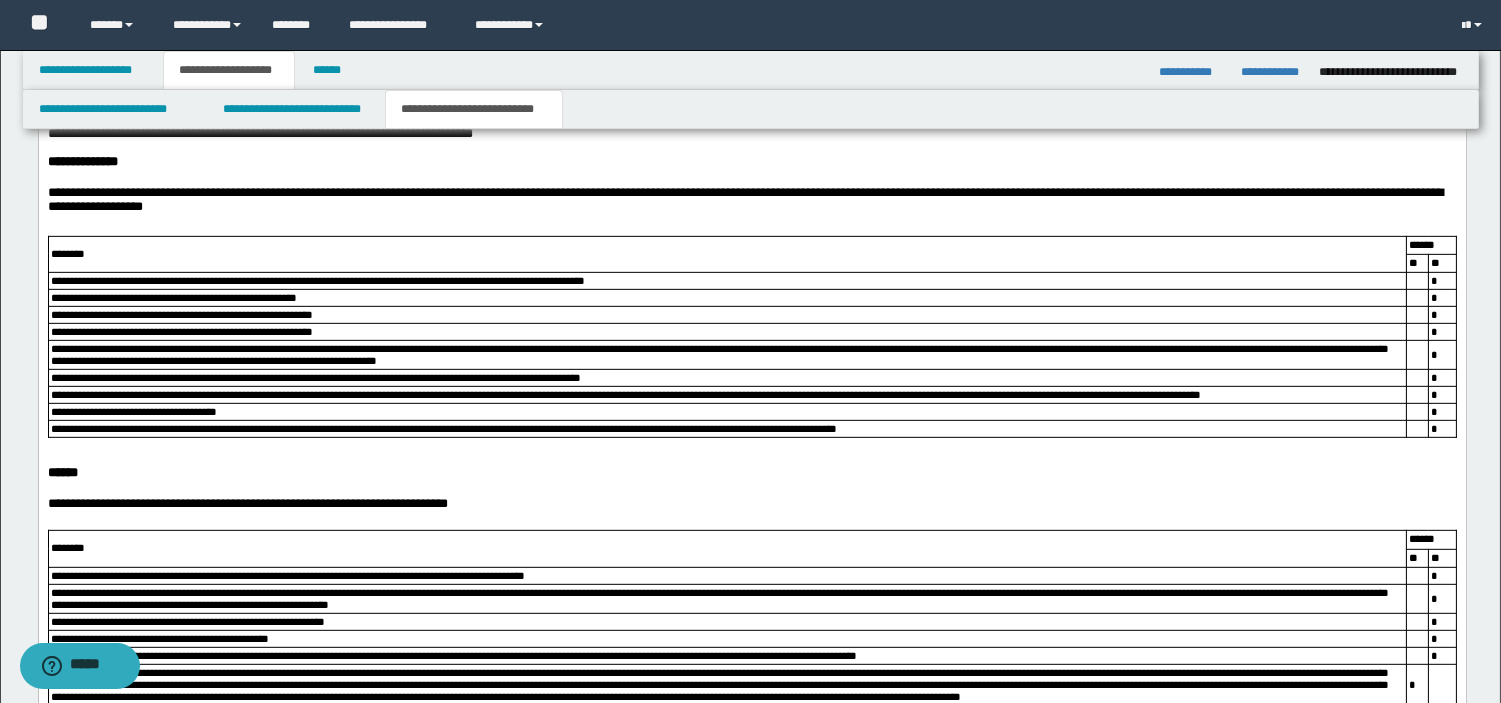 click on "**********" at bounding box center (259, 133) 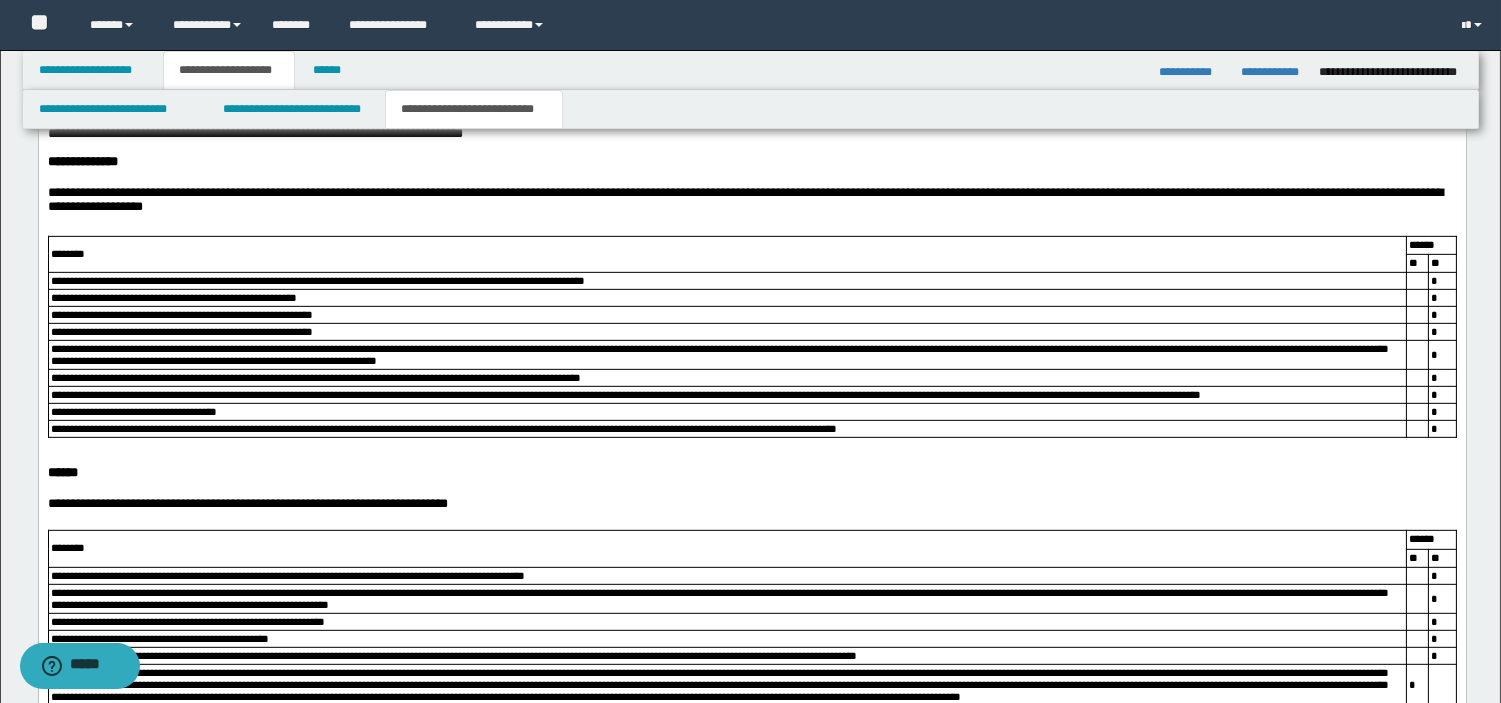 click on "**********" at bounding box center [751, 134] 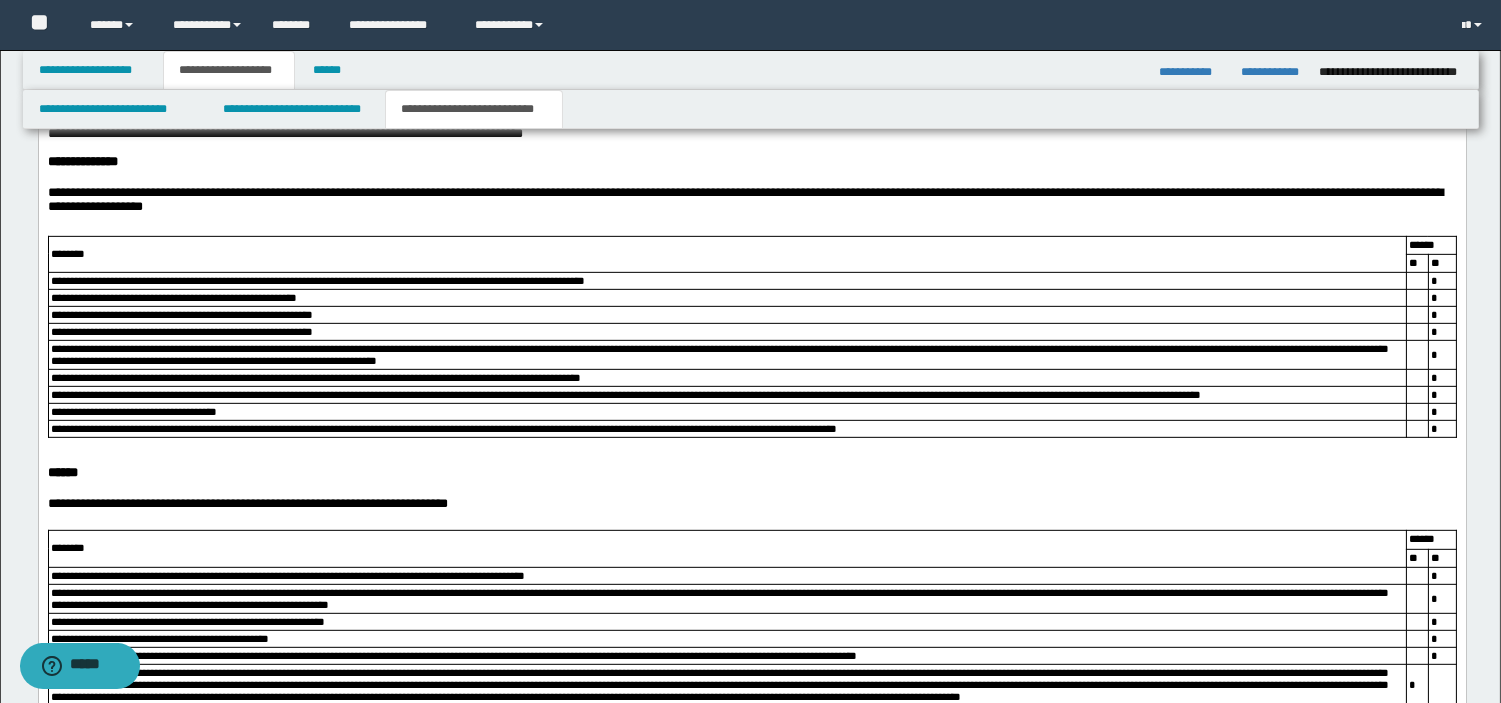 scroll, scrollTop: 1232, scrollLeft: 0, axis: vertical 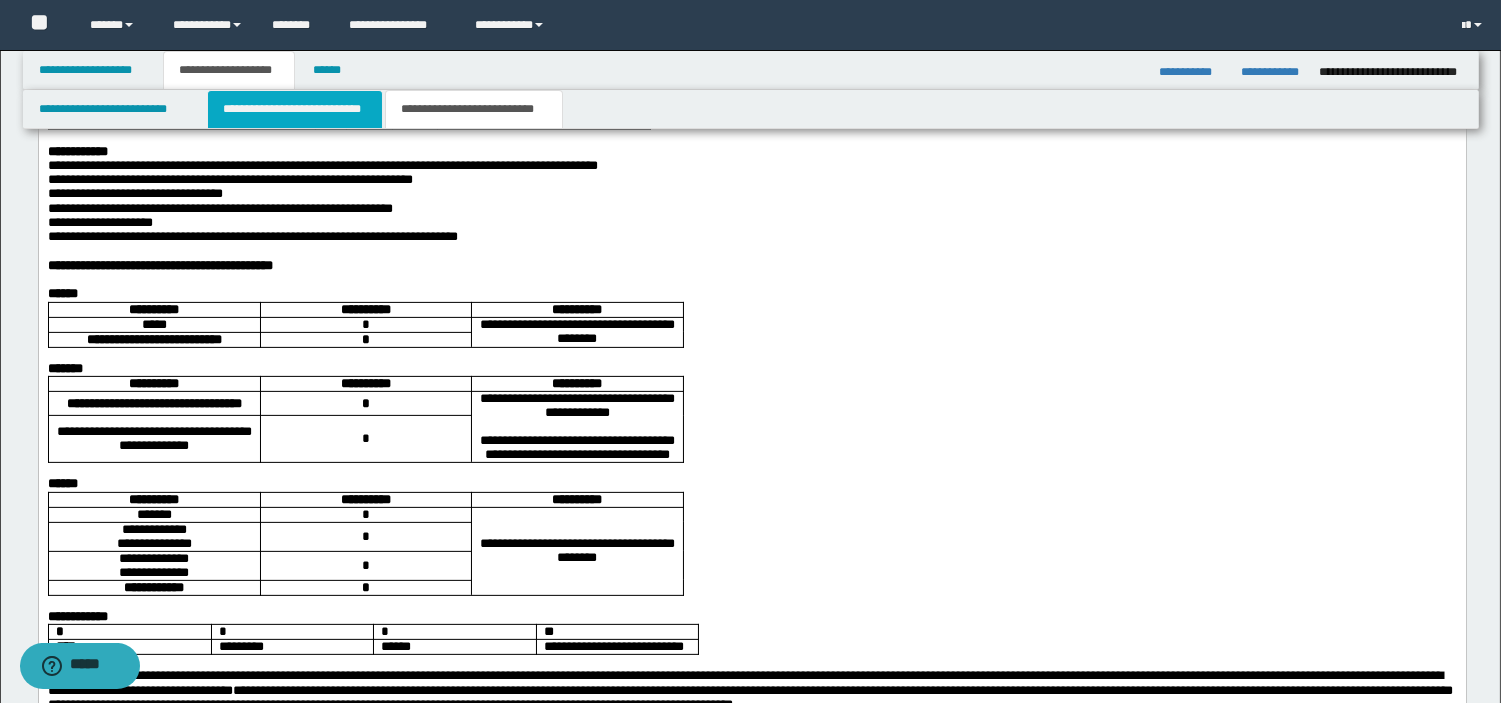 click on "**********" at bounding box center (295, 109) 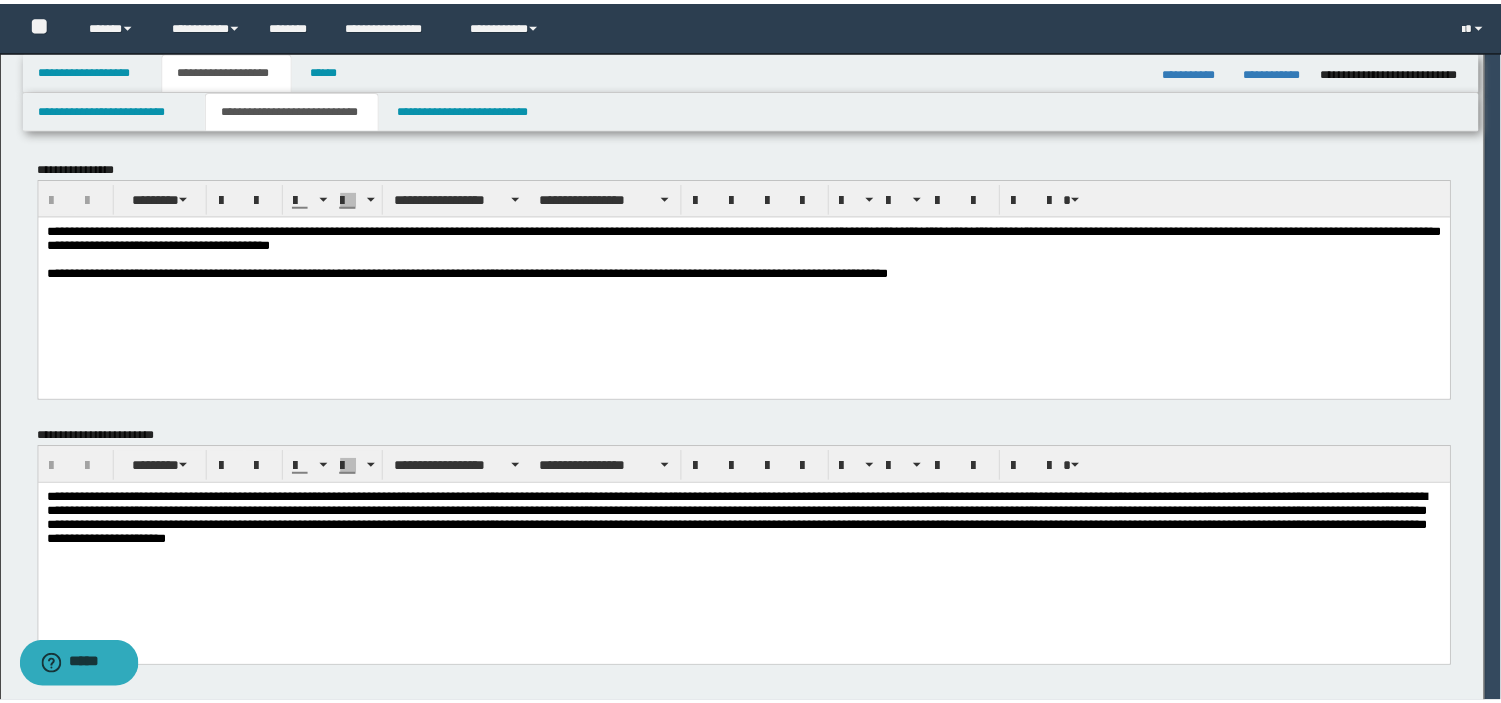scroll, scrollTop: 0, scrollLeft: 0, axis: both 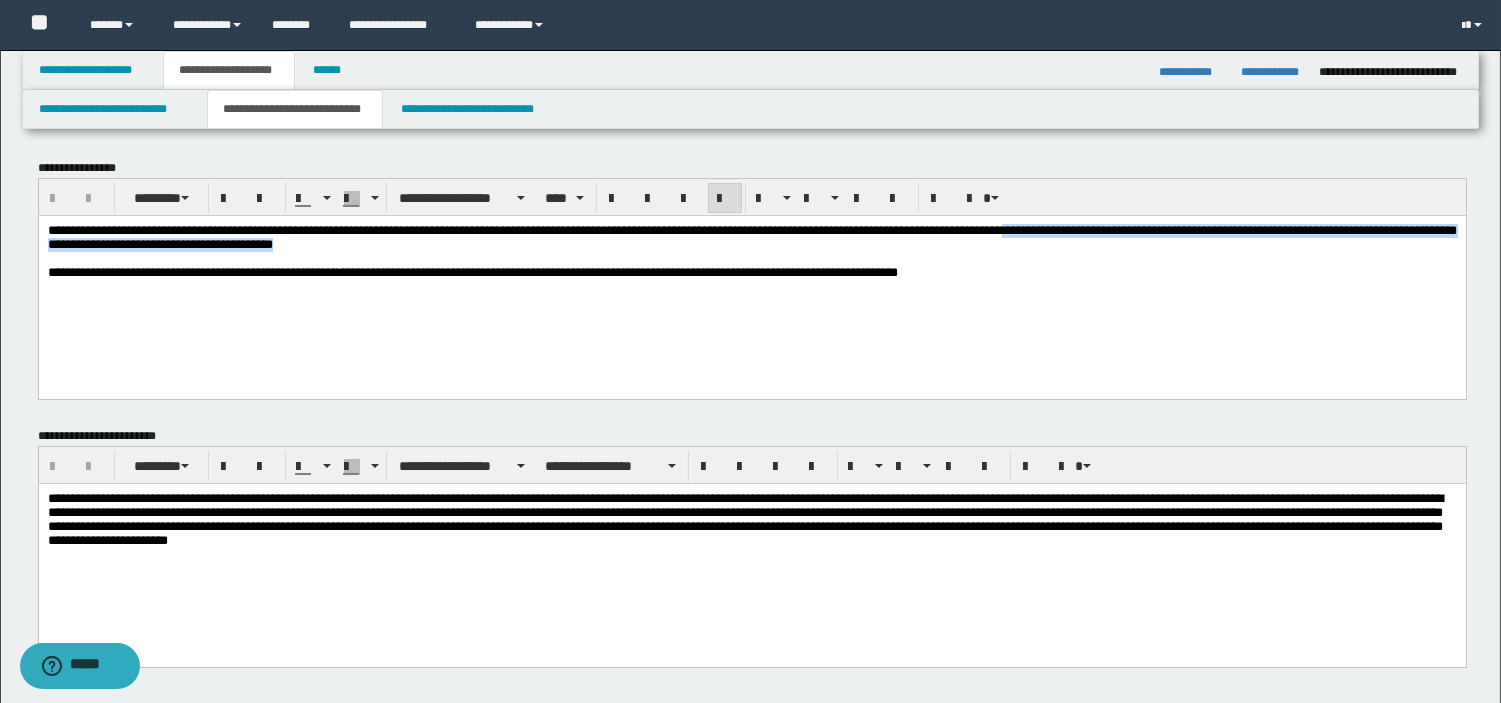 drag, startPoint x: 1198, startPoint y: 230, endPoint x: 1221, endPoint y: 250, distance: 30.479502 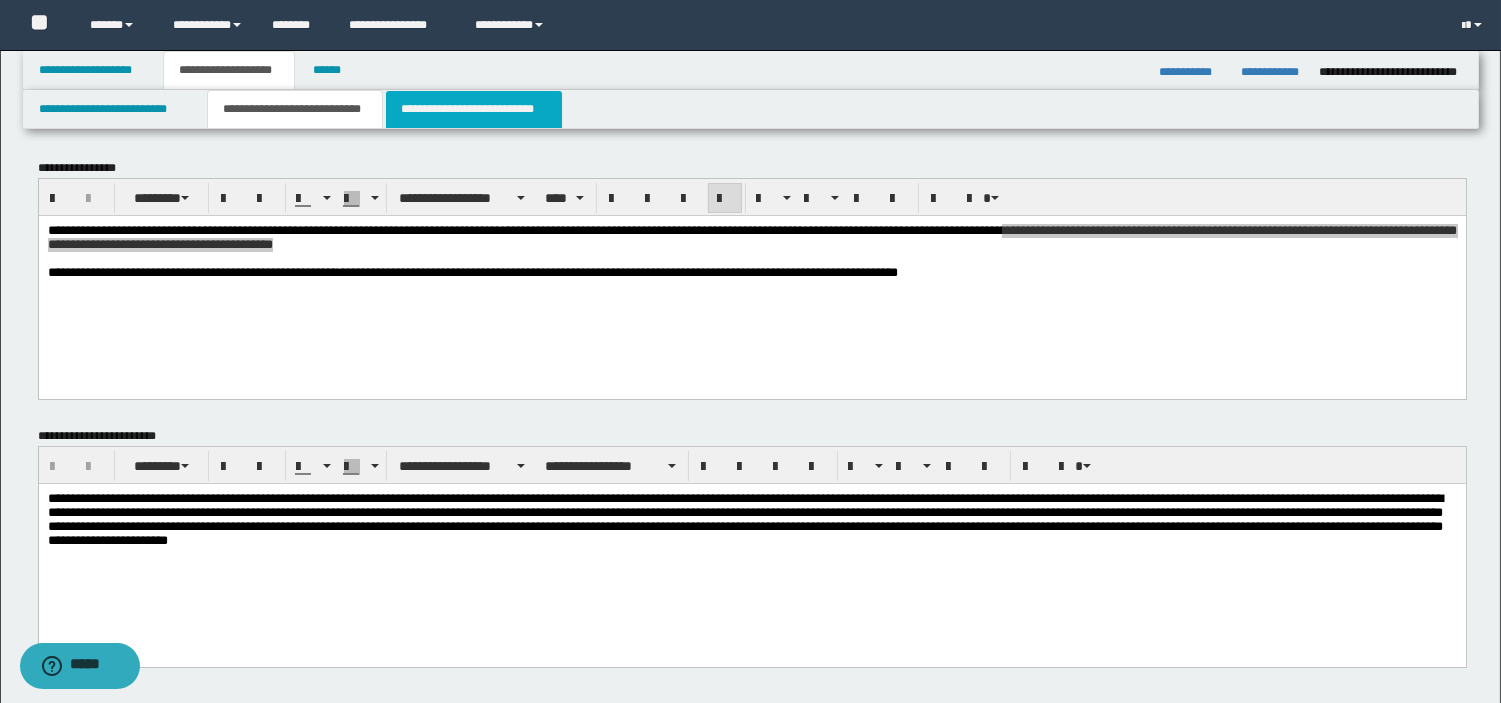 click on "**********" at bounding box center [474, 109] 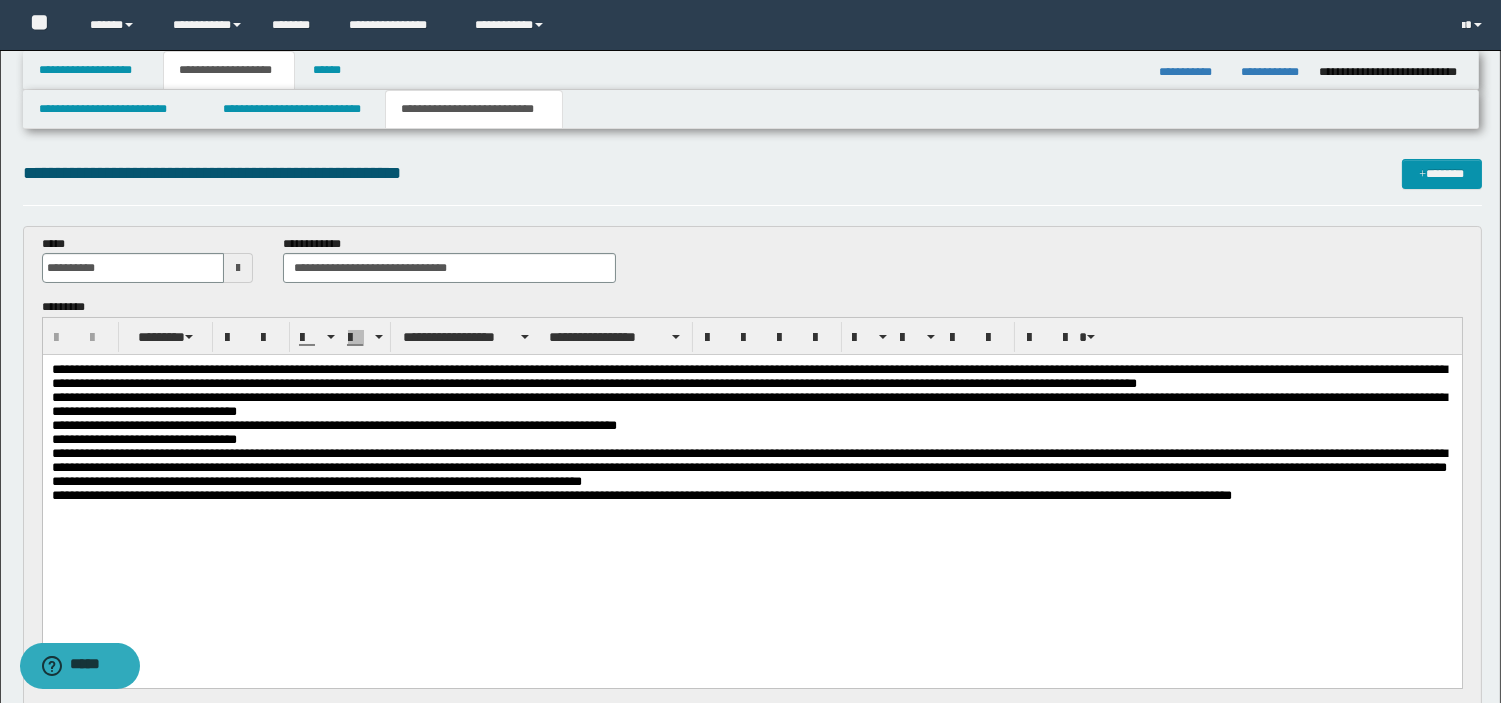 scroll, scrollTop: 614, scrollLeft: 0, axis: vertical 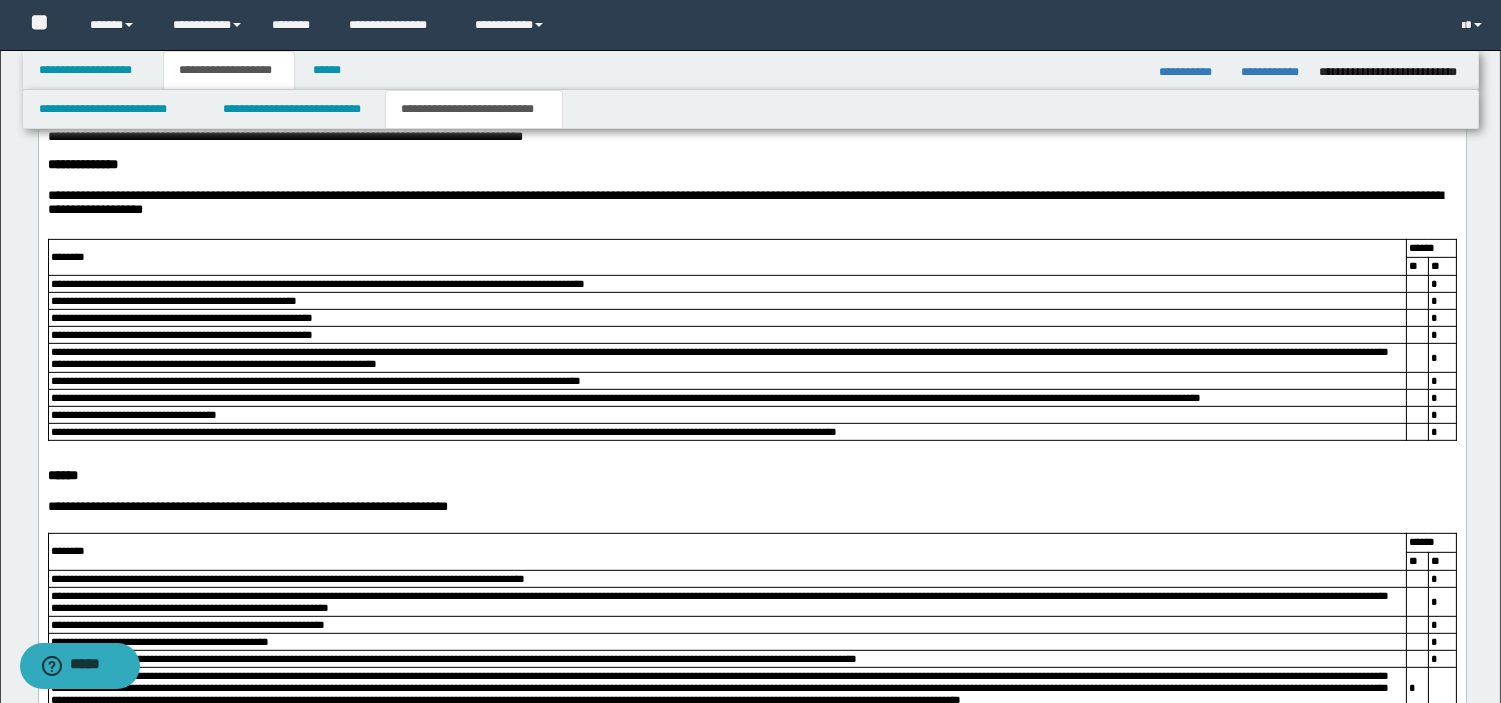 click on "**********" at bounding box center [751, 137] 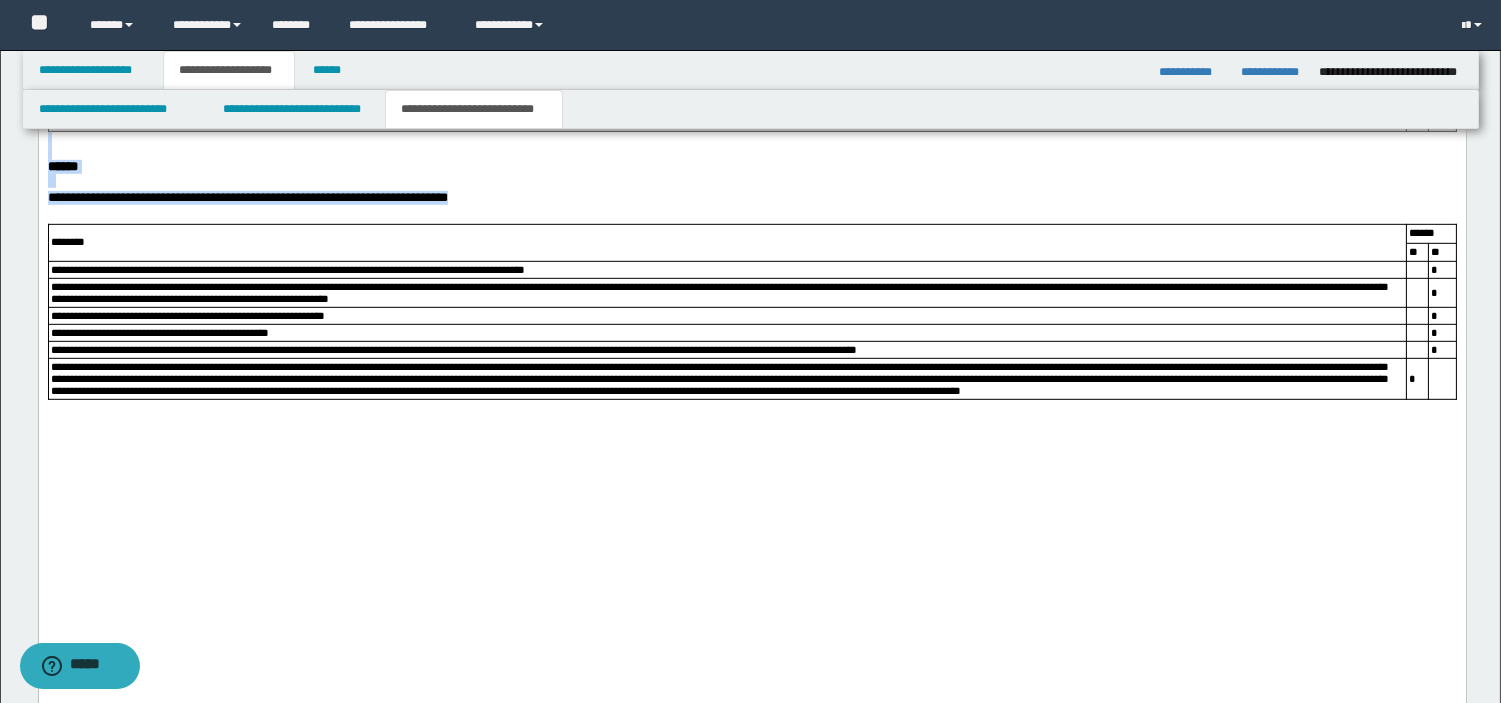 scroll, scrollTop: 2494, scrollLeft: 0, axis: vertical 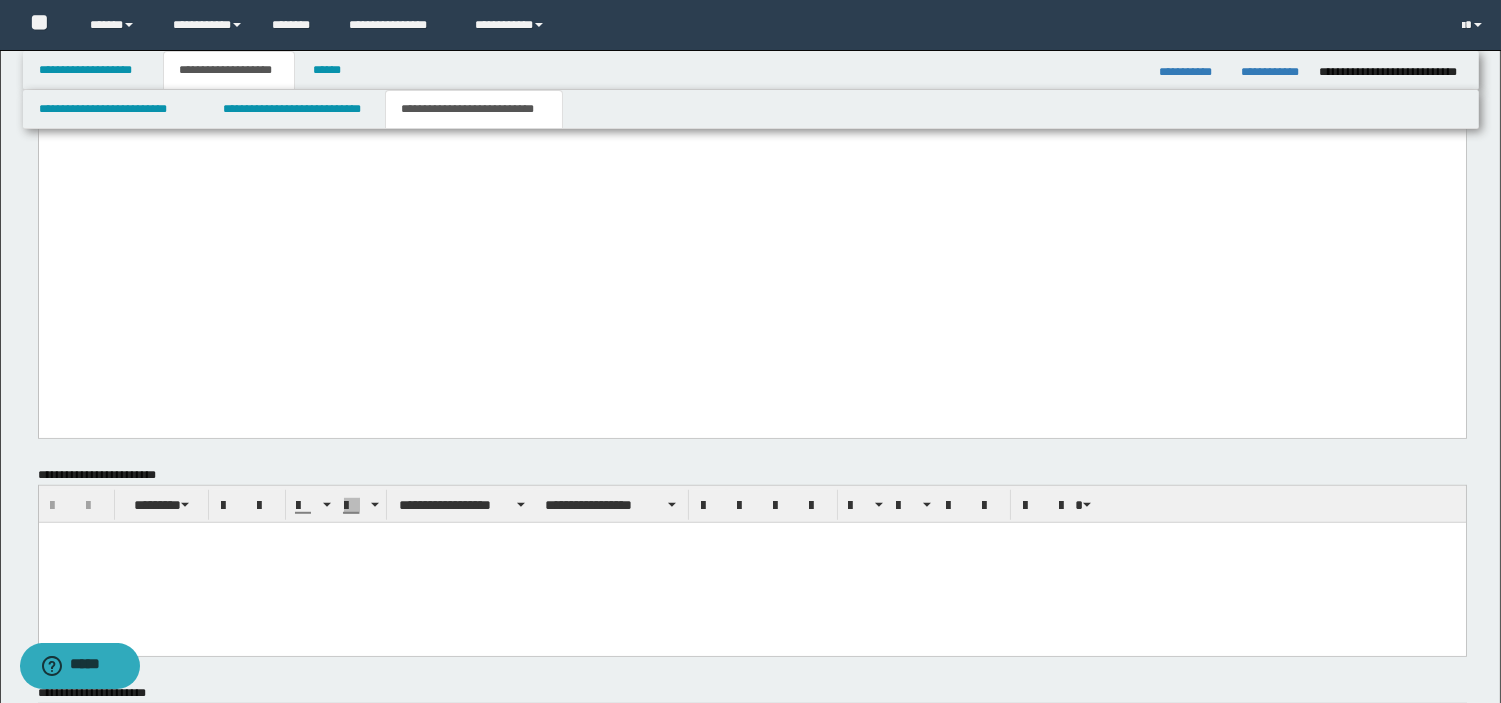 drag, startPoint x: 46, startPoint y: -278, endPoint x: 1453, endPoint y: 304, distance: 1522.6205 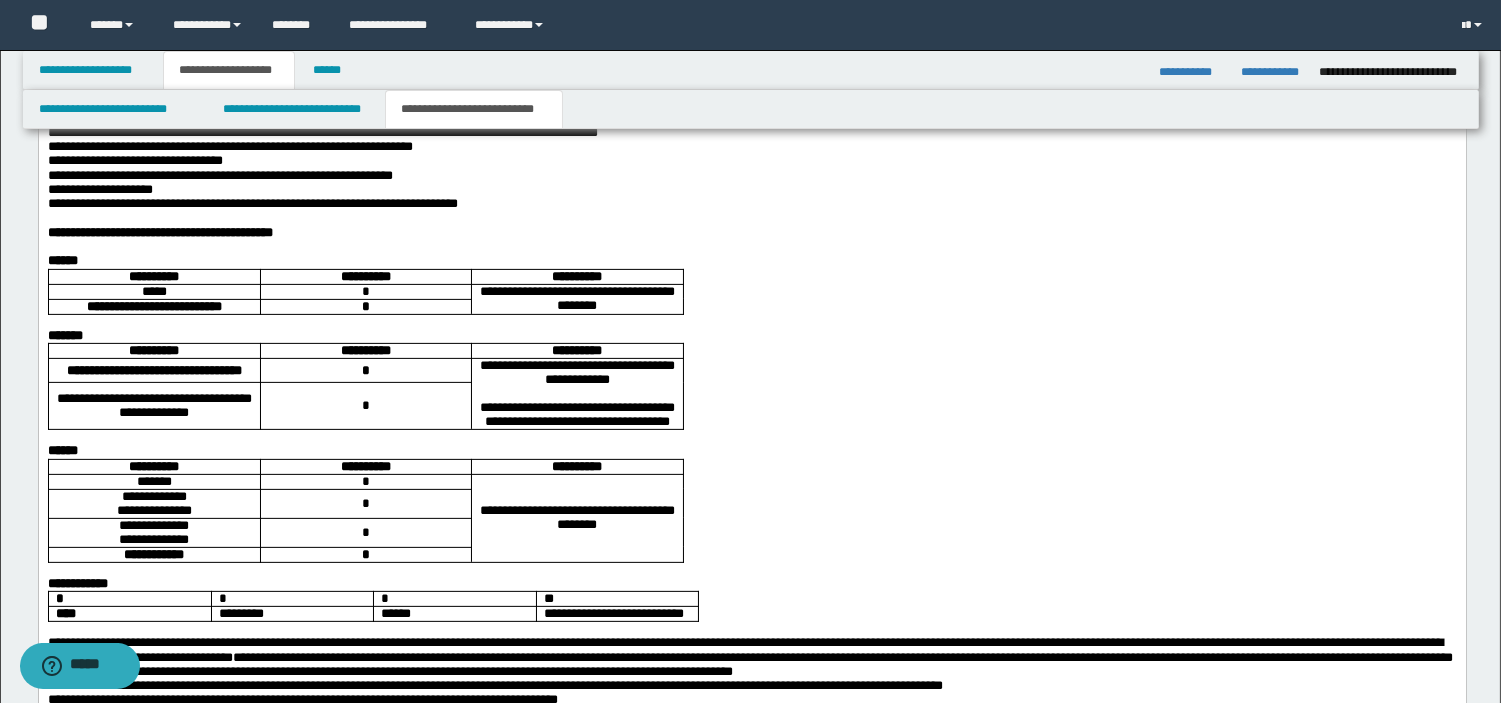 scroll, scrollTop: 651, scrollLeft: 0, axis: vertical 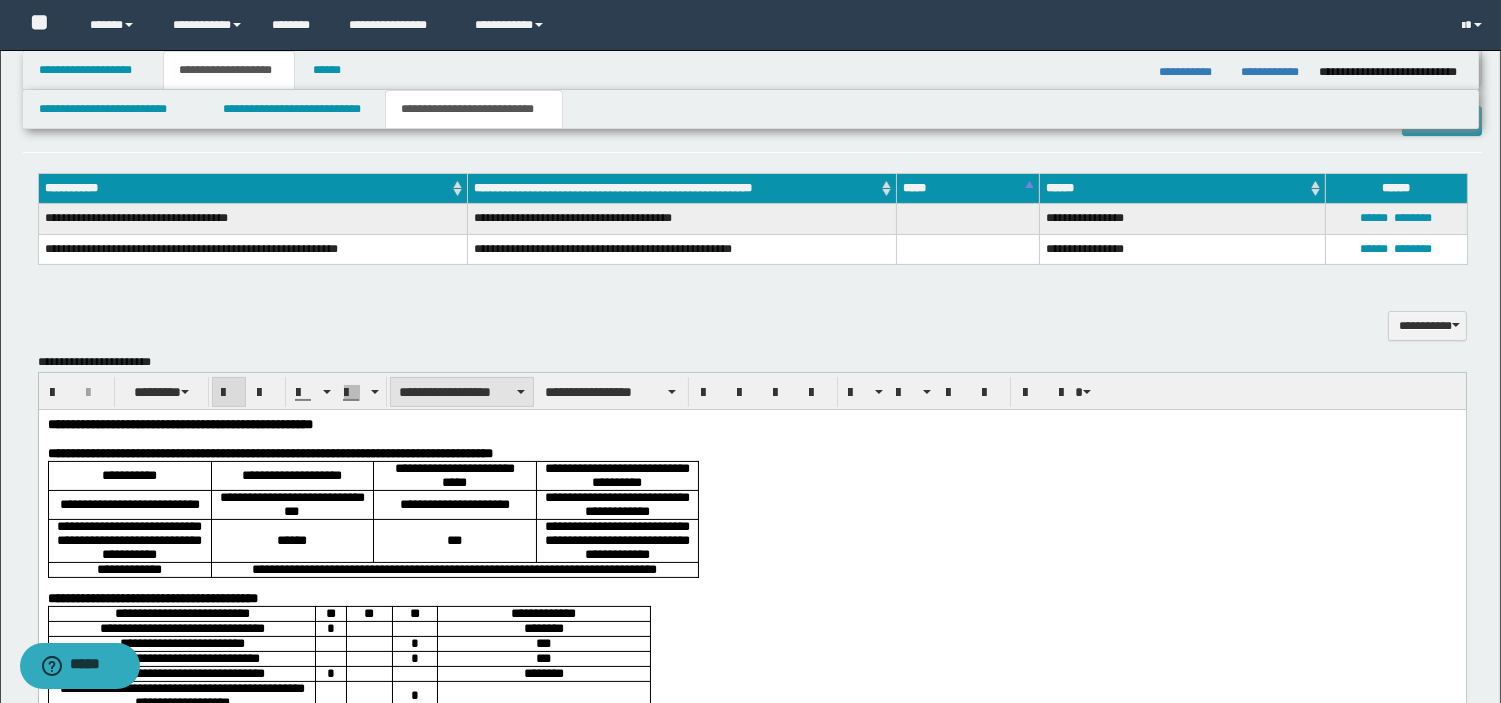 click on "**********" at bounding box center [462, 392] 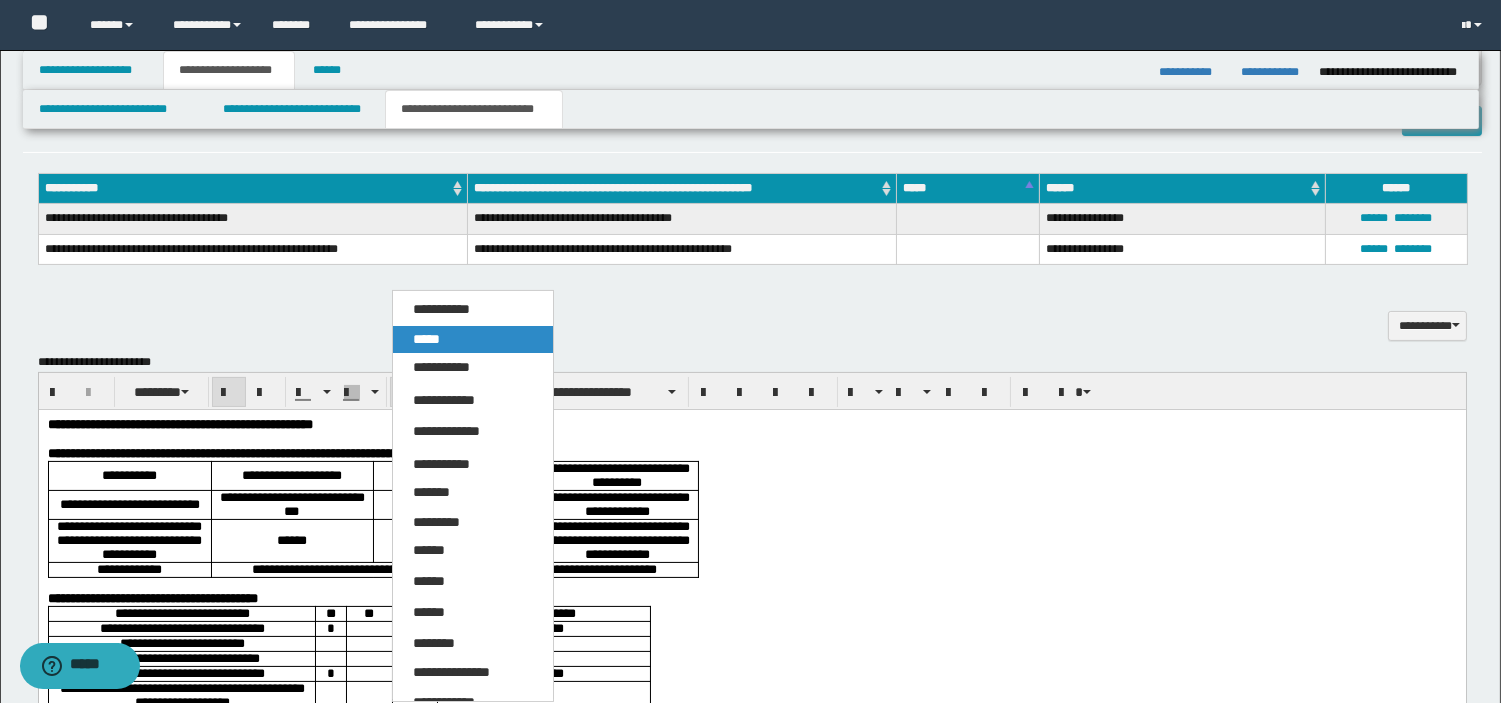 click on "*****" at bounding box center [473, 340] 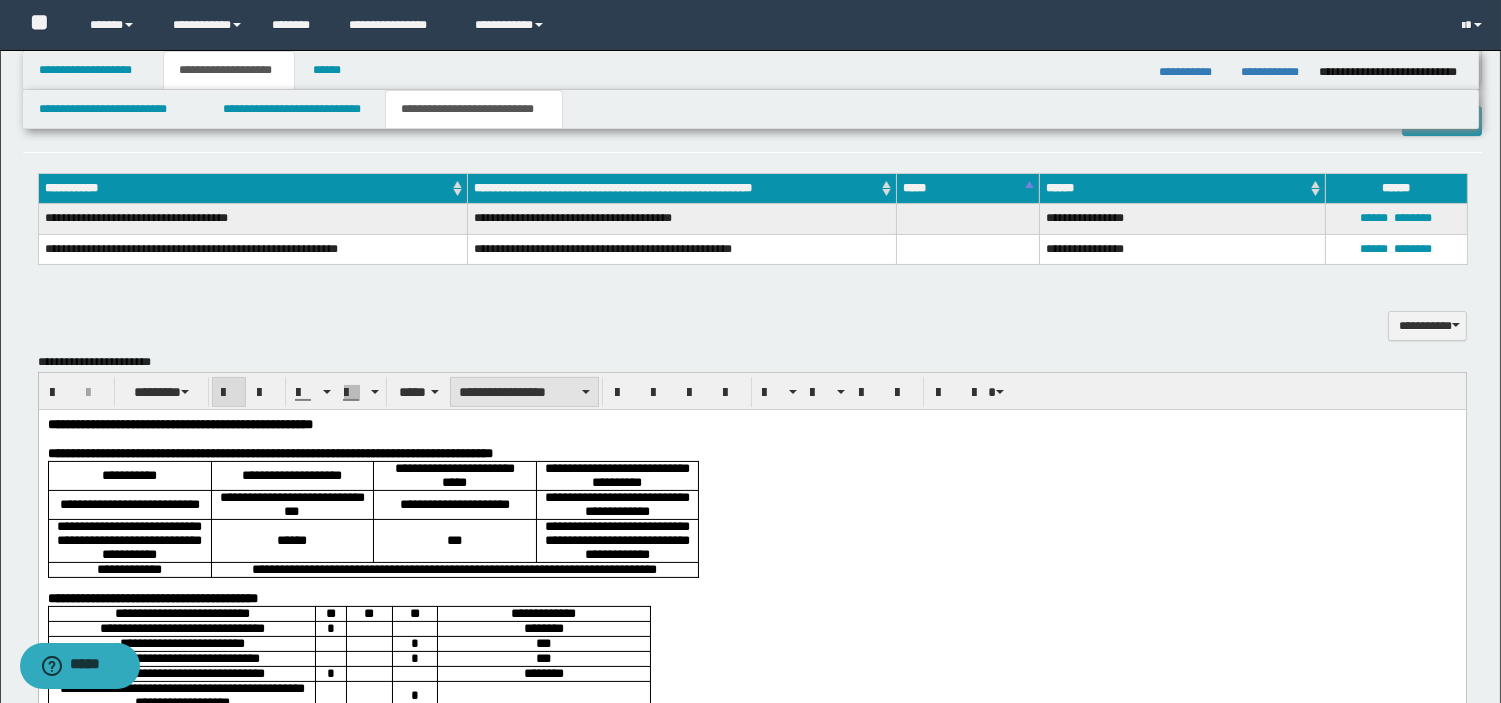 click on "**********" at bounding box center (524, 392) 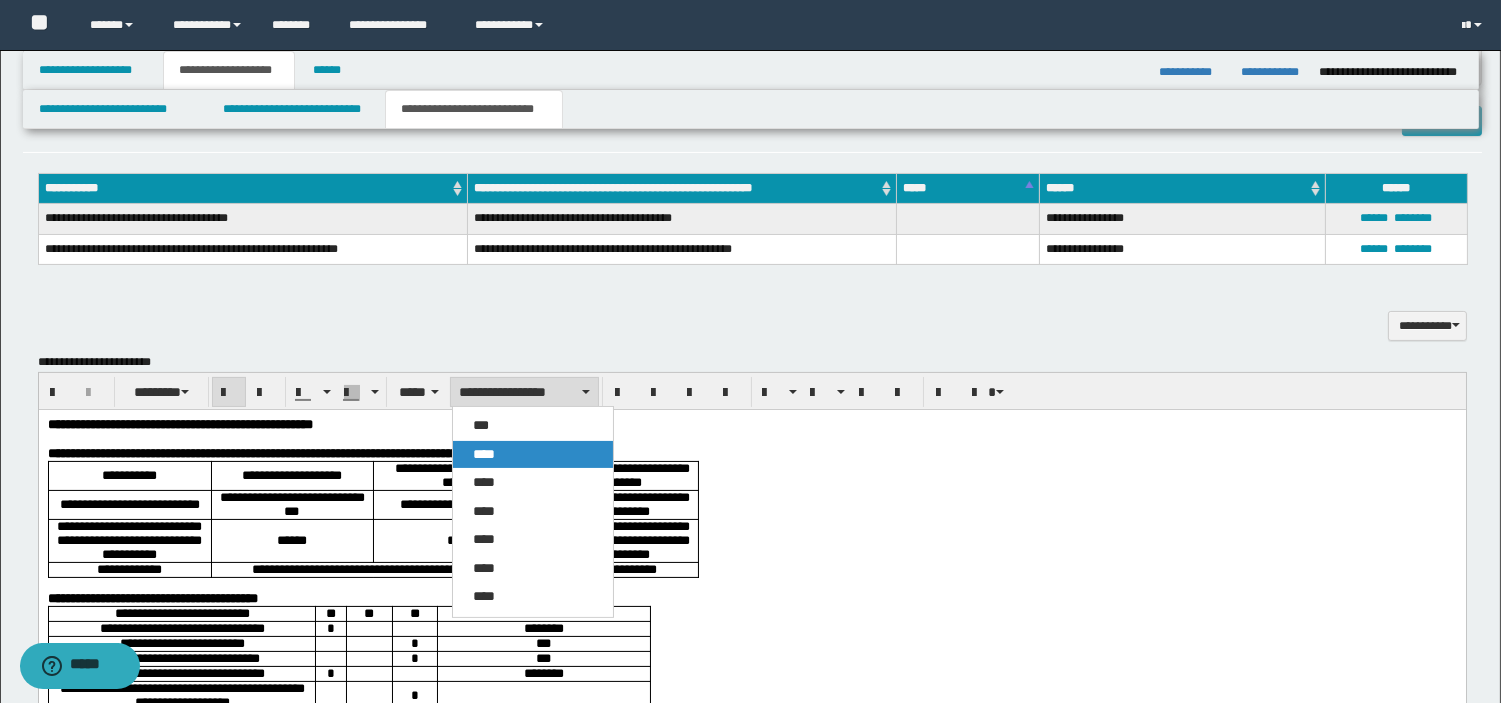 click on "****" at bounding box center [484, 454] 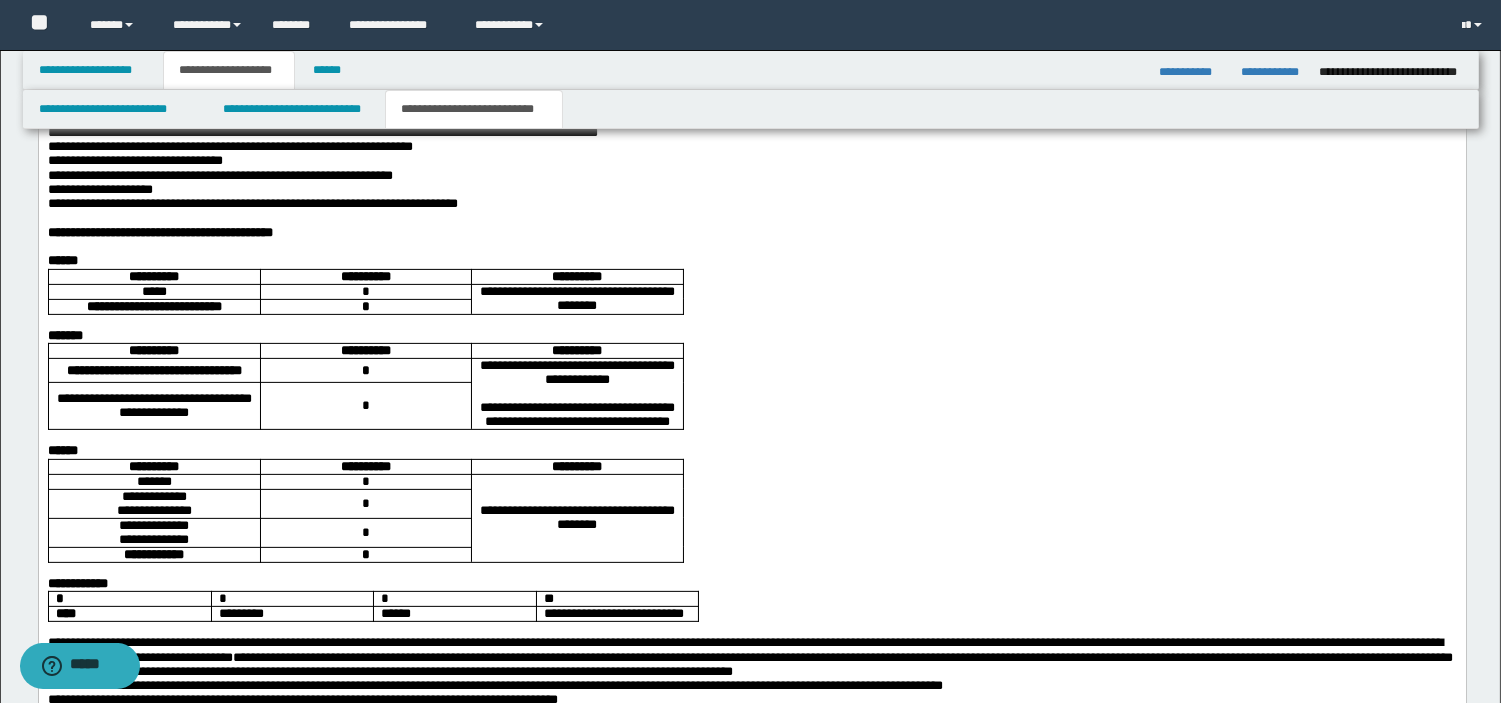 scroll, scrollTop: 1880, scrollLeft: 0, axis: vertical 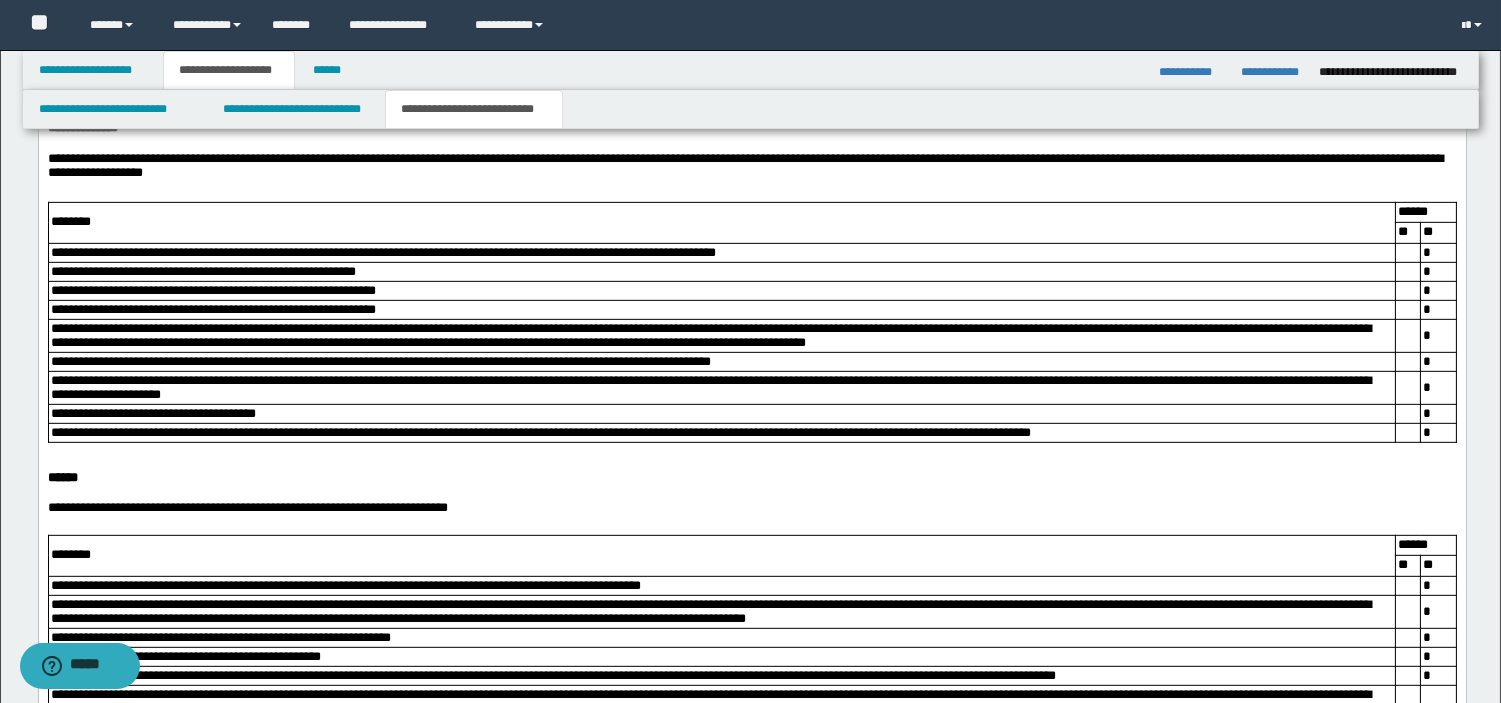 click at bounding box center [751, 114] 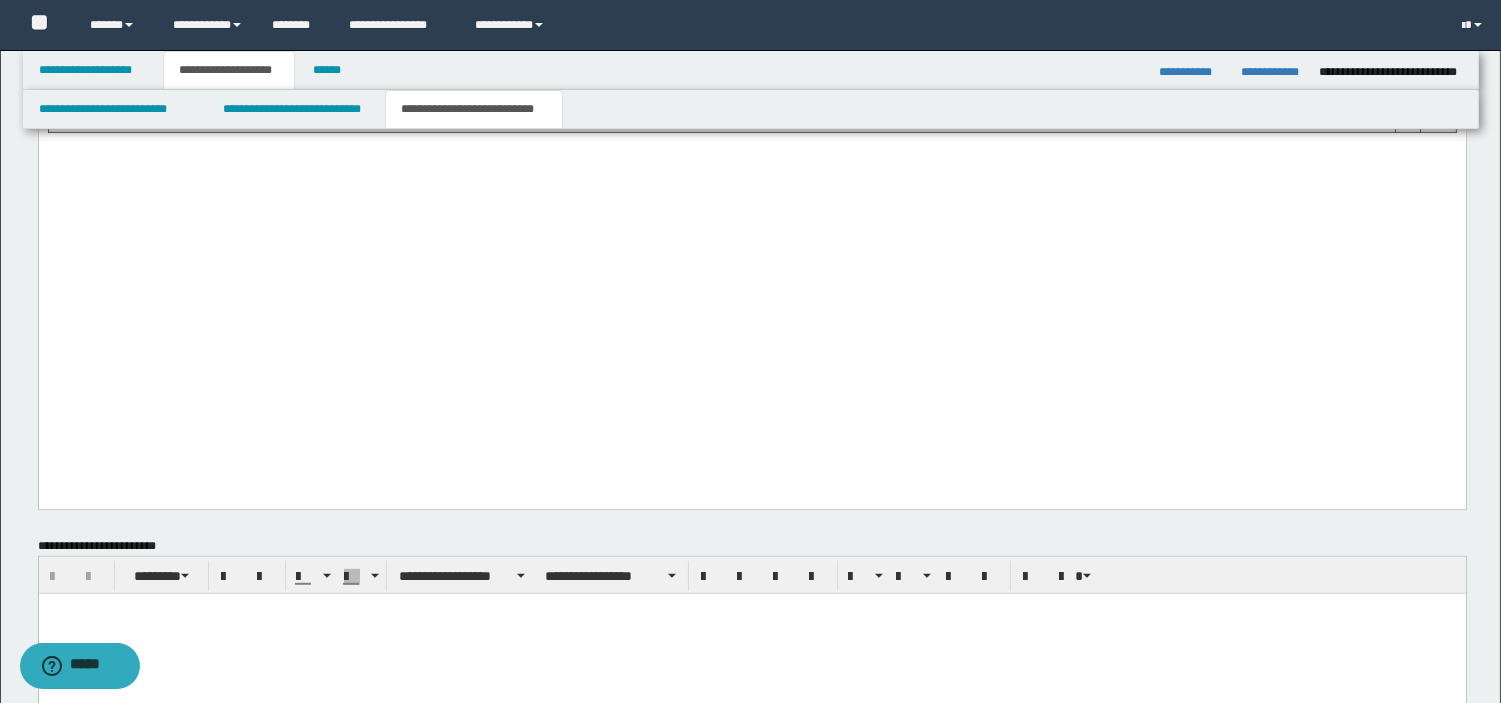 click at bounding box center (751, 633) 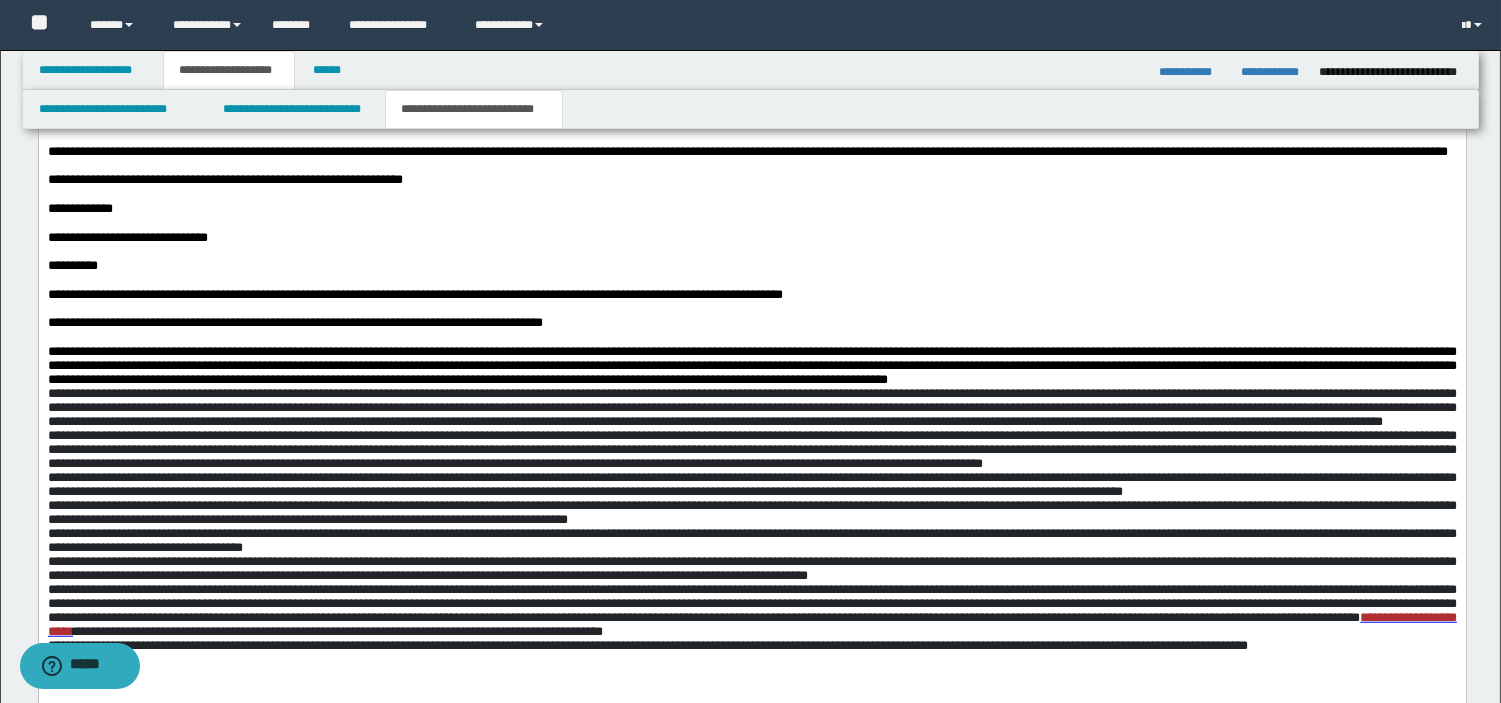 scroll, scrollTop: 3695, scrollLeft: 0, axis: vertical 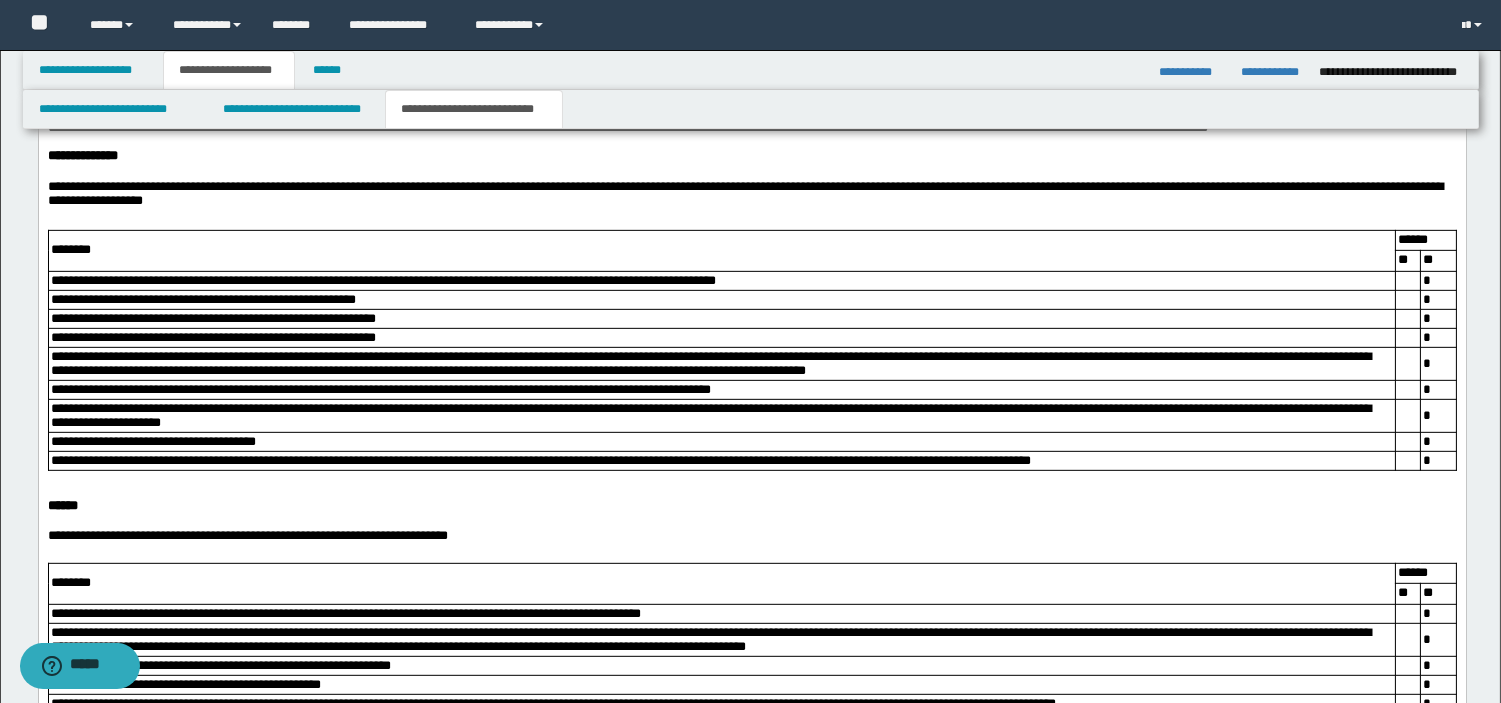 click on "**********" at bounding box center (749, 70) 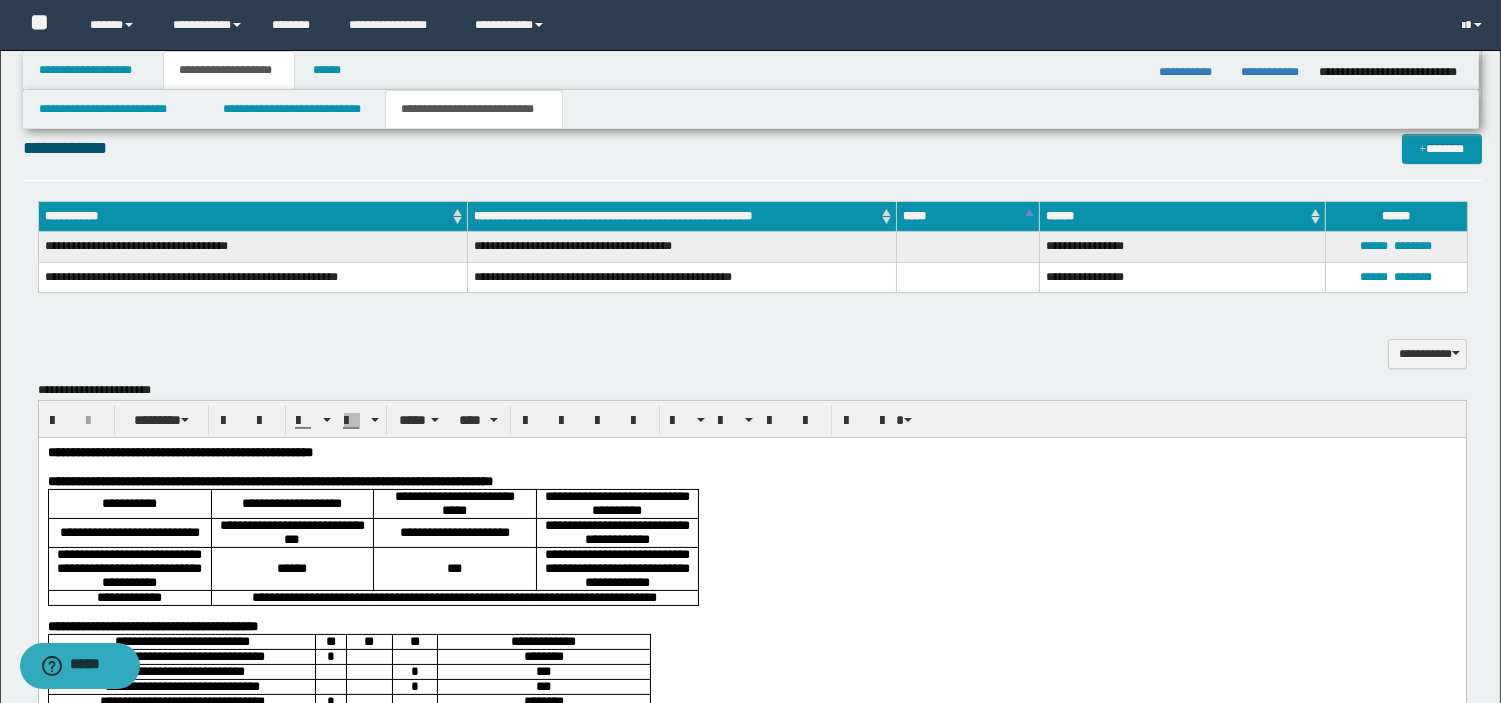 scroll, scrollTop: 8, scrollLeft: 0, axis: vertical 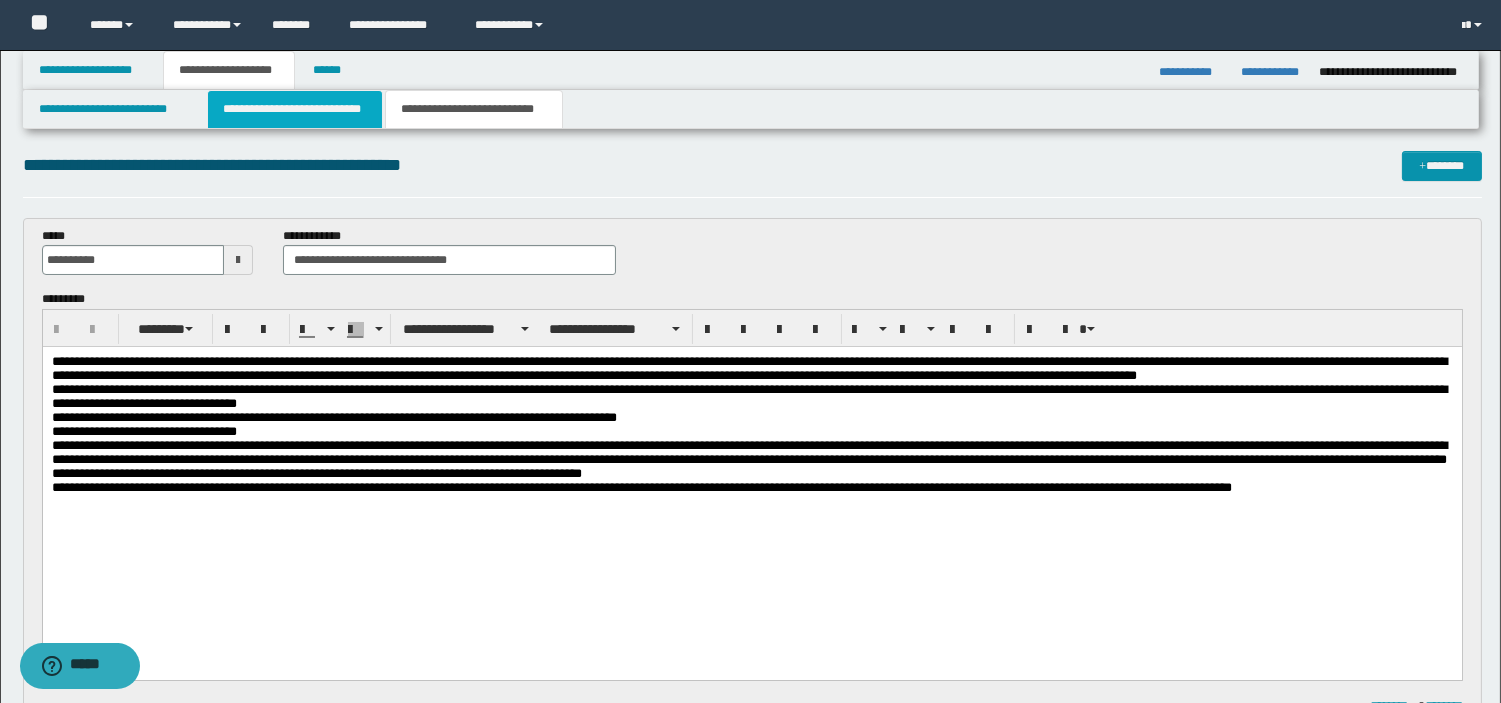 click on "**********" at bounding box center (295, 109) 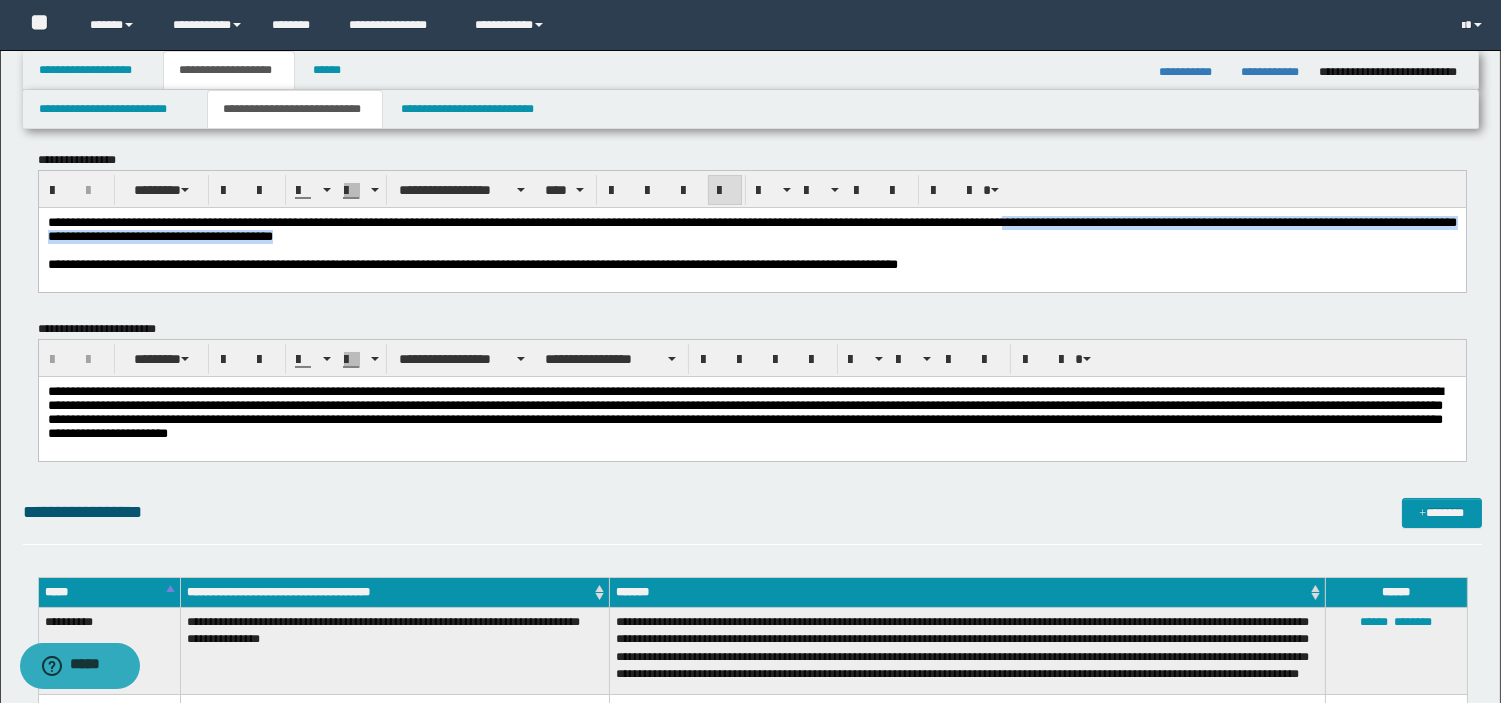 click at bounding box center [751, 250] 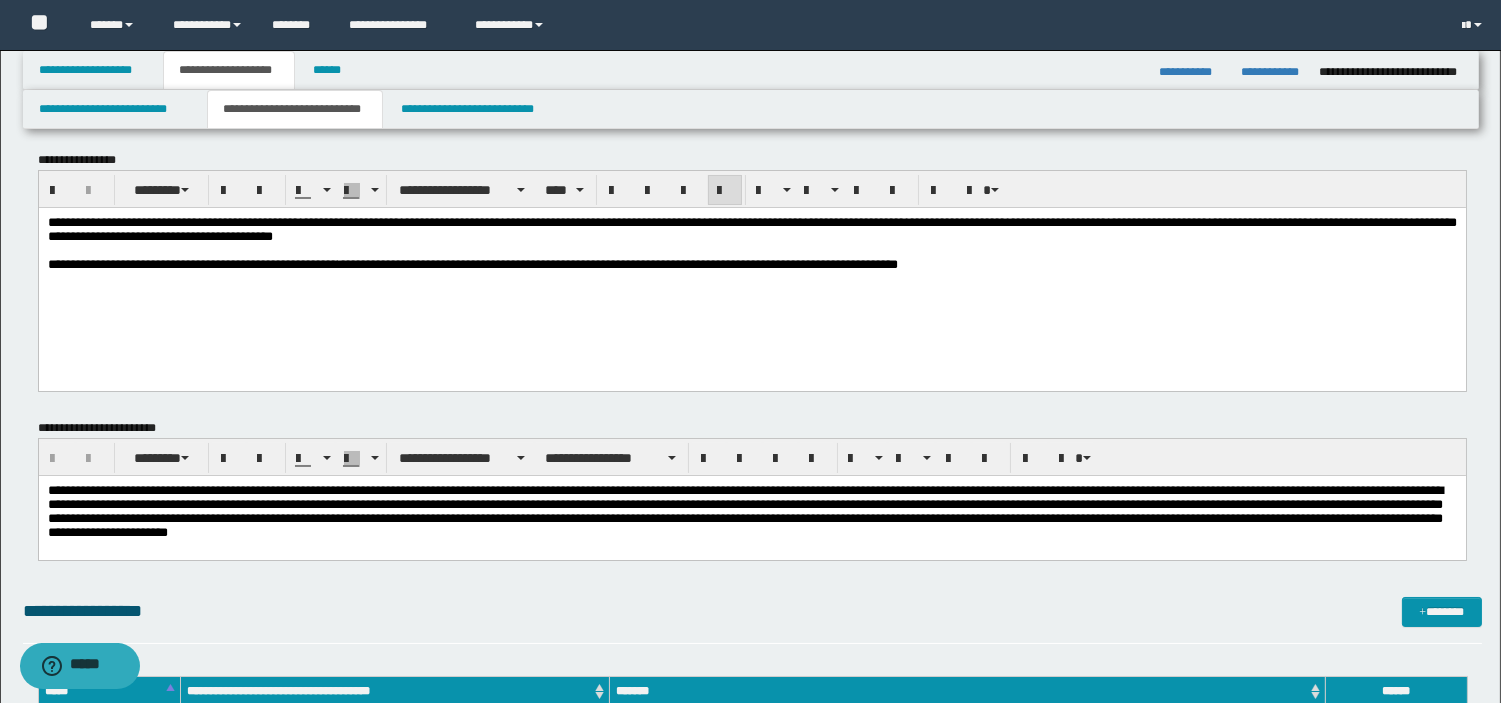 click at bounding box center [751, 250] 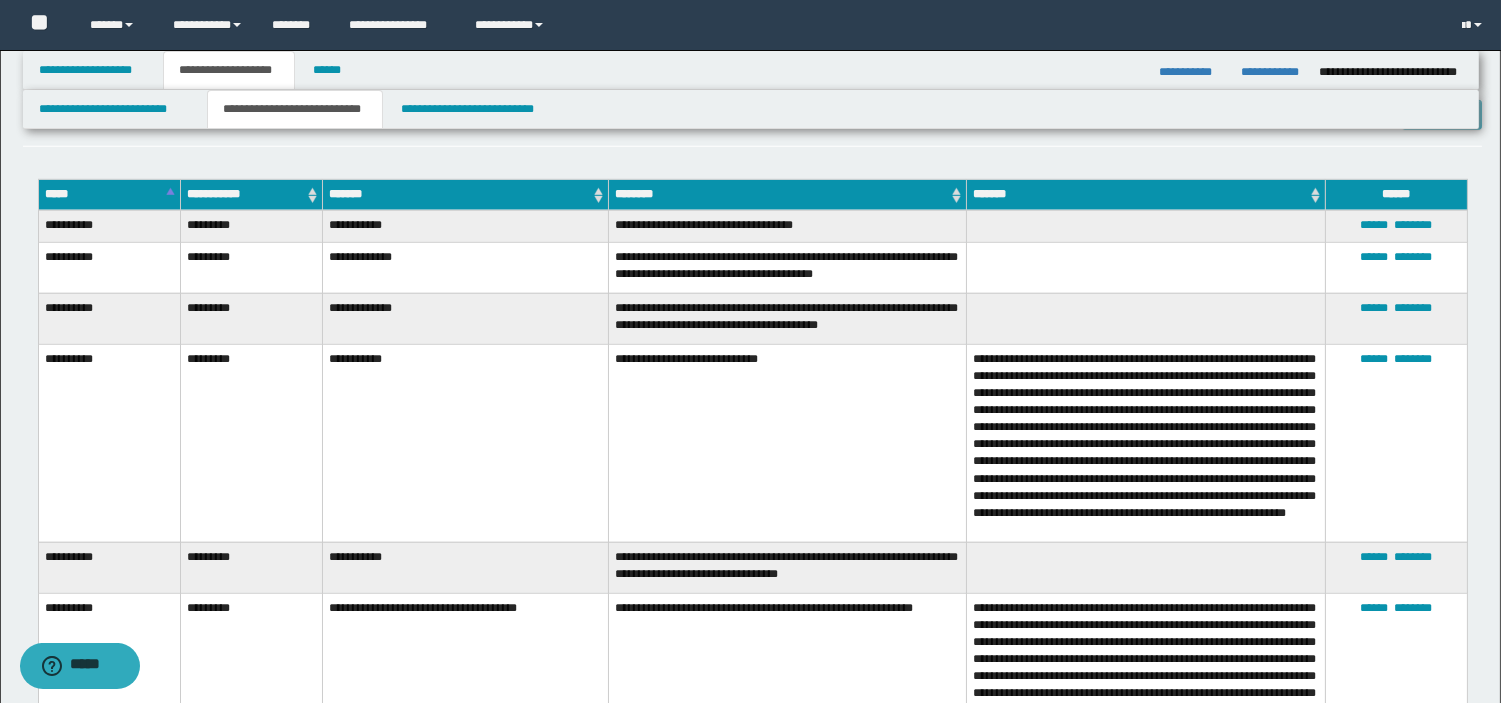 scroll, scrollTop: 2466, scrollLeft: 0, axis: vertical 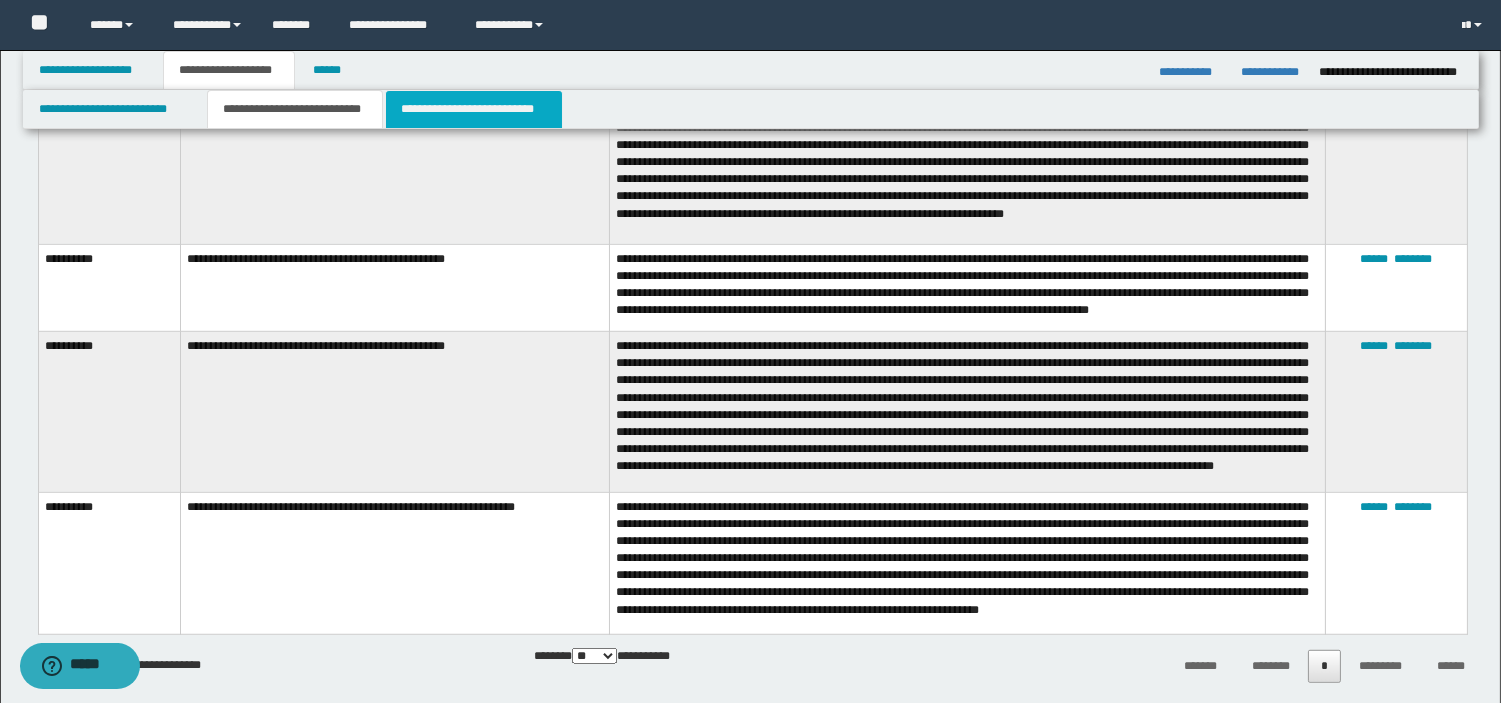 click on "**********" at bounding box center [474, 109] 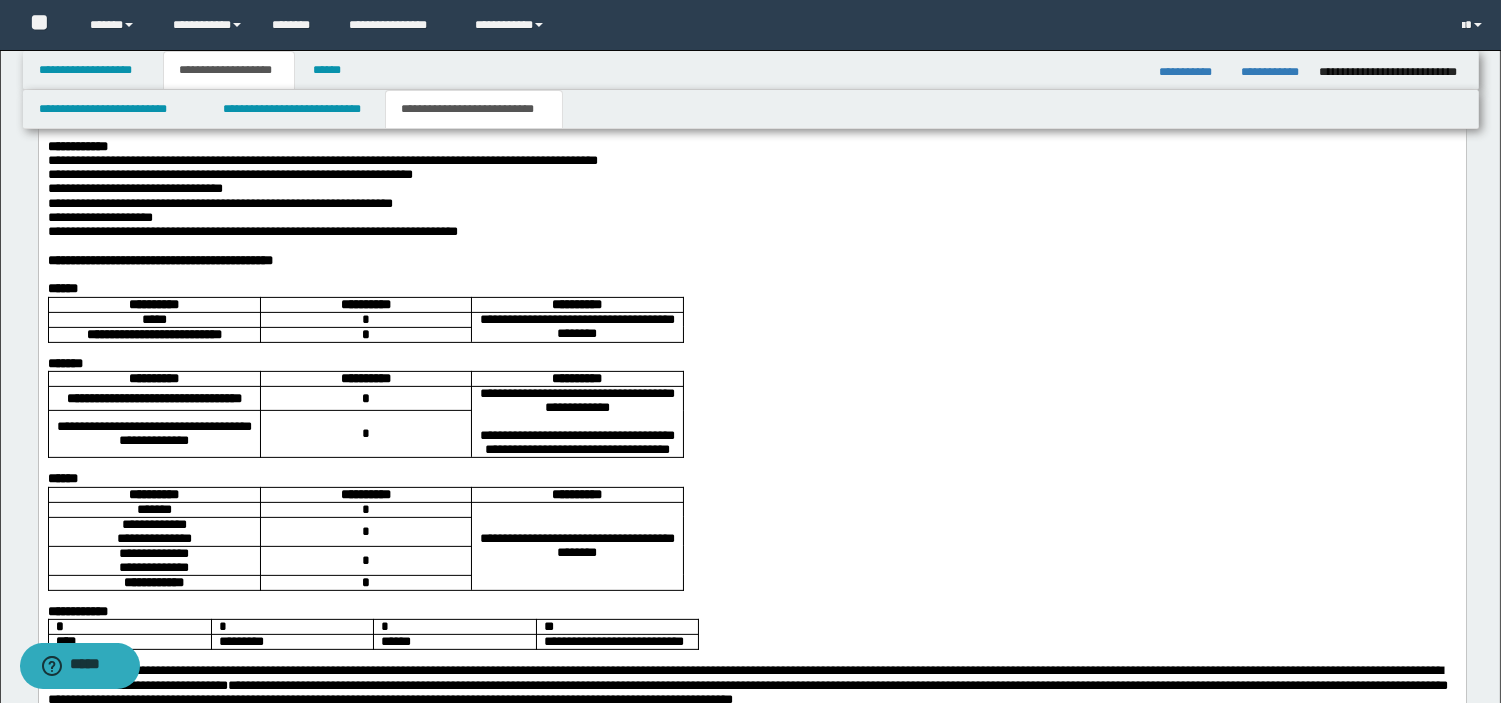 scroll, scrollTop: 623, scrollLeft: 0, axis: vertical 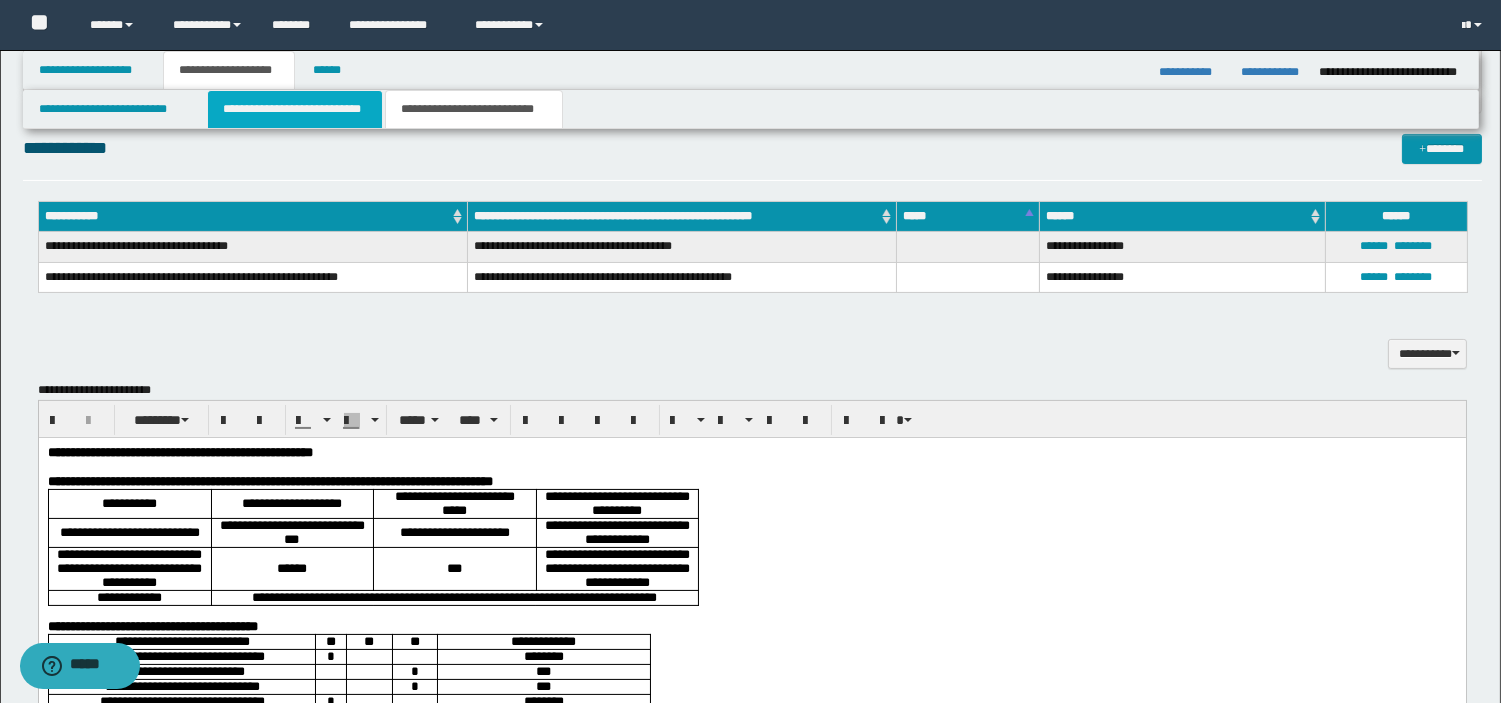click on "**********" at bounding box center (295, 109) 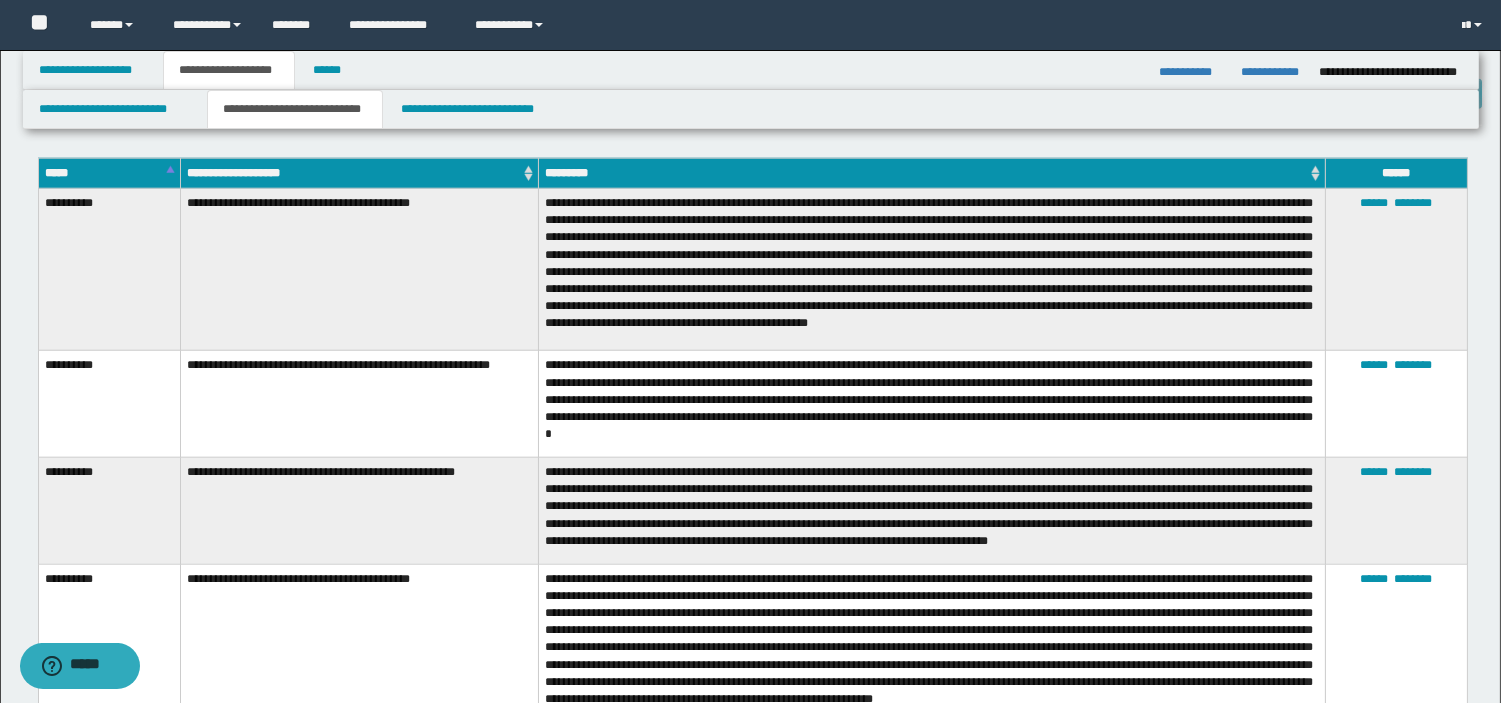 scroll, scrollTop: 4021, scrollLeft: 0, axis: vertical 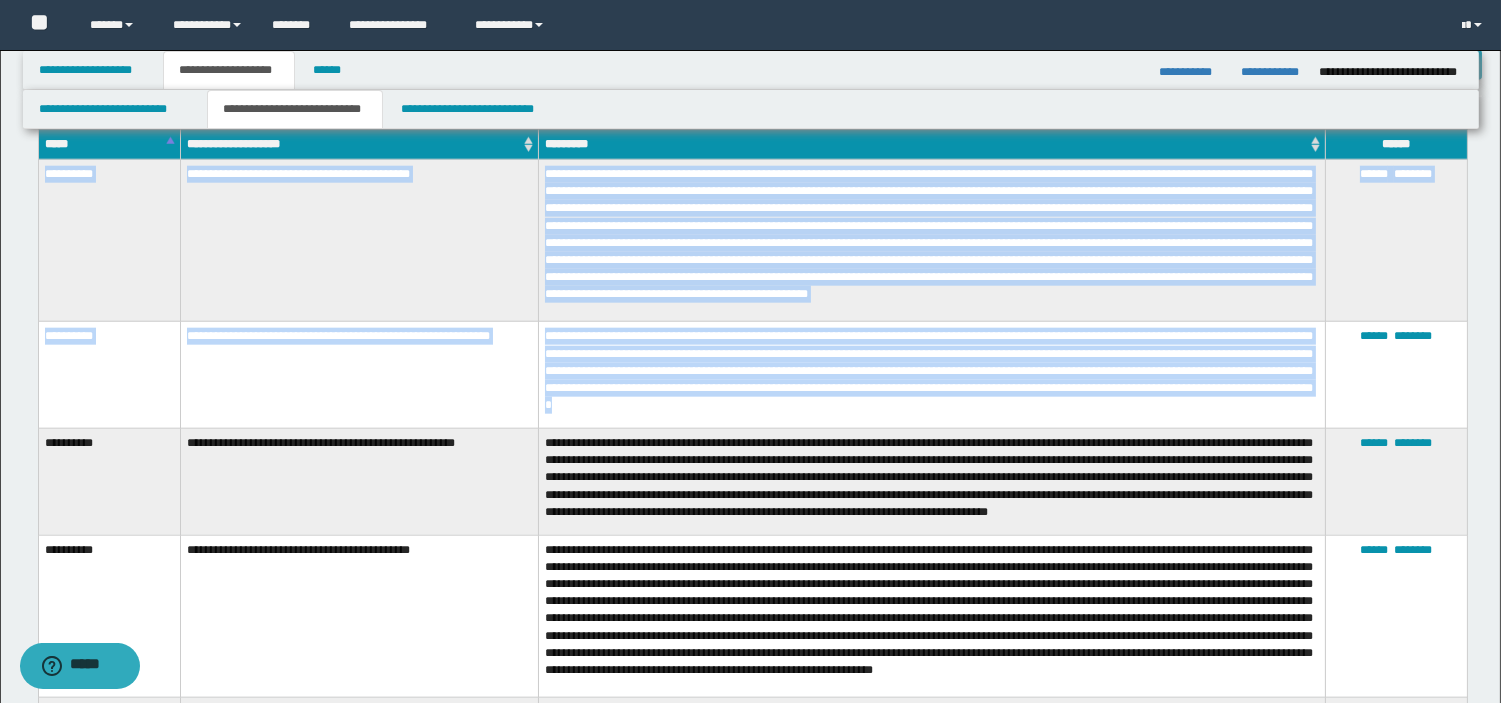 drag, startPoint x: 47, startPoint y: 174, endPoint x: 885, endPoint y: 414, distance: 871.6903 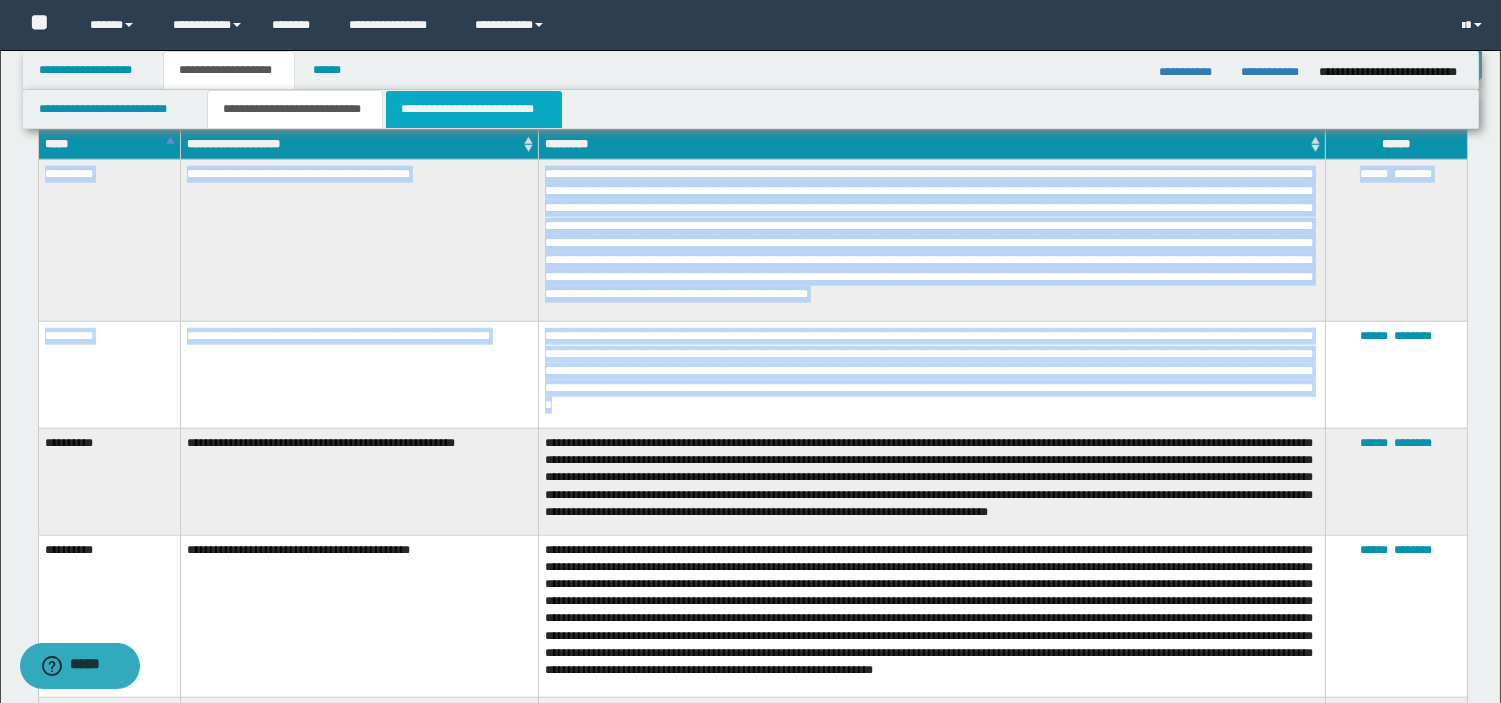 click on "**********" at bounding box center [474, 109] 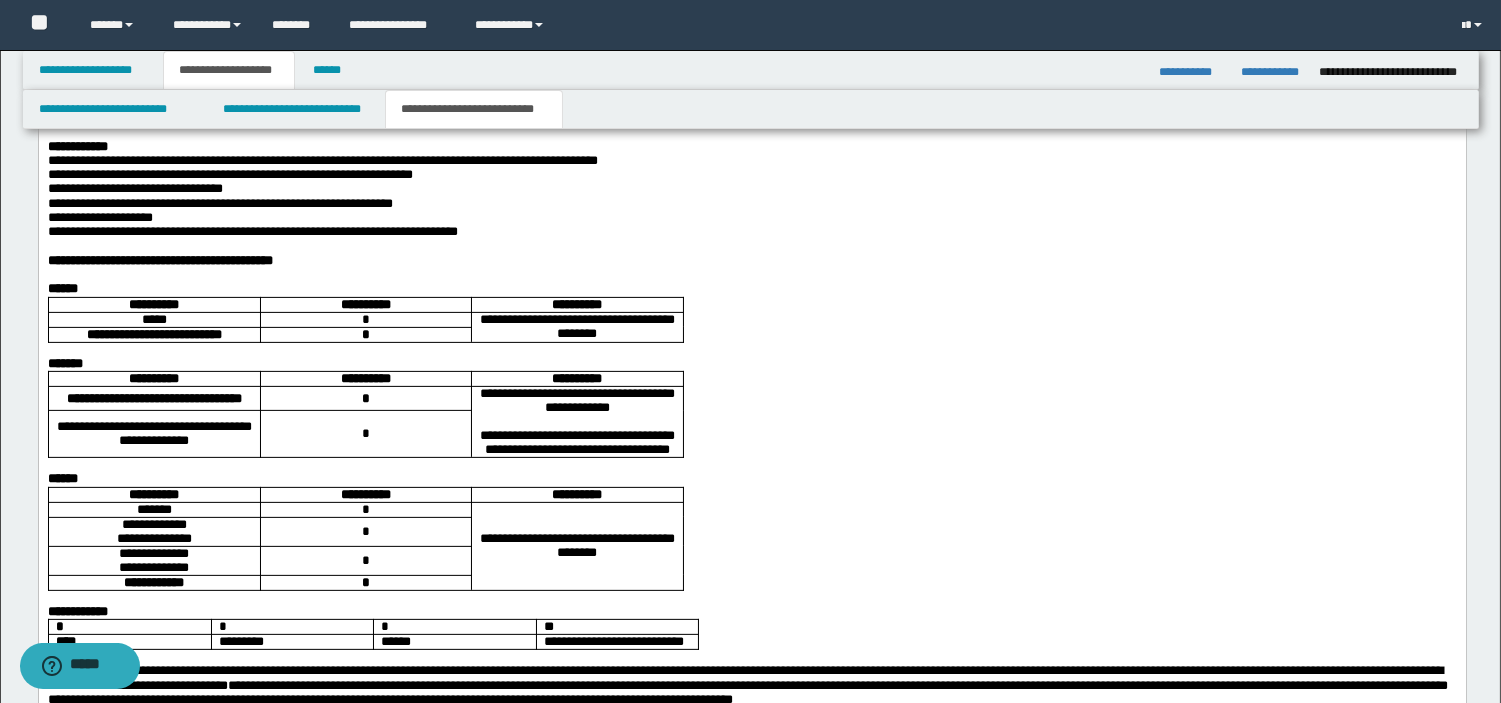 scroll, scrollTop: 623, scrollLeft: 0, axis: vertical 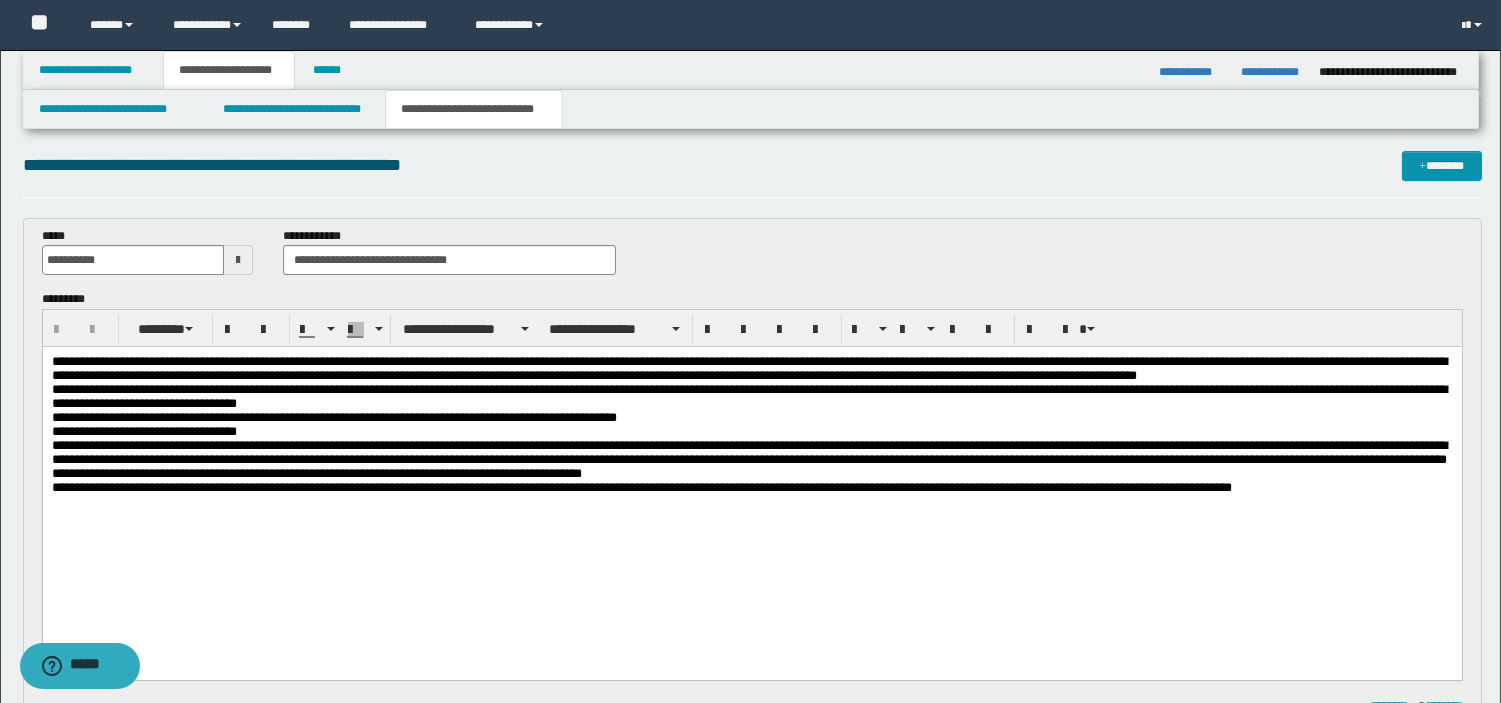 click on "**********" at bounding box center (751, 458) 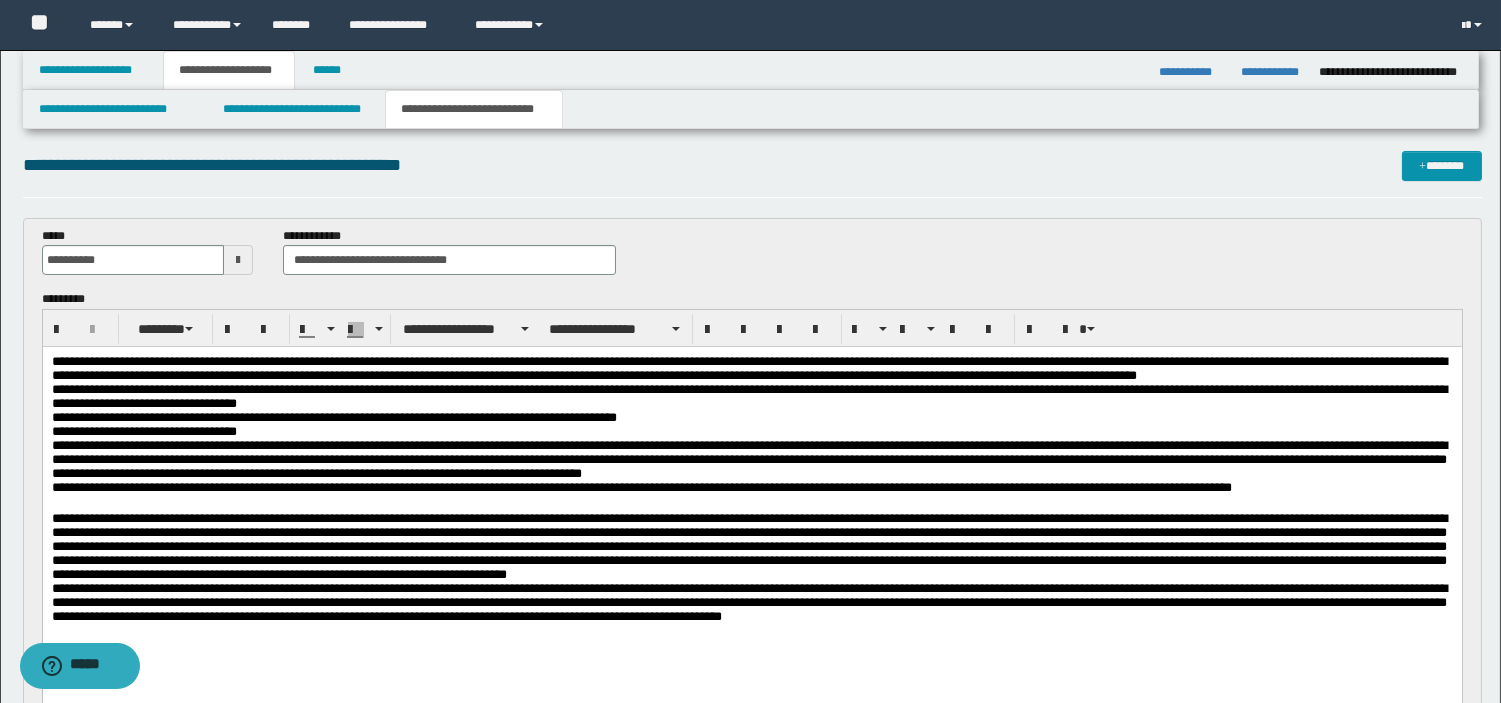 click on "**********" at bounding box center [751, 578] 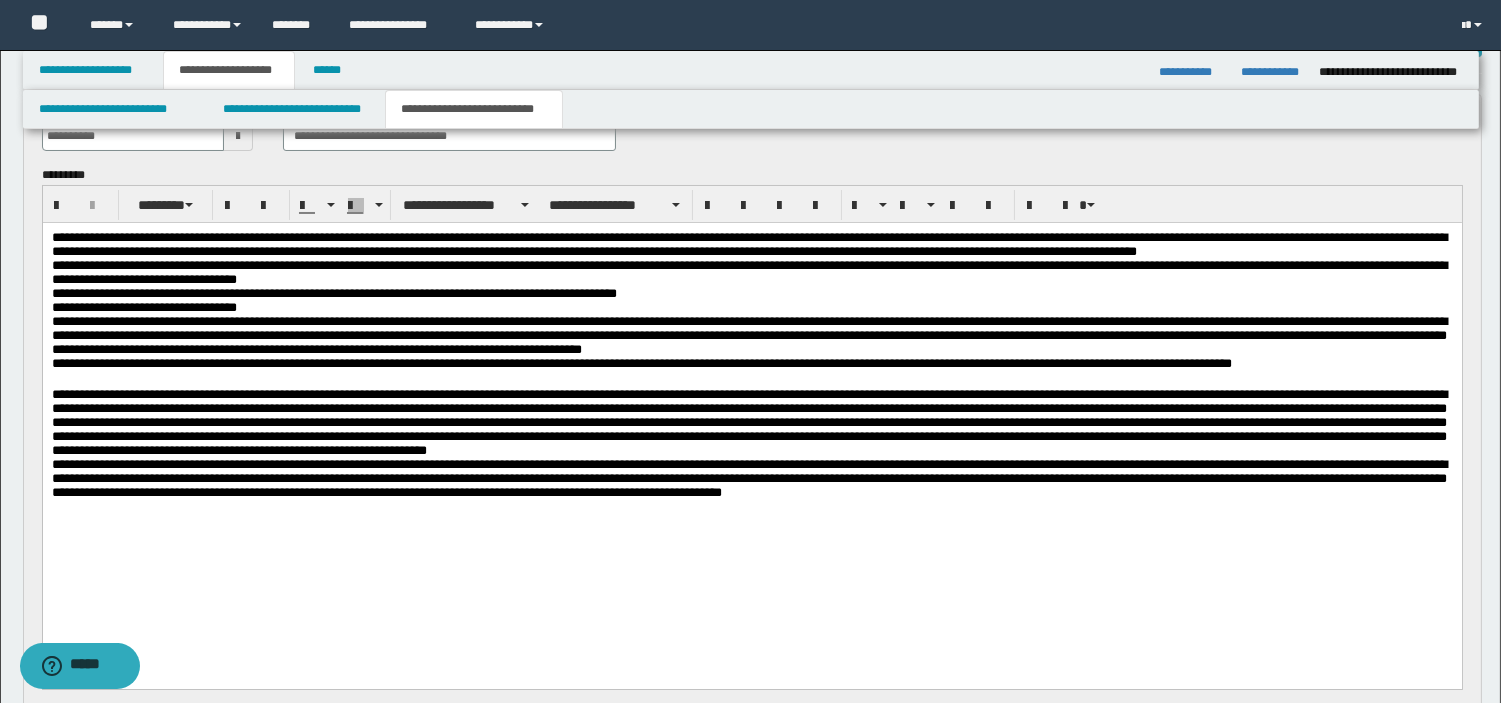 scroll, scrollTop: 142, scrollLeft: 0, axis: vertical 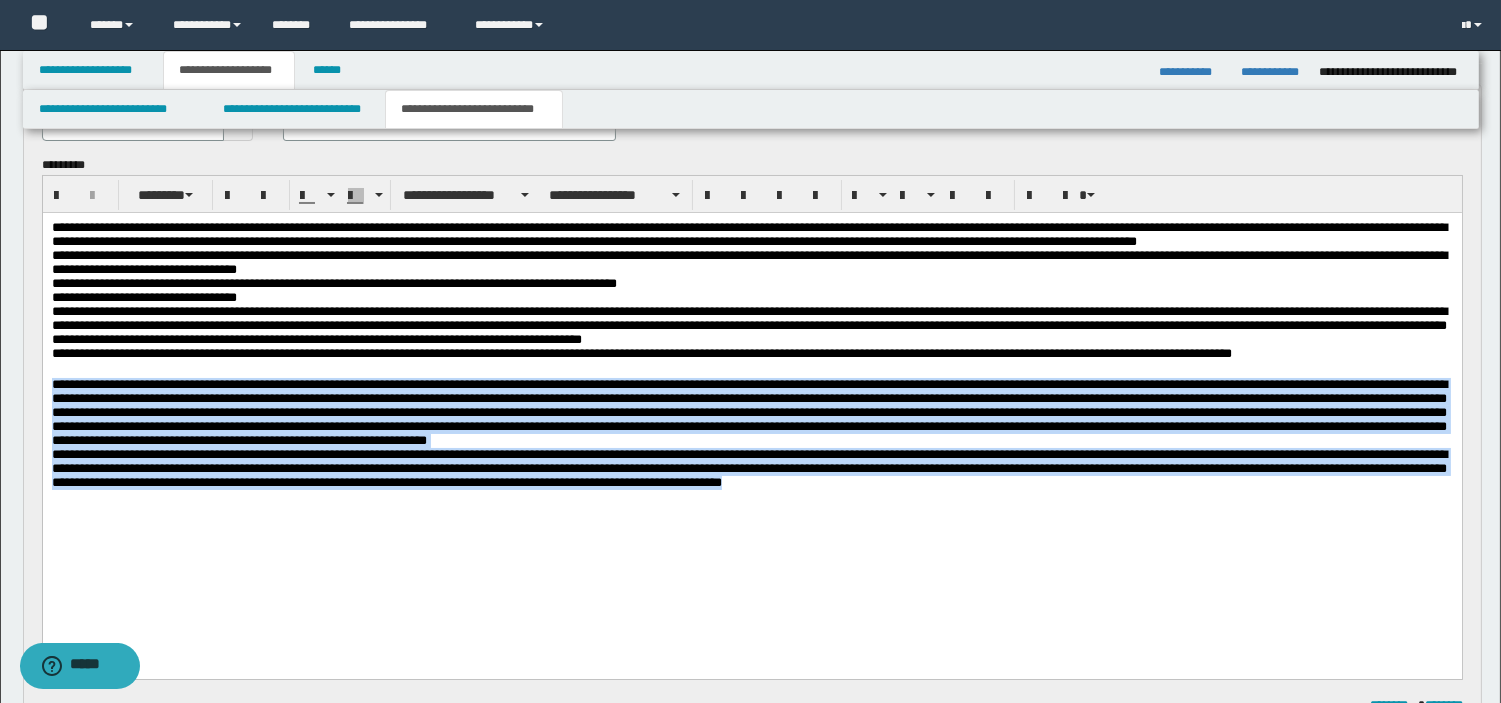 drag, startPoint x: 49, startPoint y: 442, endPoint x: 1186, endPoint y: 580, distance: 1145.344 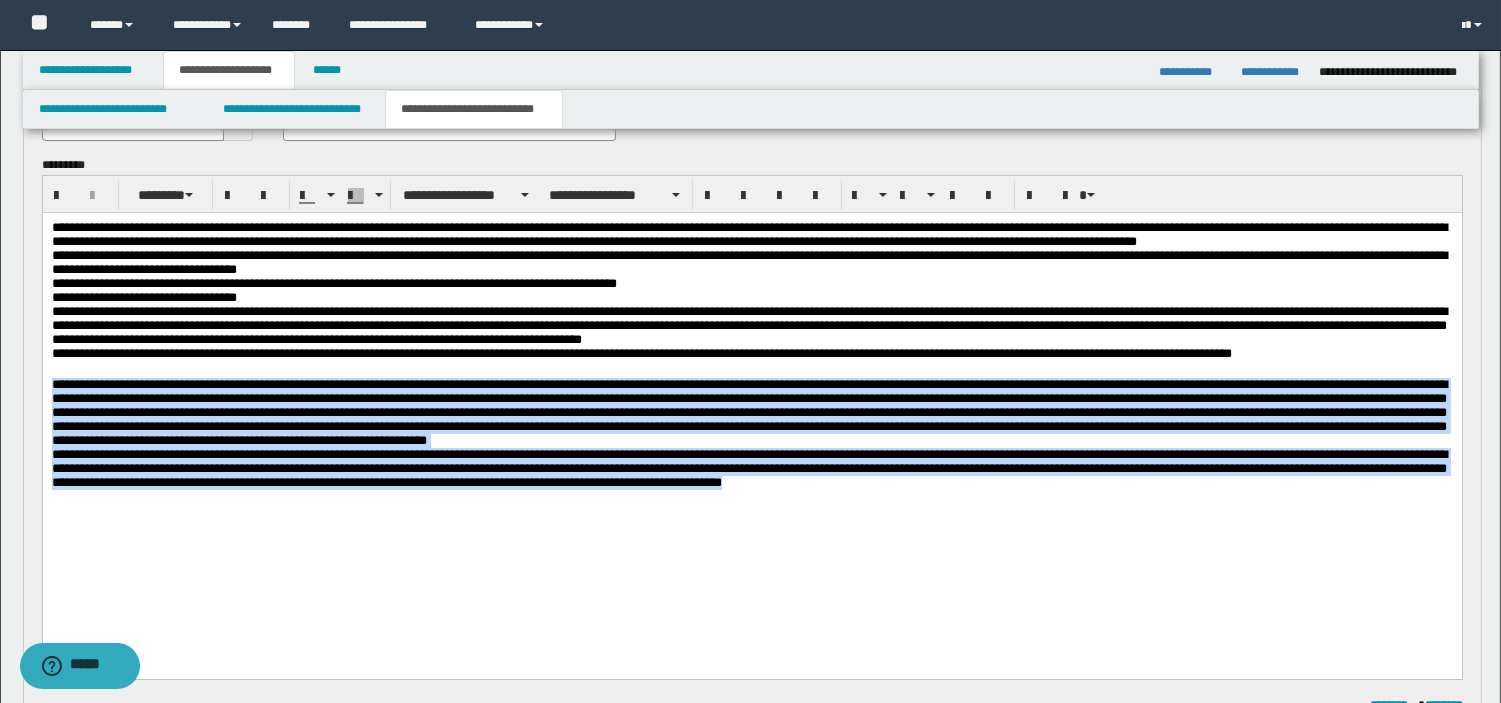 click on "**********" at bounding box center (751, 391) 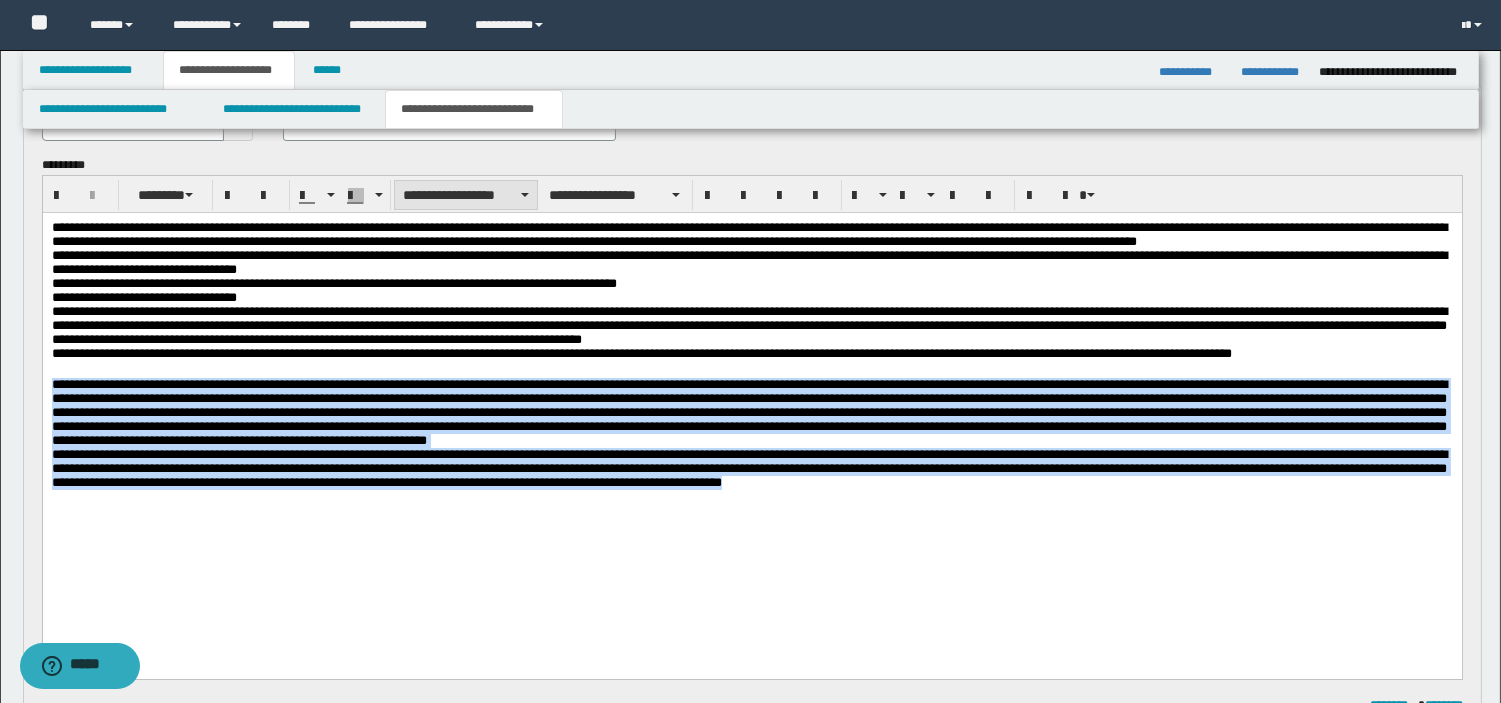 click on "**********" at bounding box center [466, 195] 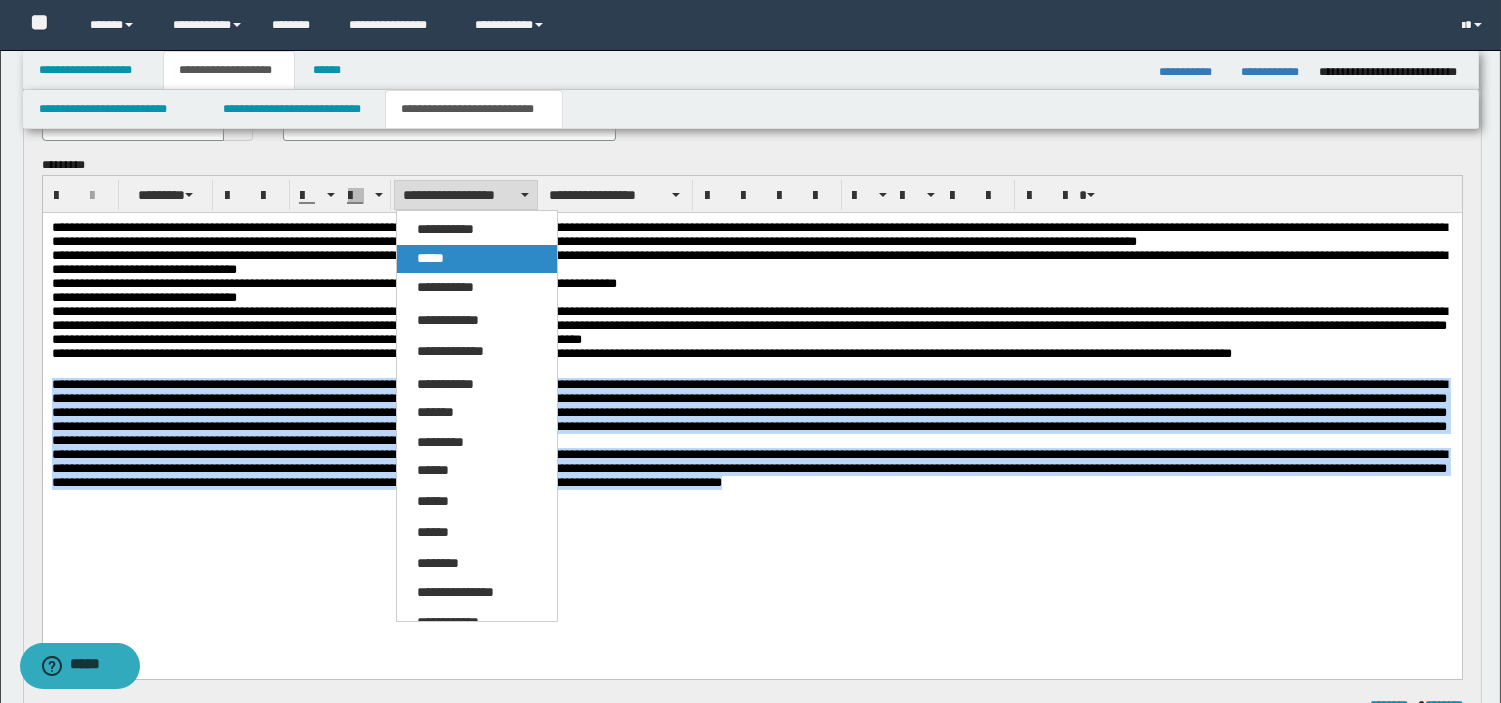 click on "*****" at bounding box center (477, 259) 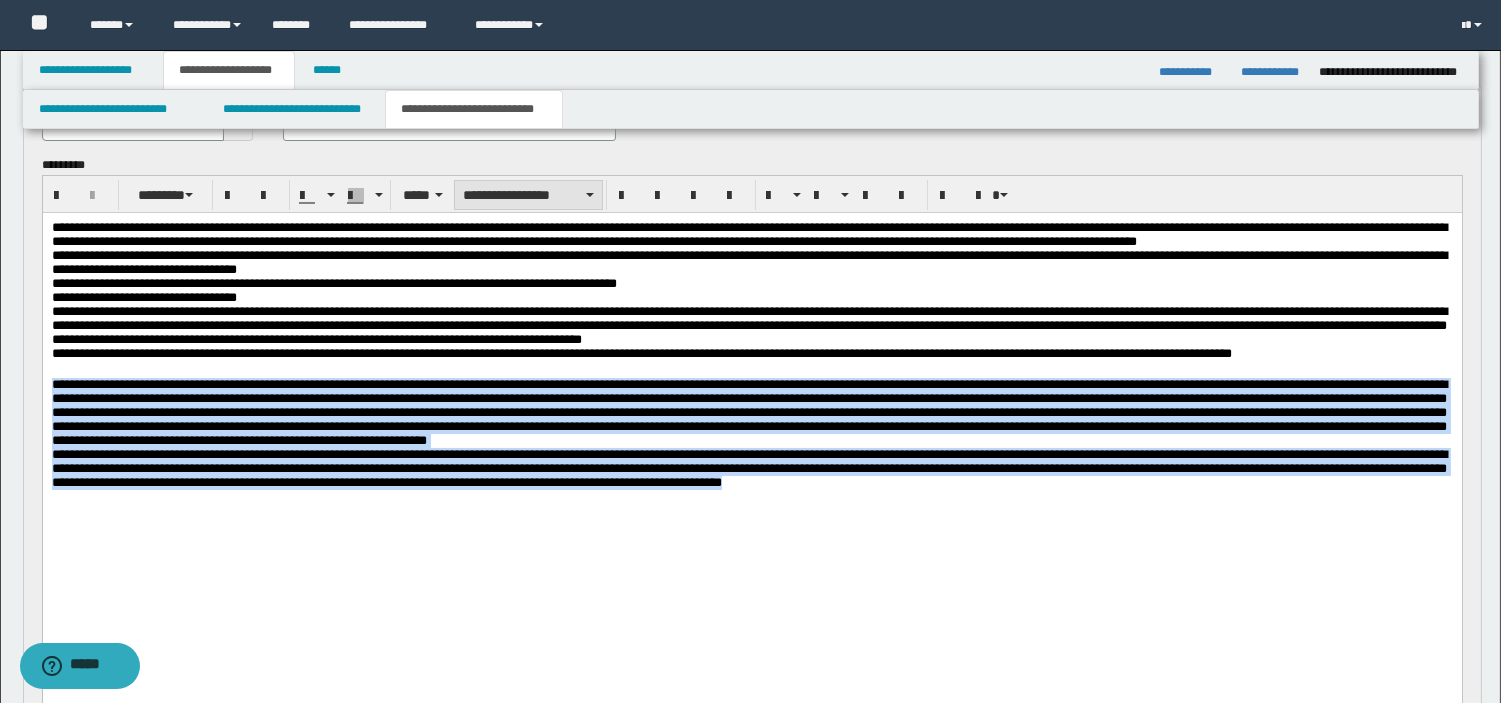 click on "**********" at bounding box center (528, 195) 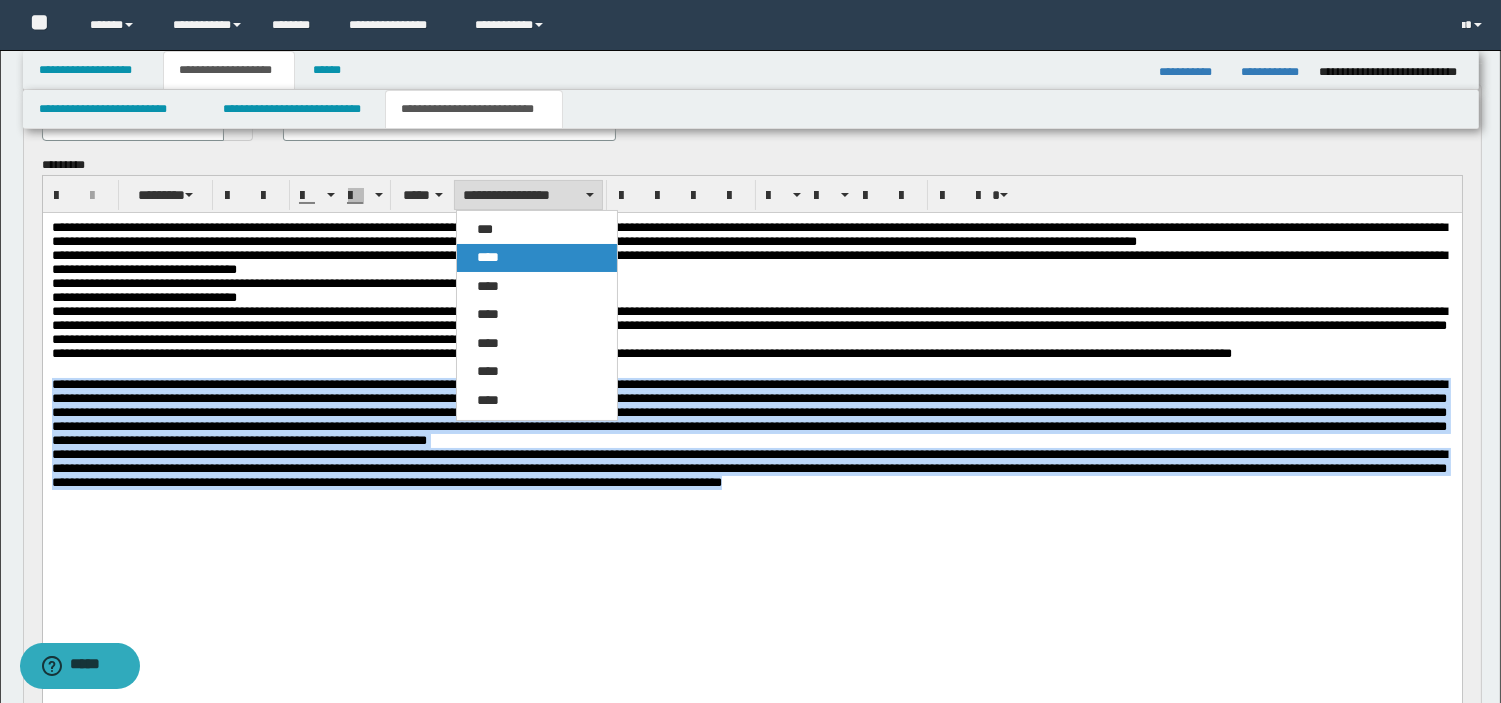 click on "****" at bounding box center [537, 258] 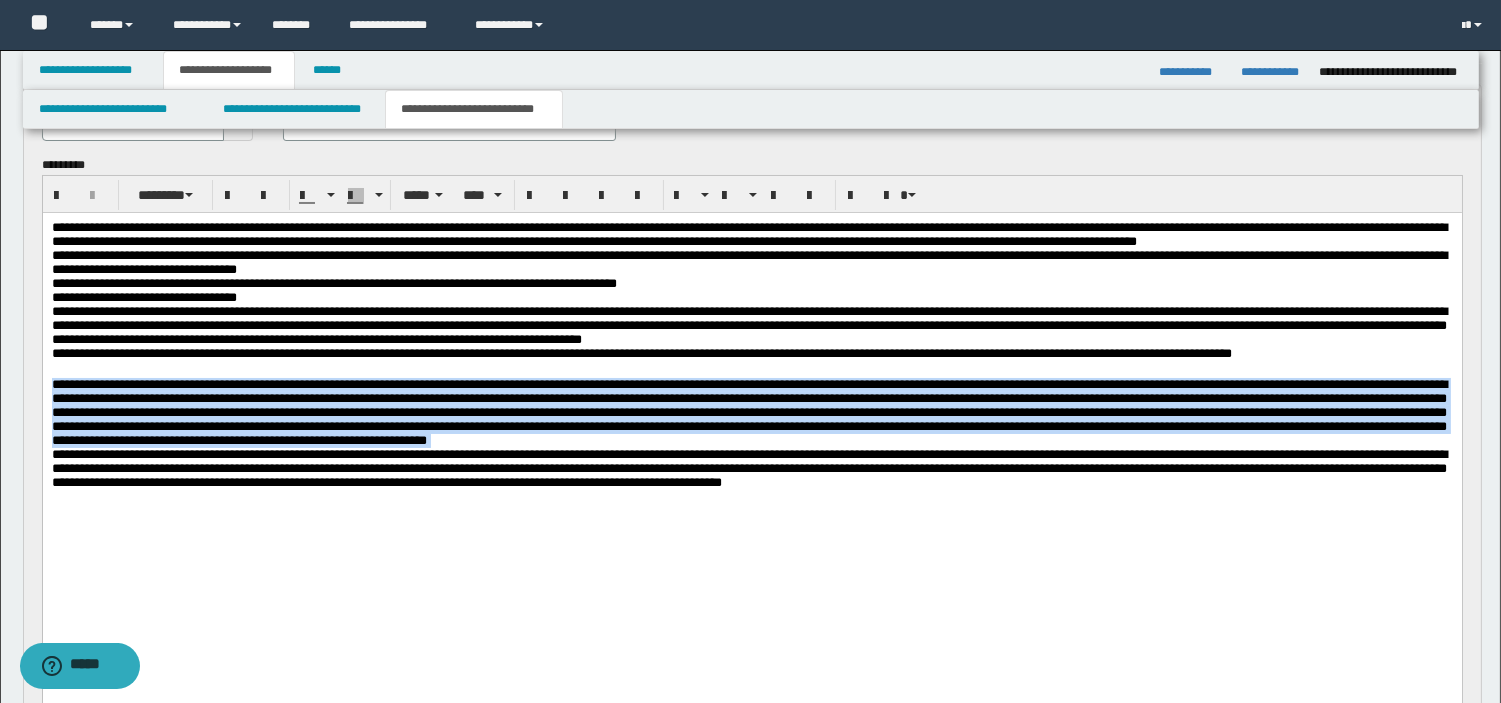 click on "**********" at bounding box center (751, 407) 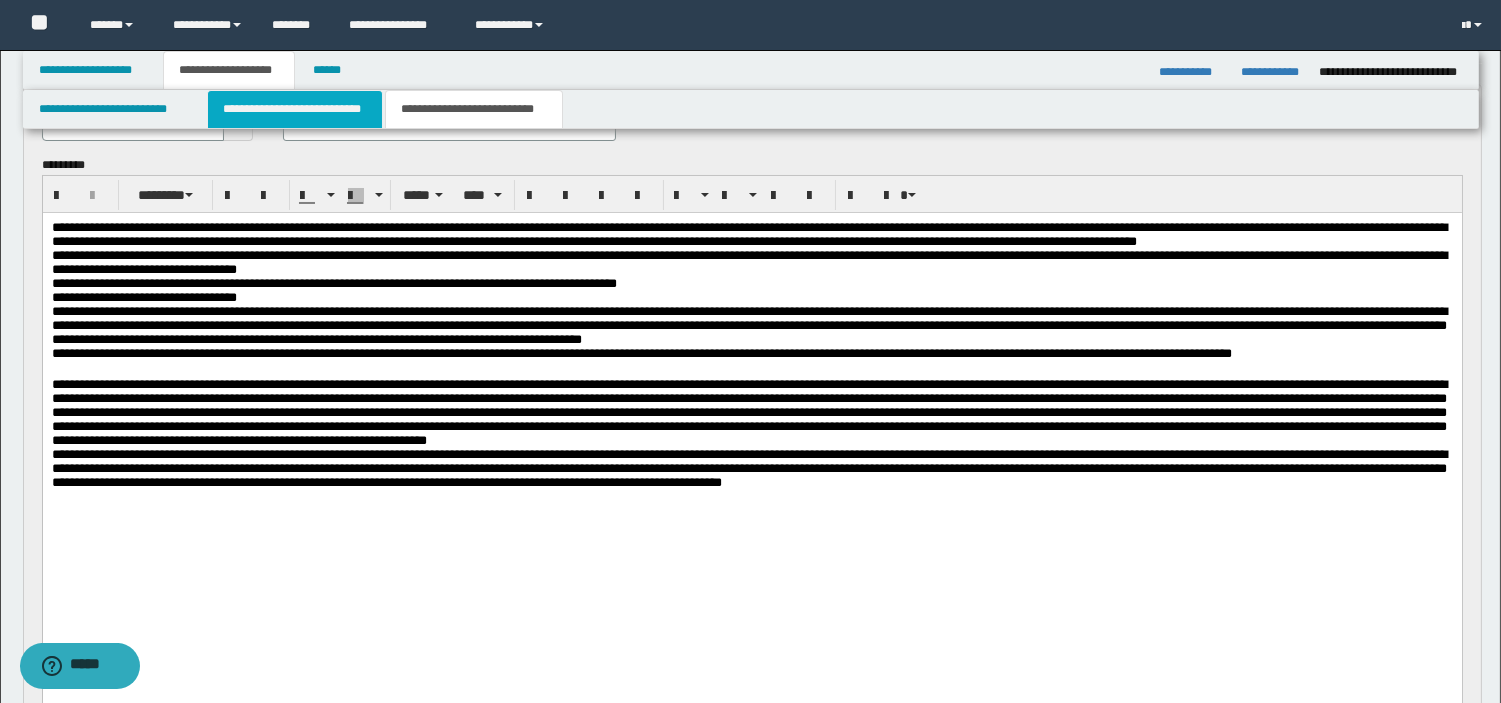 click on "**********" at bounding box center (295, 109) 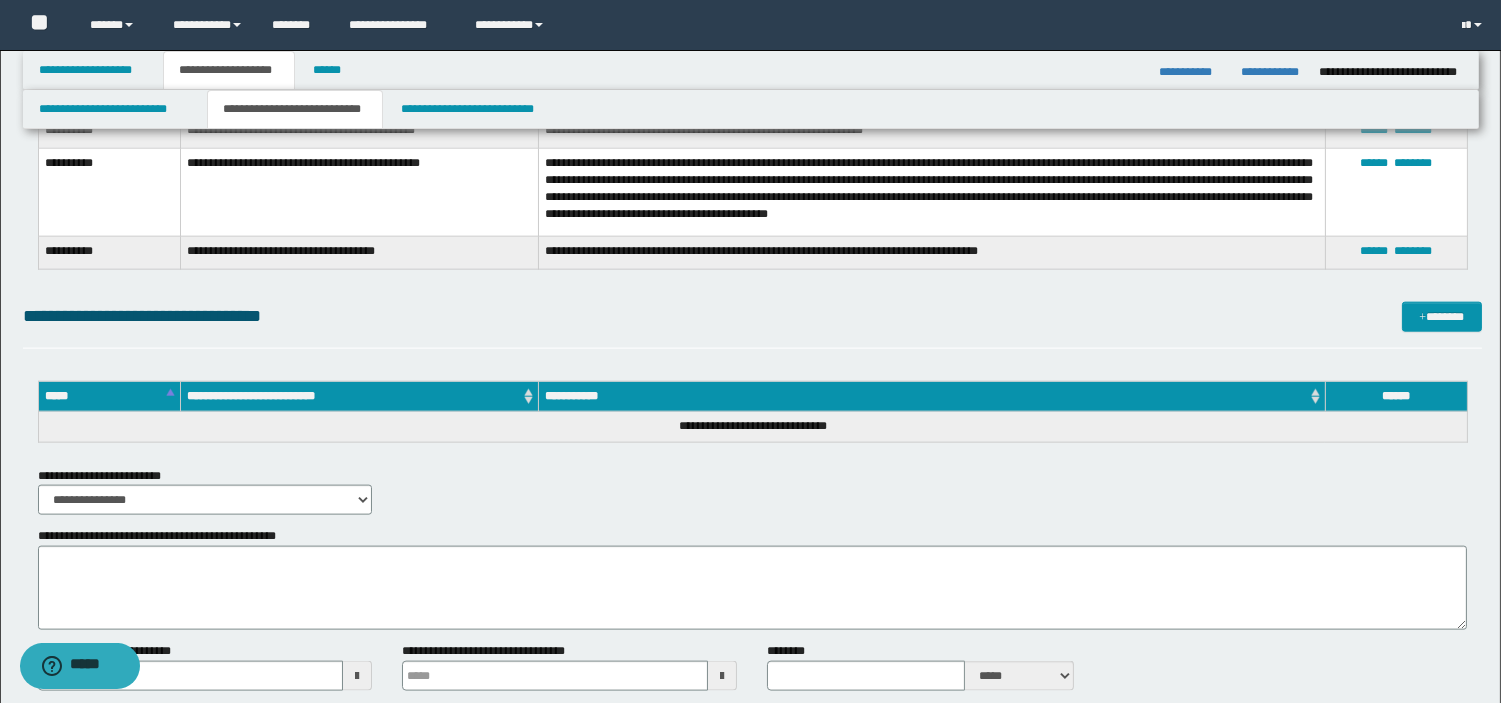scroll, scrollTop: 4558, scrollLeft: 0, axis: vertical 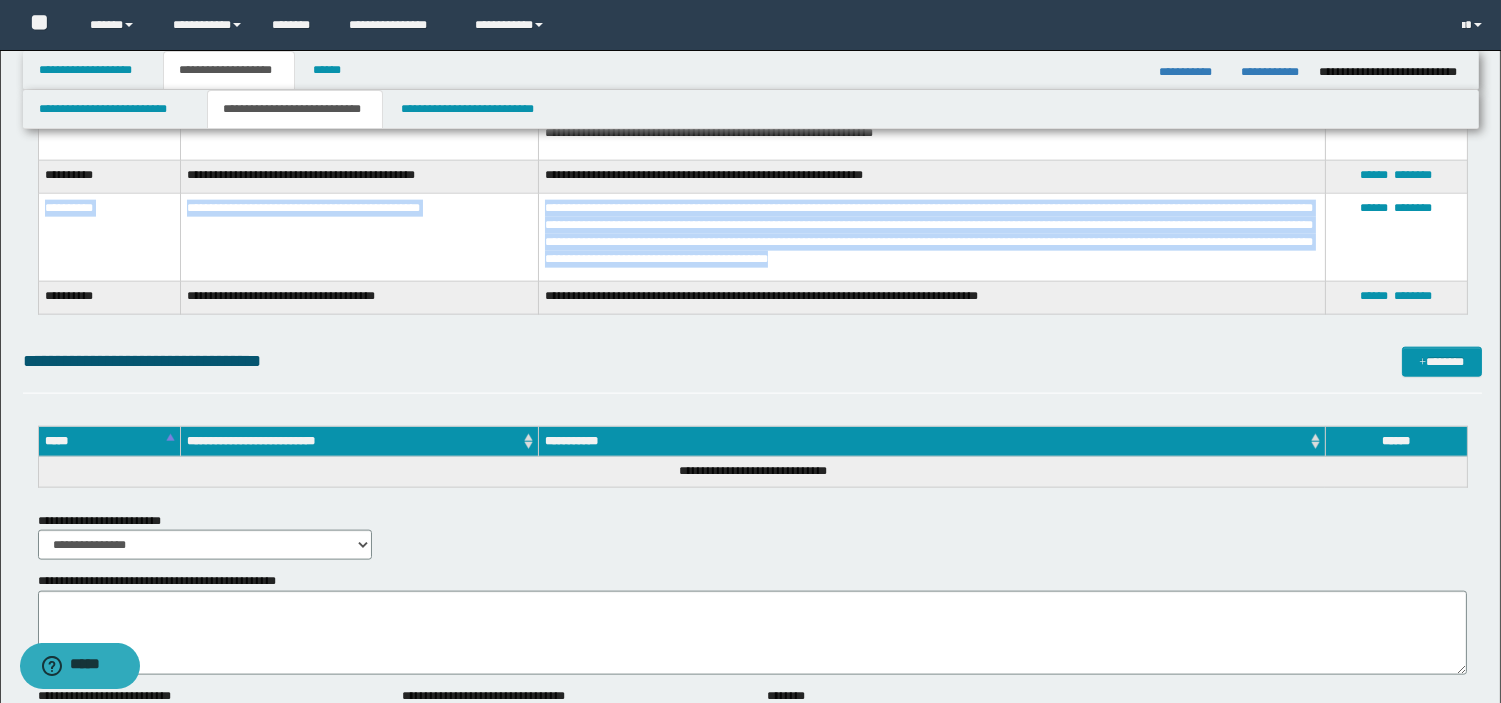 drag, startPoint x: 46, startPoint y: 217, endPoint x: 950, endPoint y: 274, distance: 905.7952 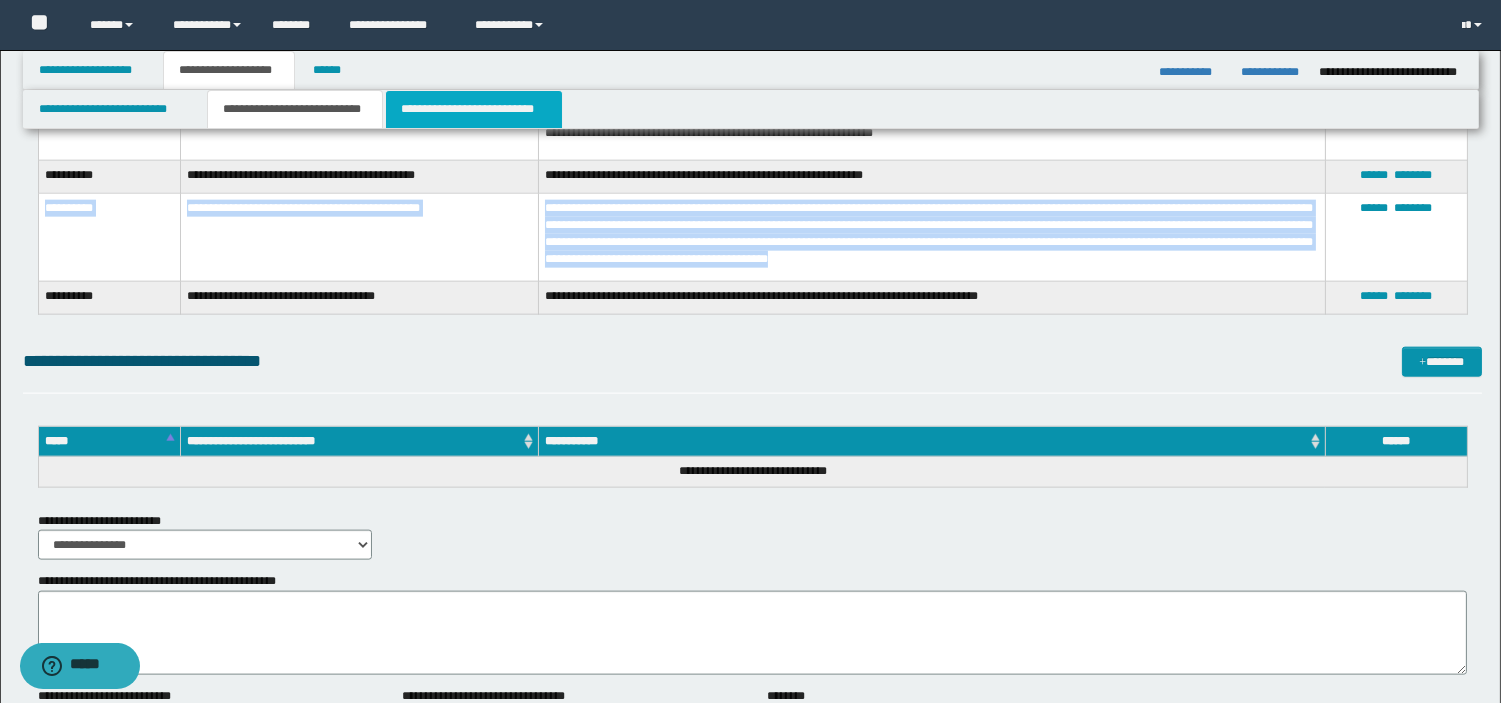 click on "**********" at bounding box center [474, 109] 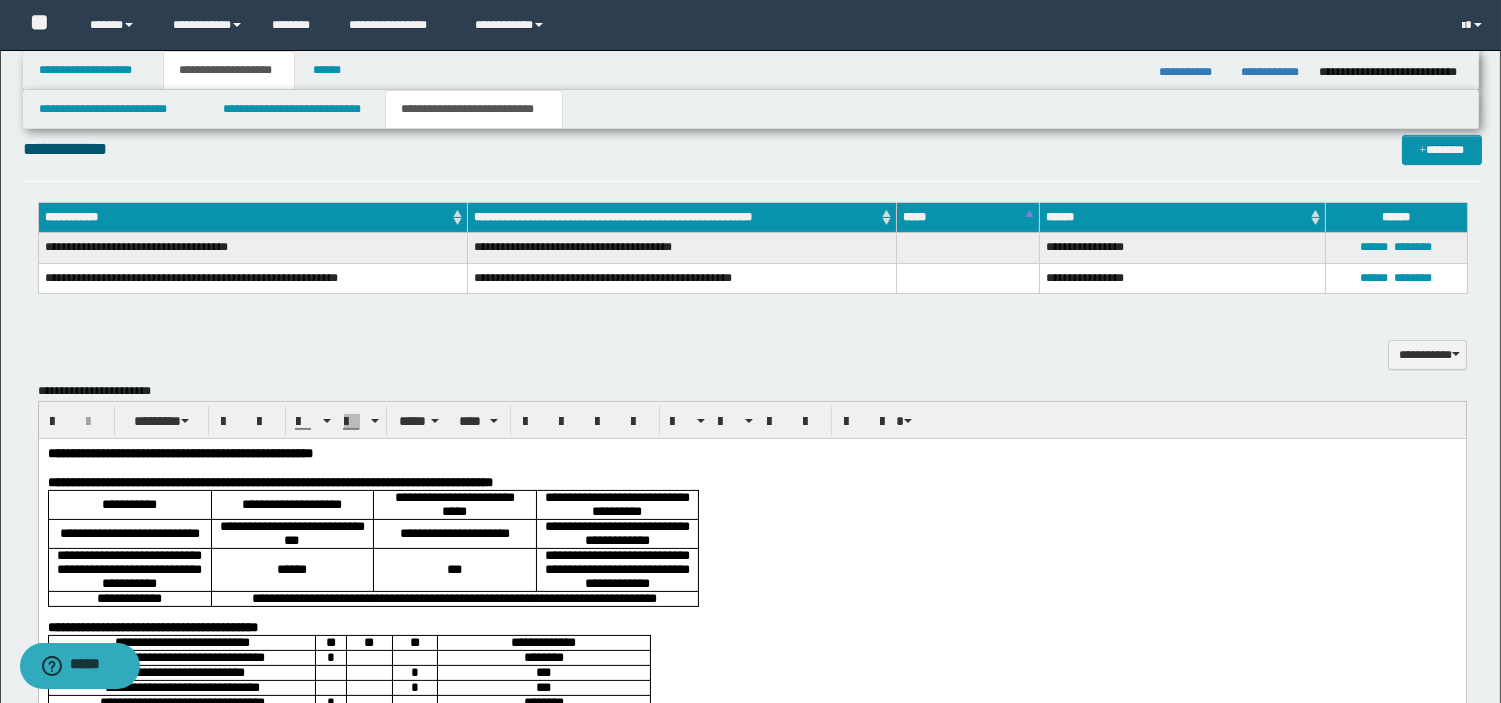 scroll, scrollTop: 174, scrollLeft: 0, axis: vertical 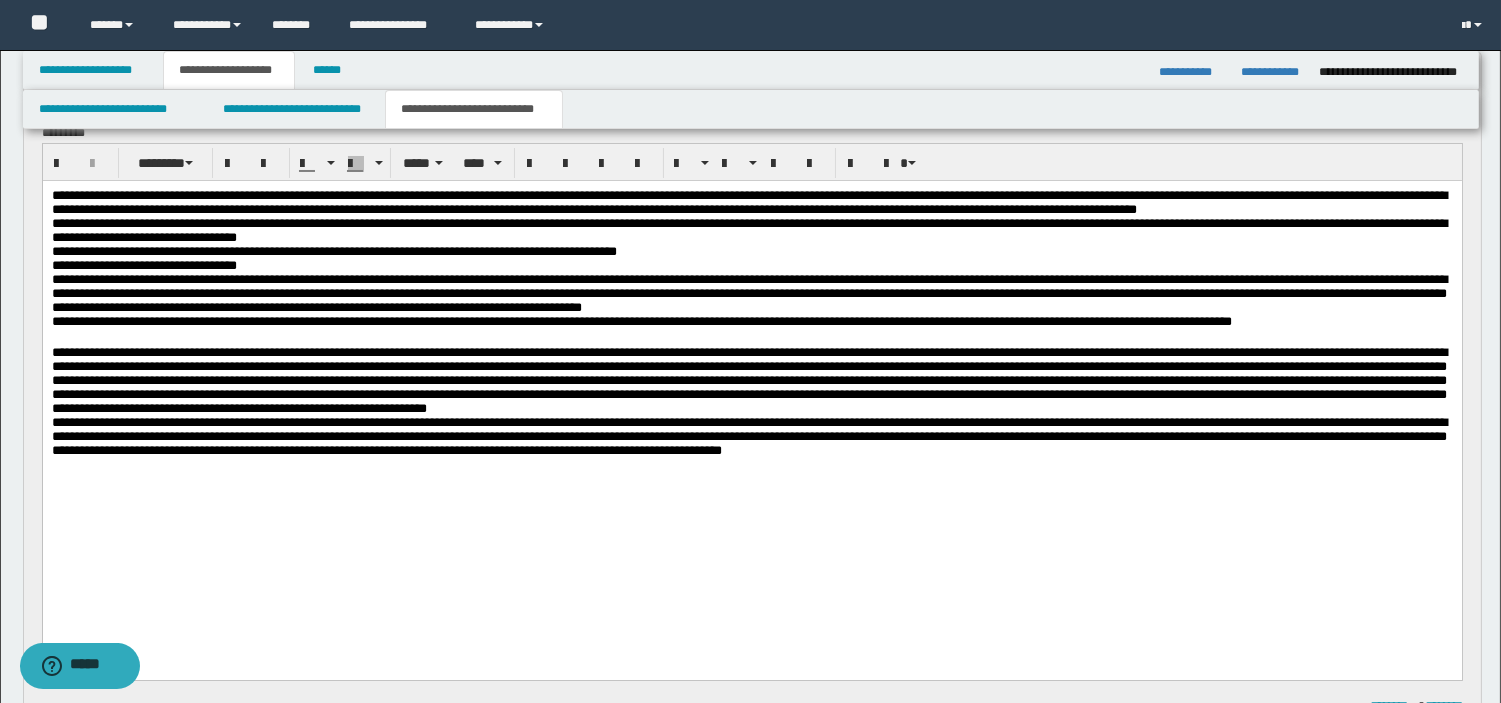 click on "**********" at bounding box center (751, 375) 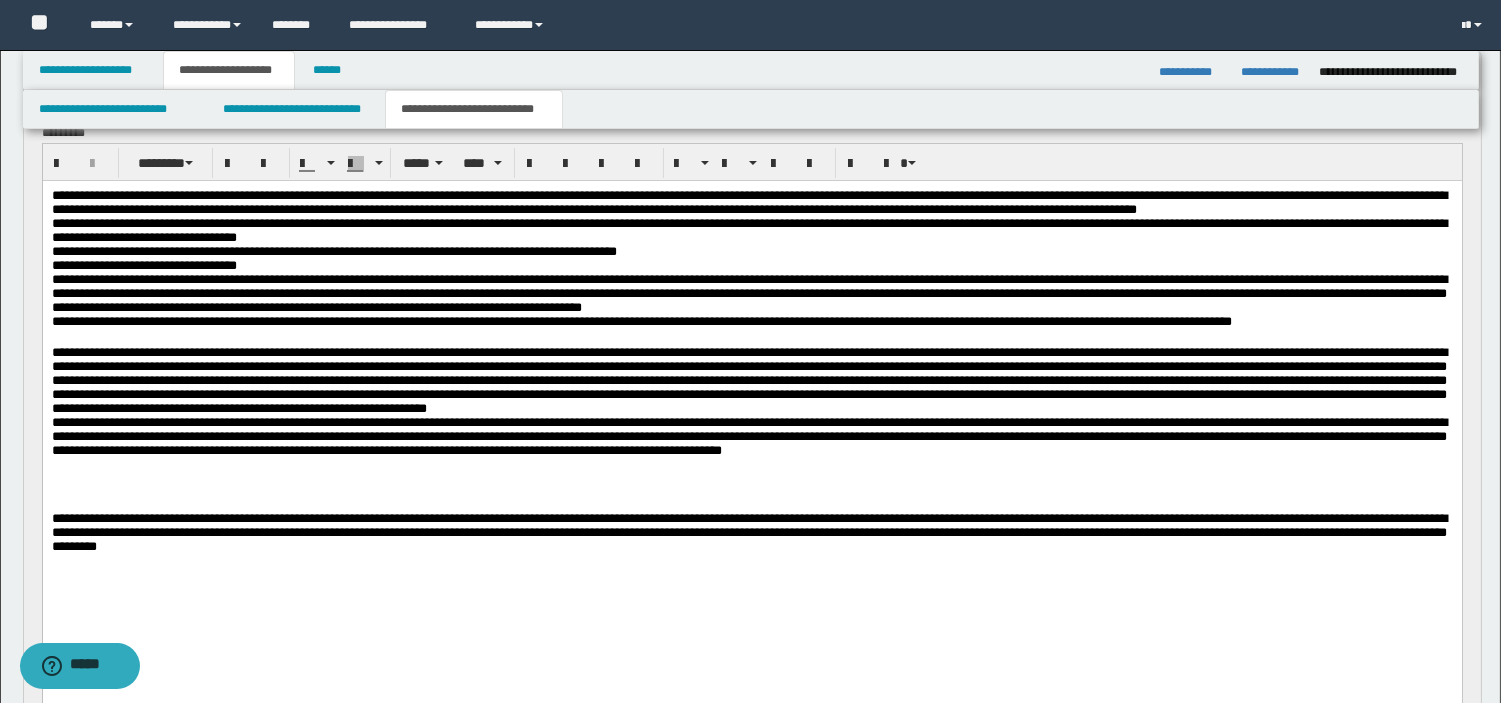 scroll, scrollTop: 788, scrollLeft: 0, axis: vertical 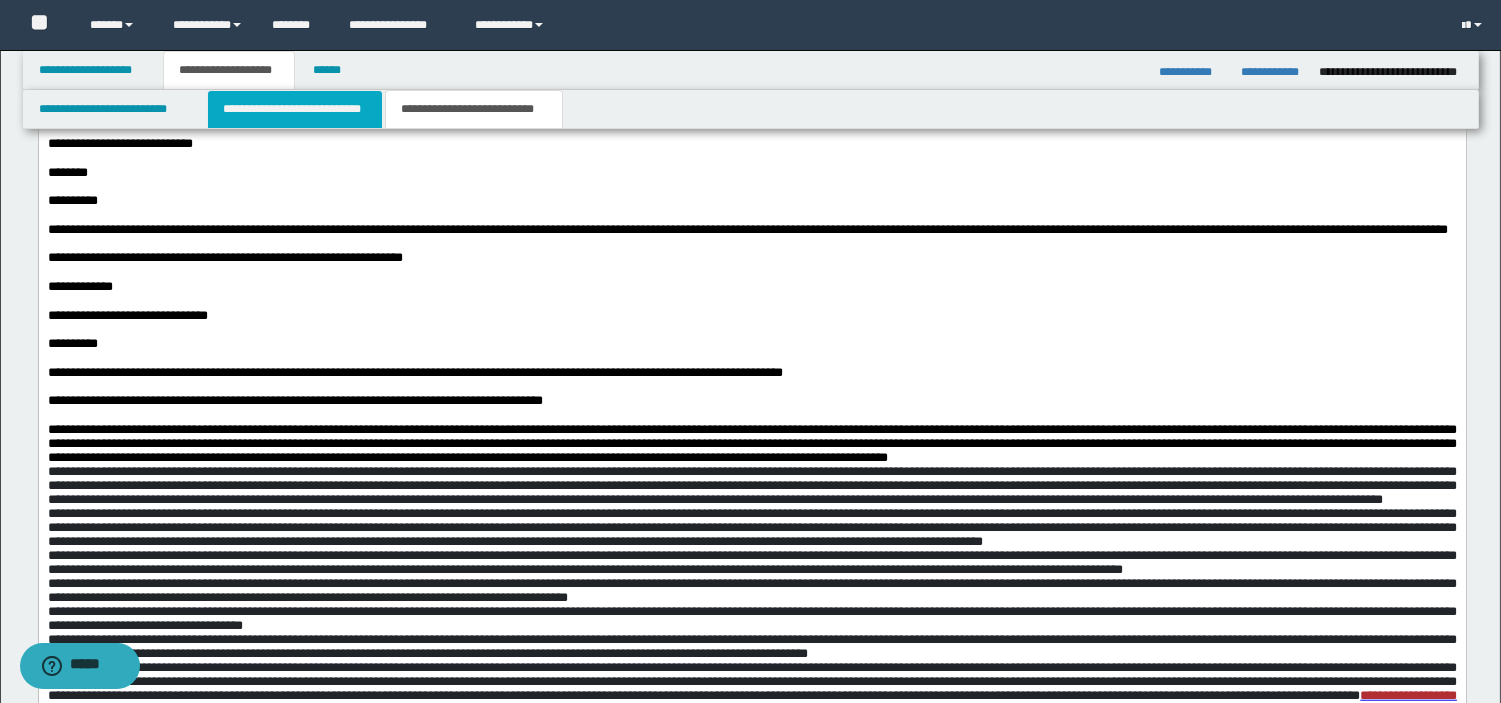 click on "**********" at bounding box center [295, 109] 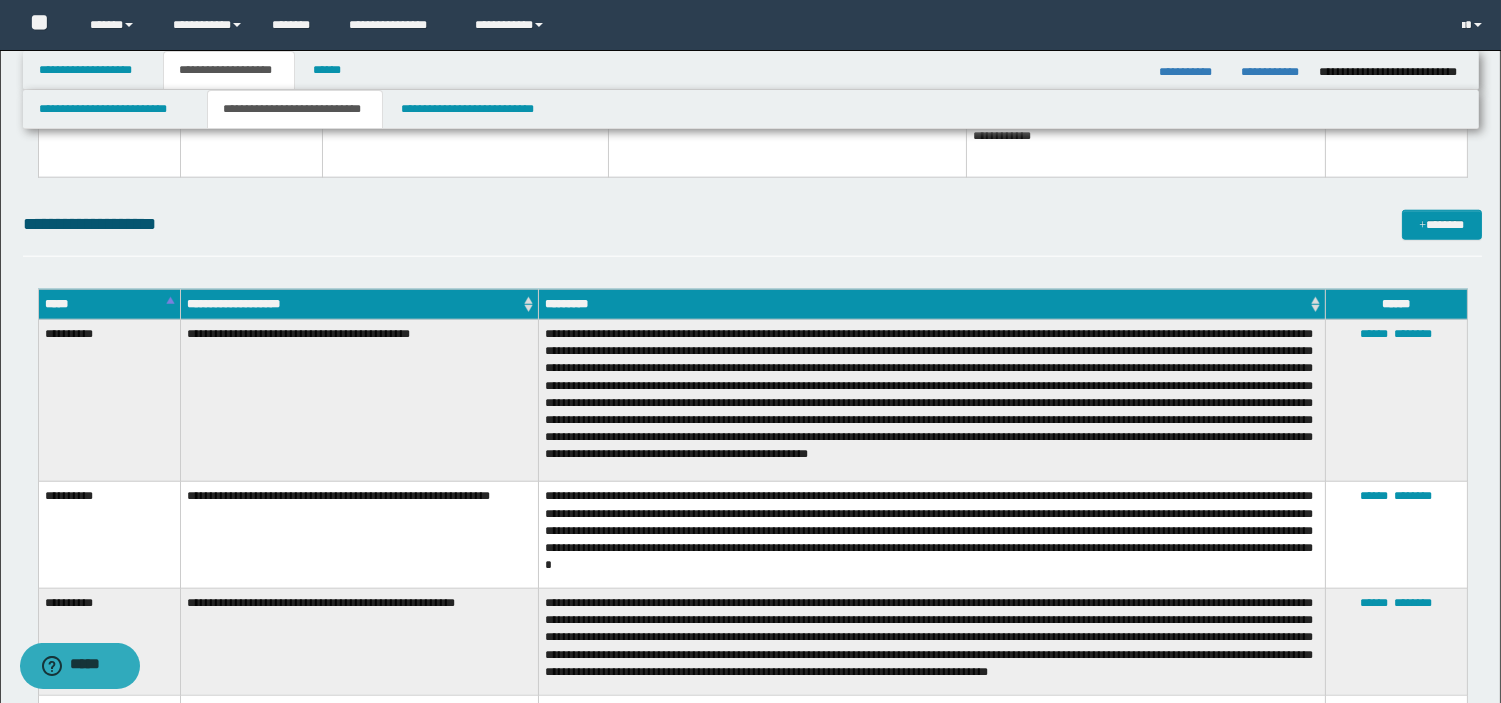 scroll, scrollTop: 4475, scrollLeft: 0, axis: vertical 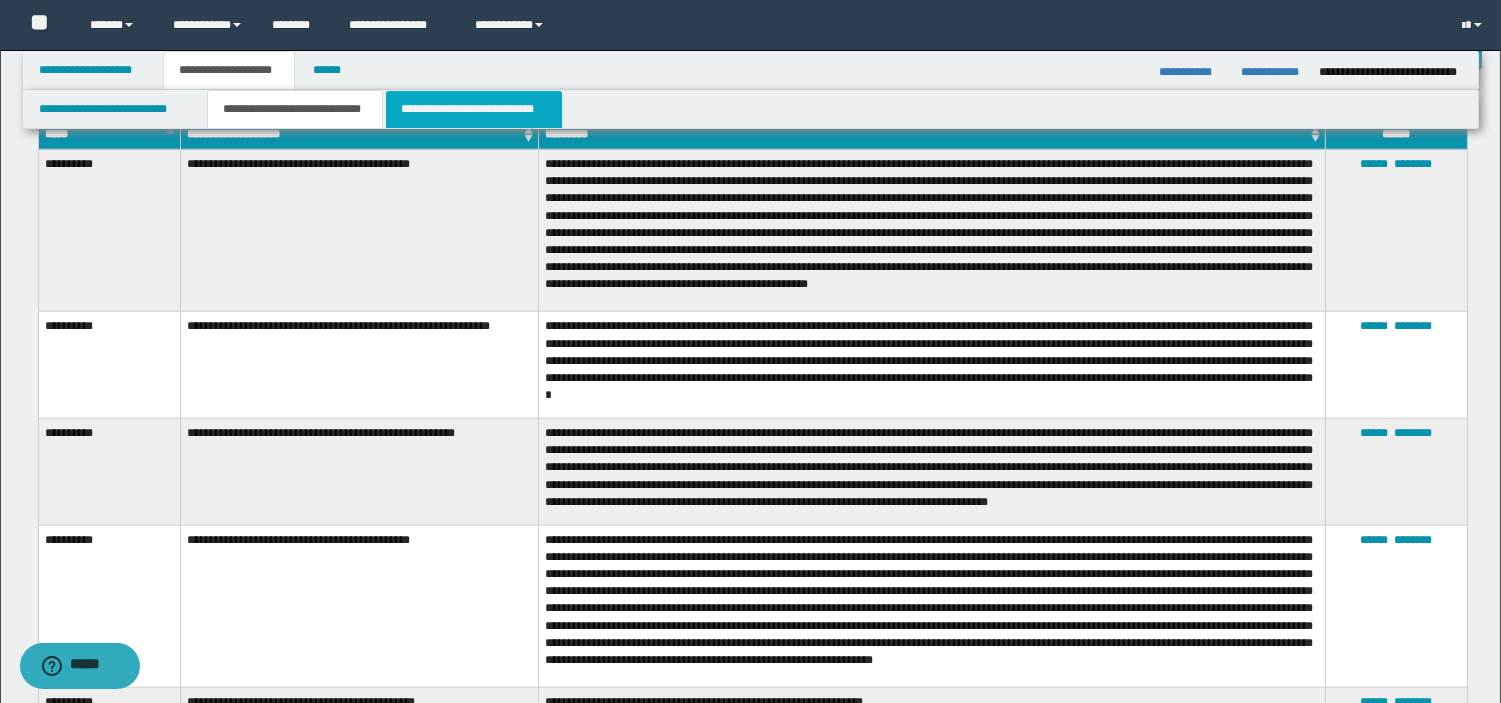 click on "**********" at bounding box center [474, 109] 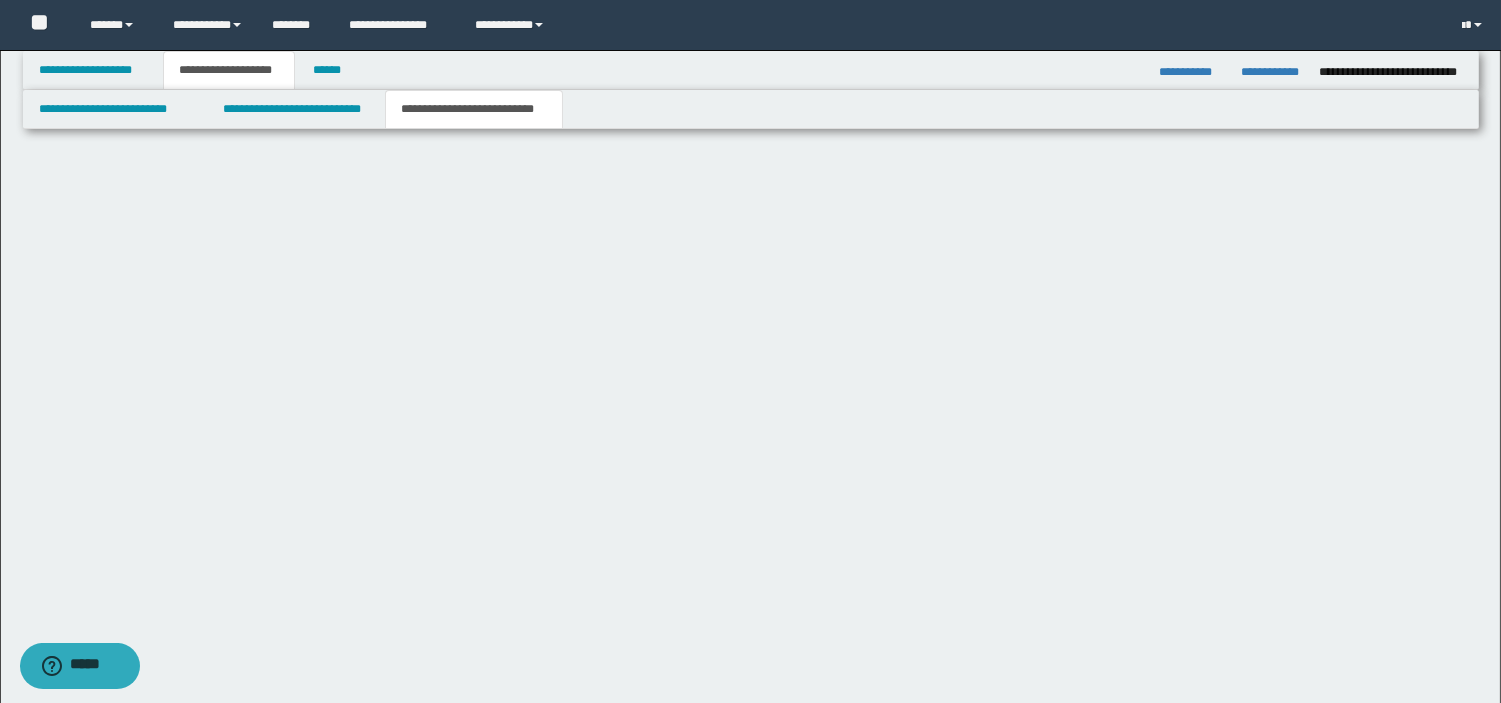 scroll, scrollTop: 3911, scrollLeft: 0, axis: vertical 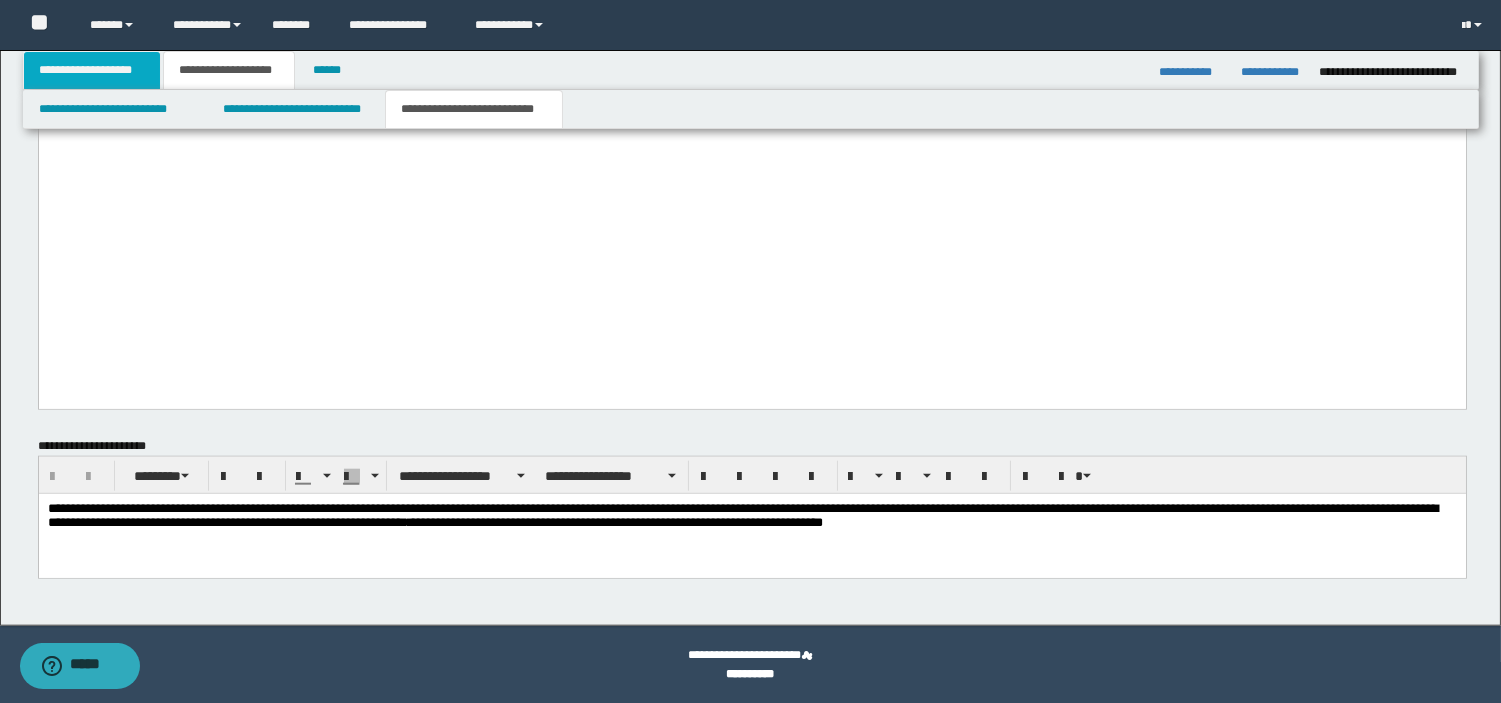 click on "**********" at bounding box center (92, 70) 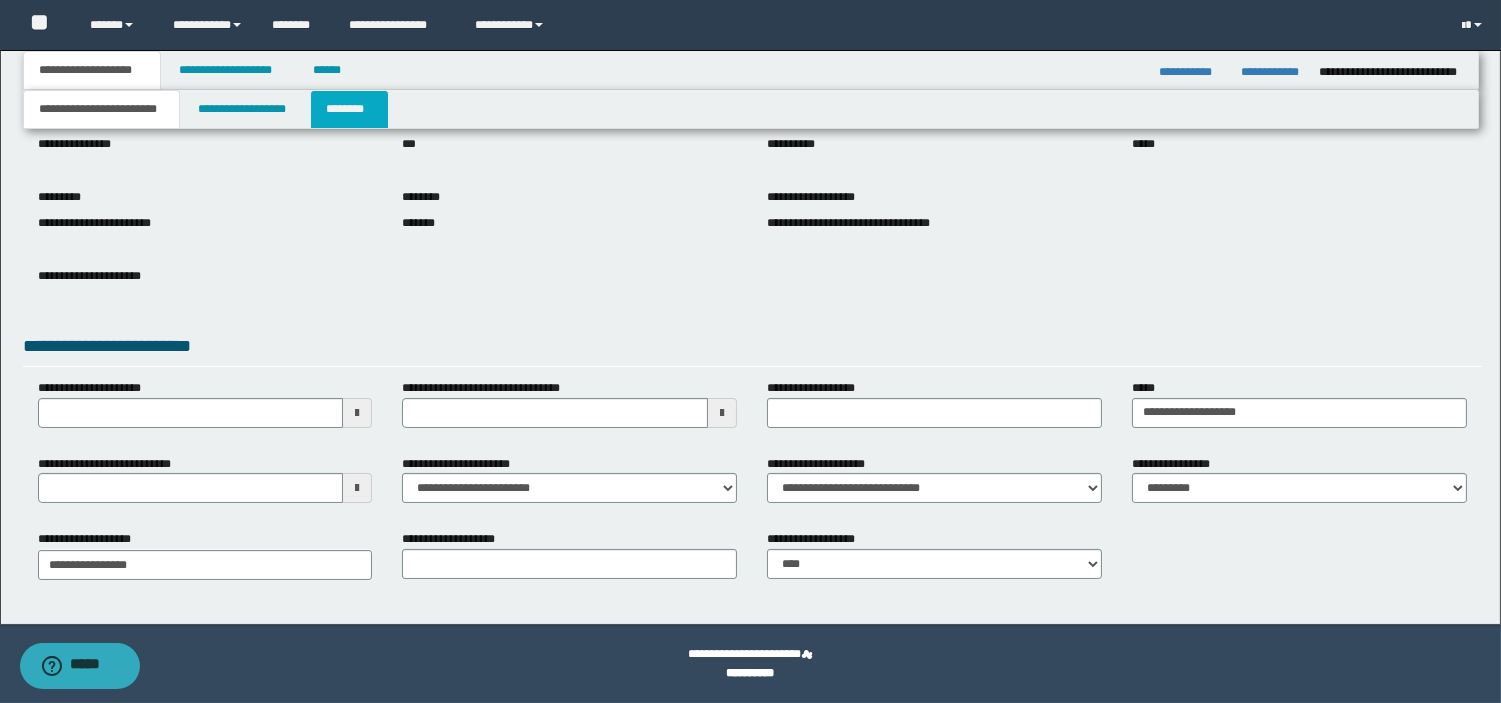 click on "********" at bounding box center [349, 109] 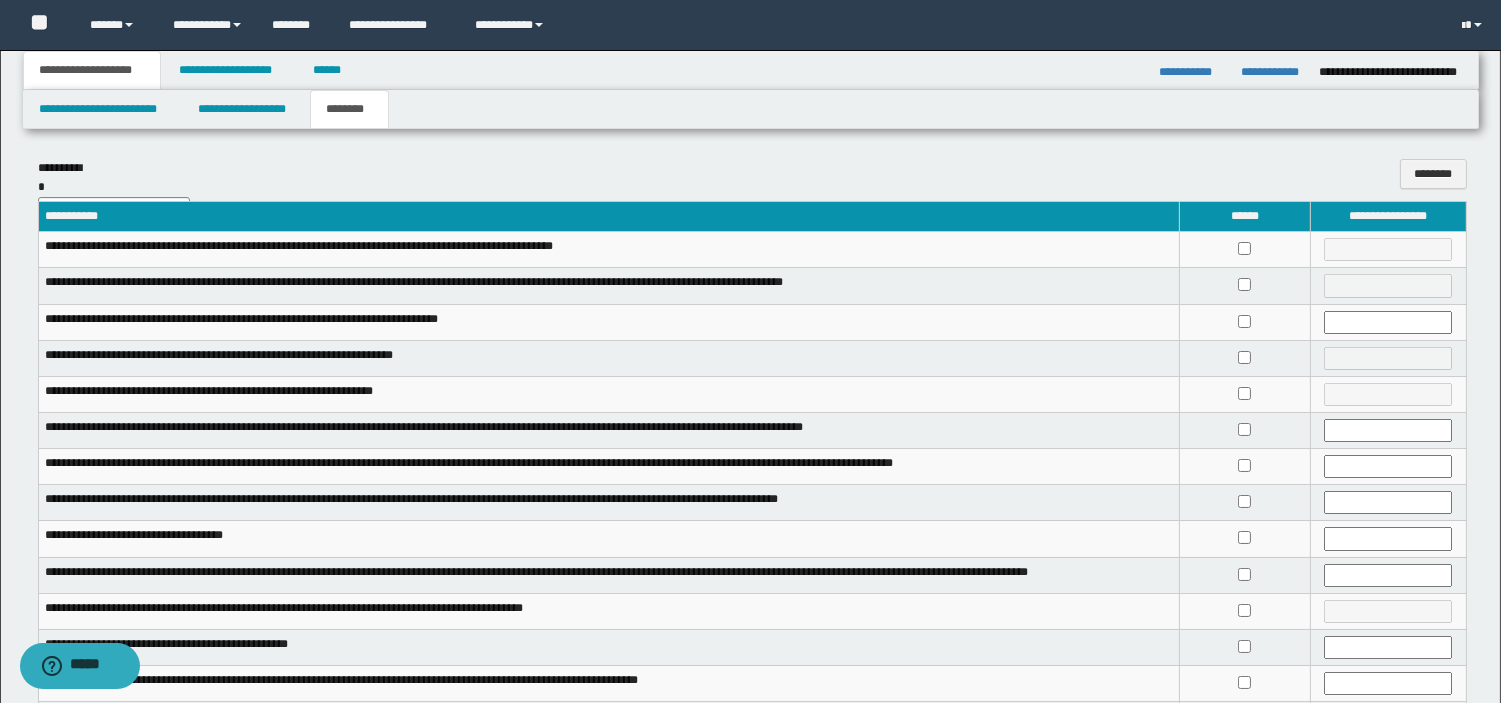 scroll, scrollTop: 394, scrollLeft: 0, axis: vertical 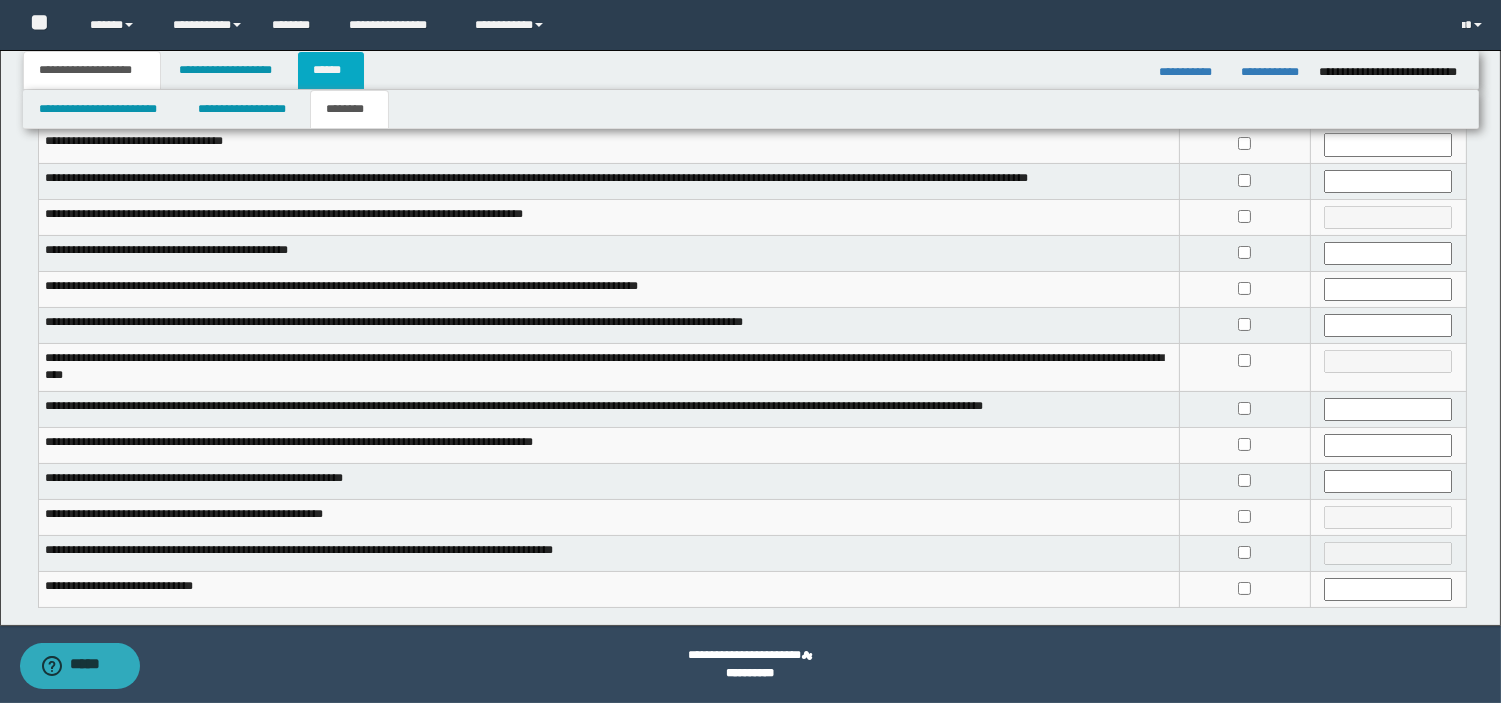 click on "******" at bounding box center (331, 70) 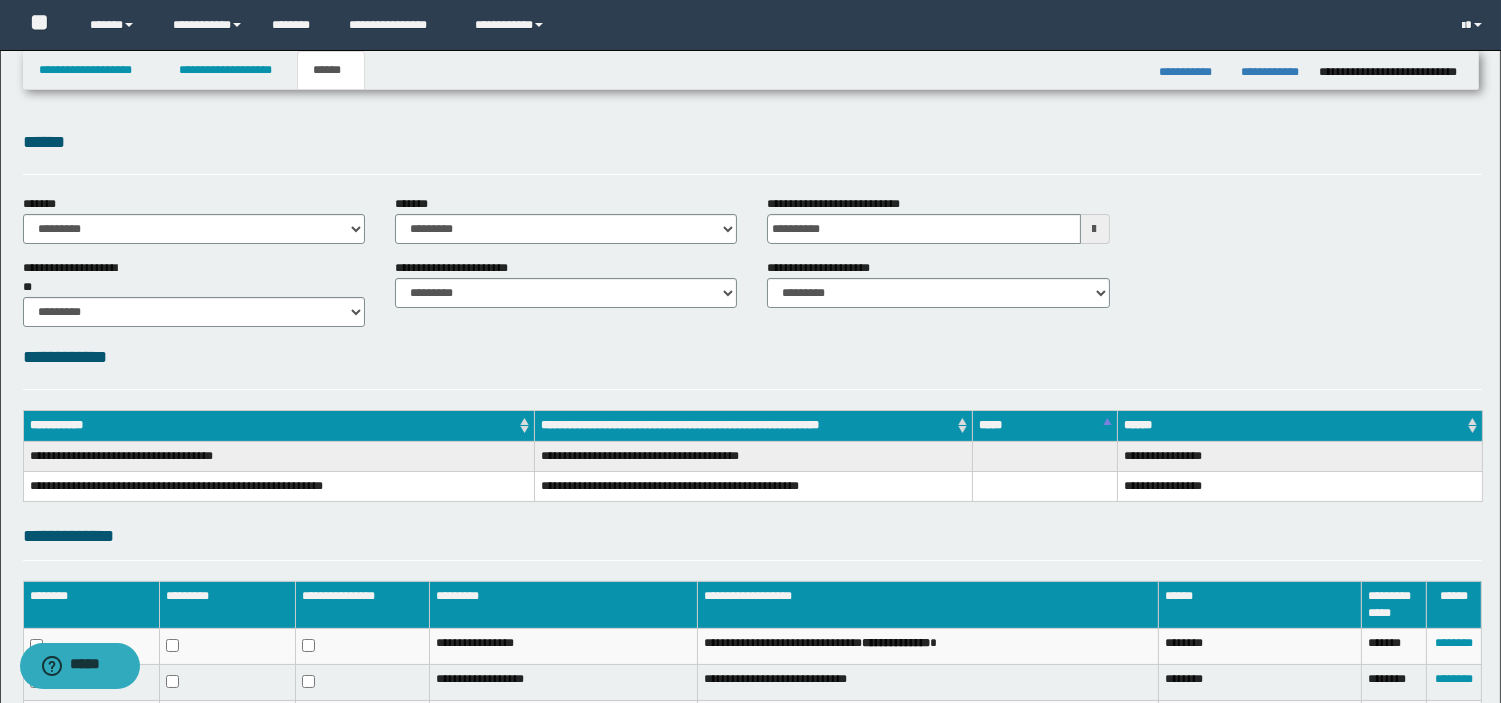 scroll, scrollTop: 206, scrollLeft: 0, axis: vertical 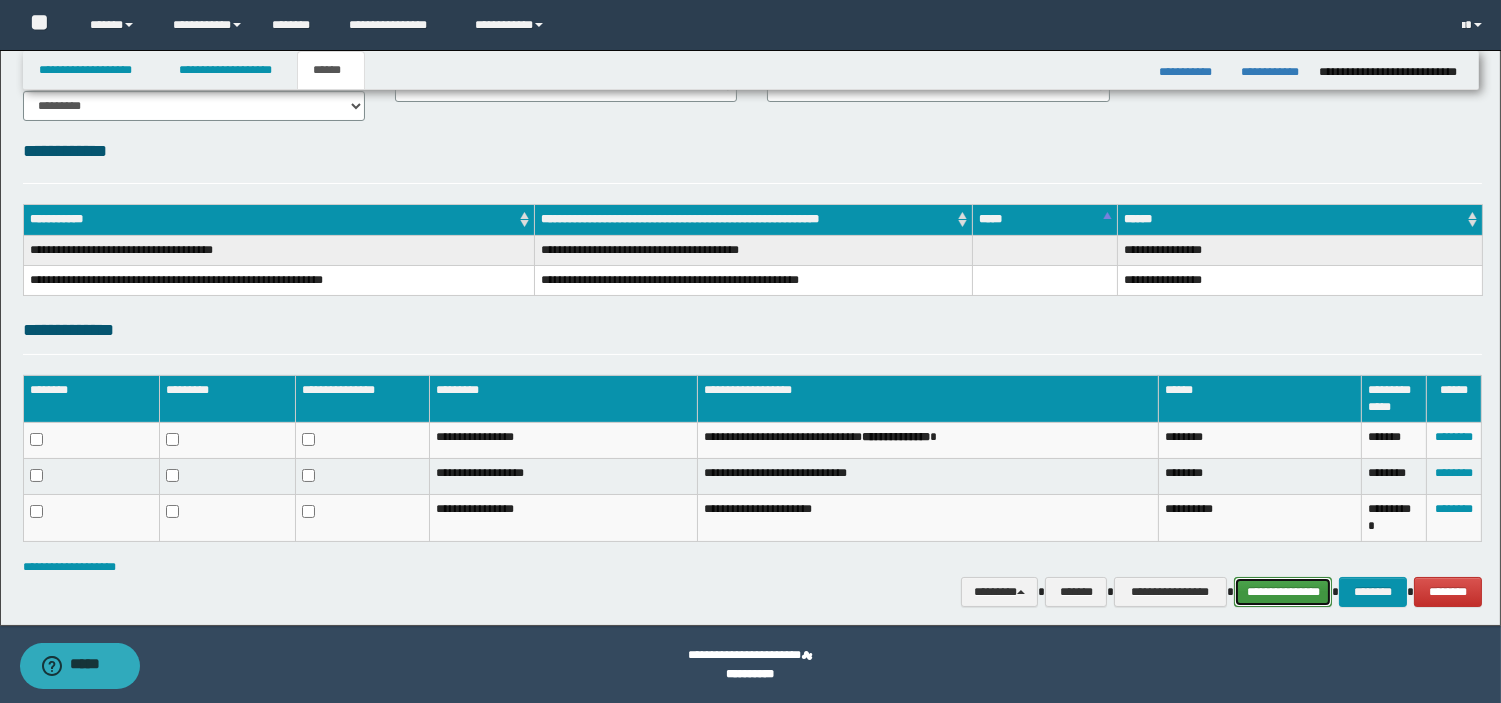 click on "**********" at bounding box center [1283, 592] 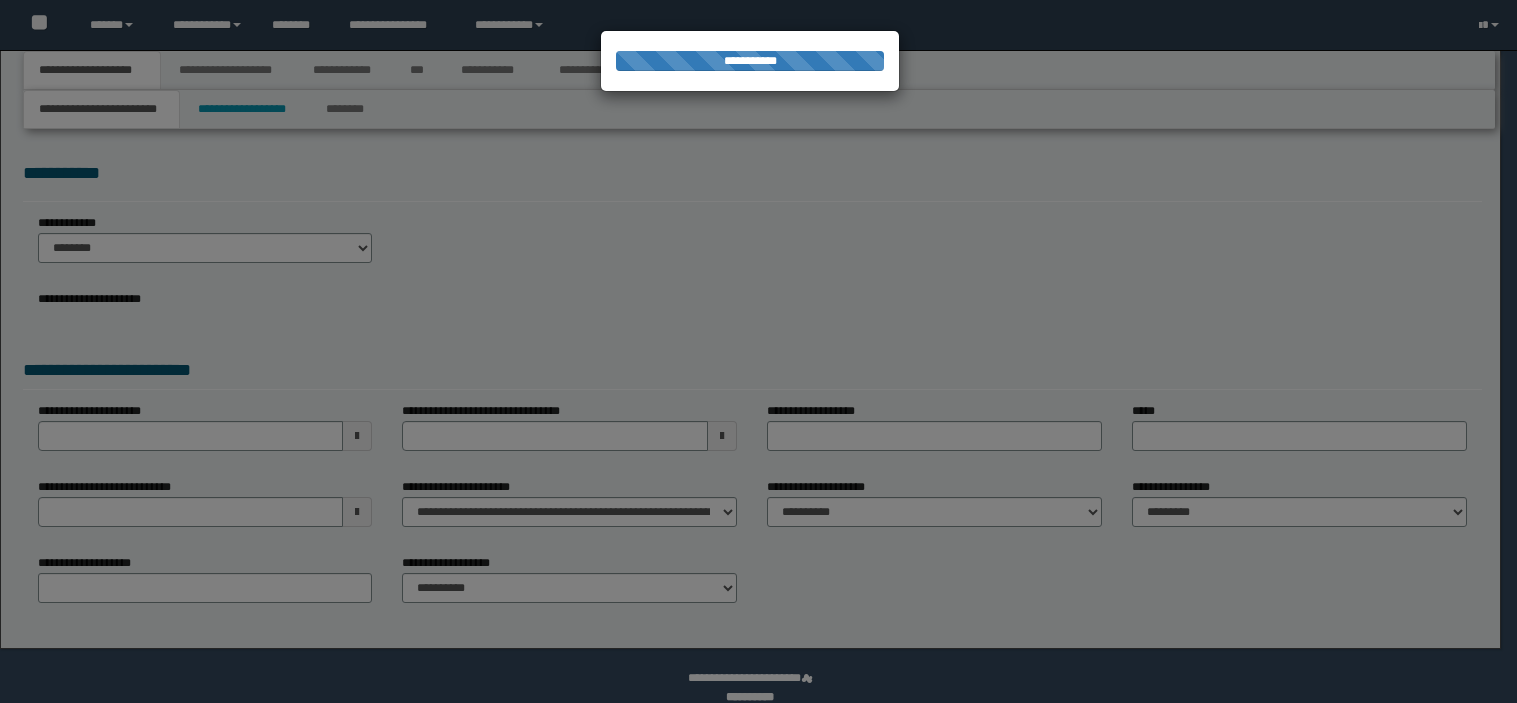 scroll, scrollTop: 0, scrollLeft: 0, axis: both 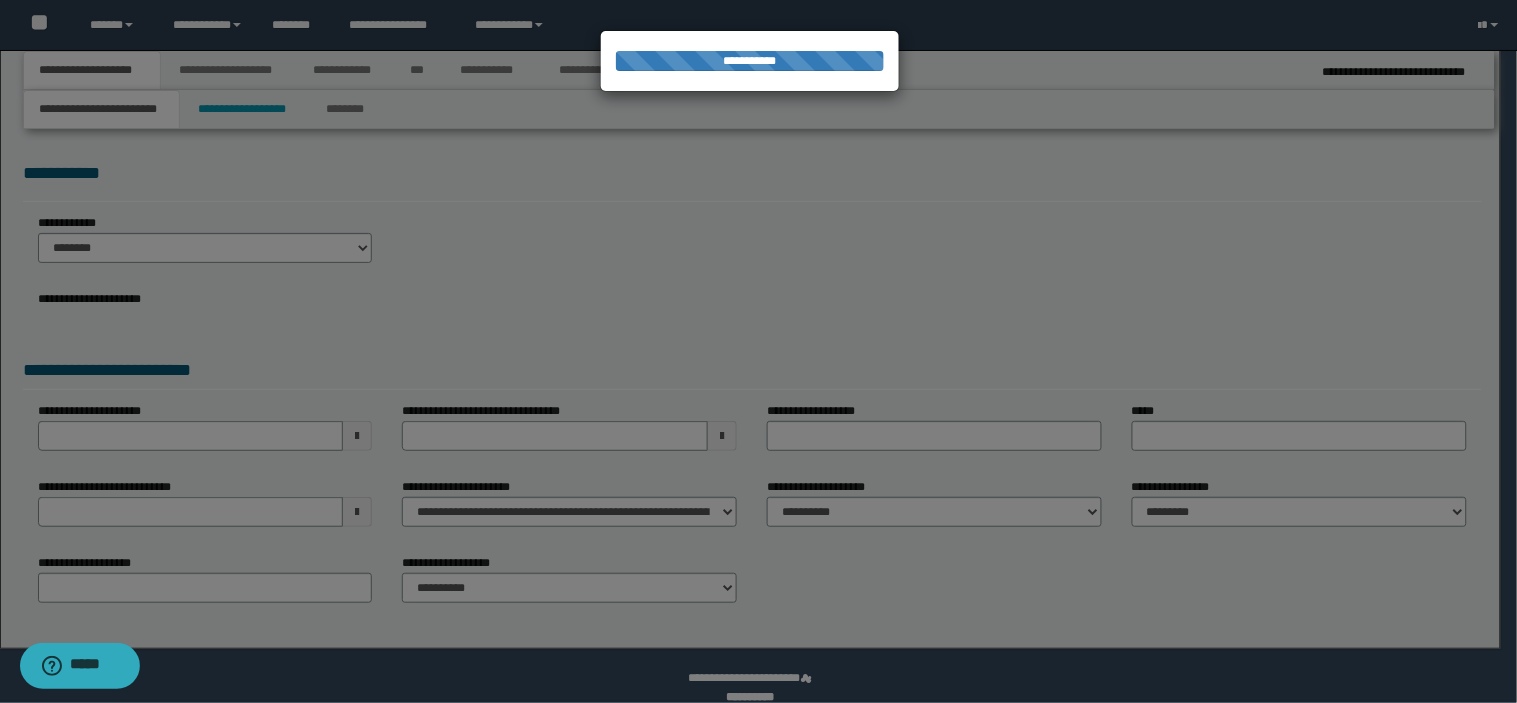 type on "**********" 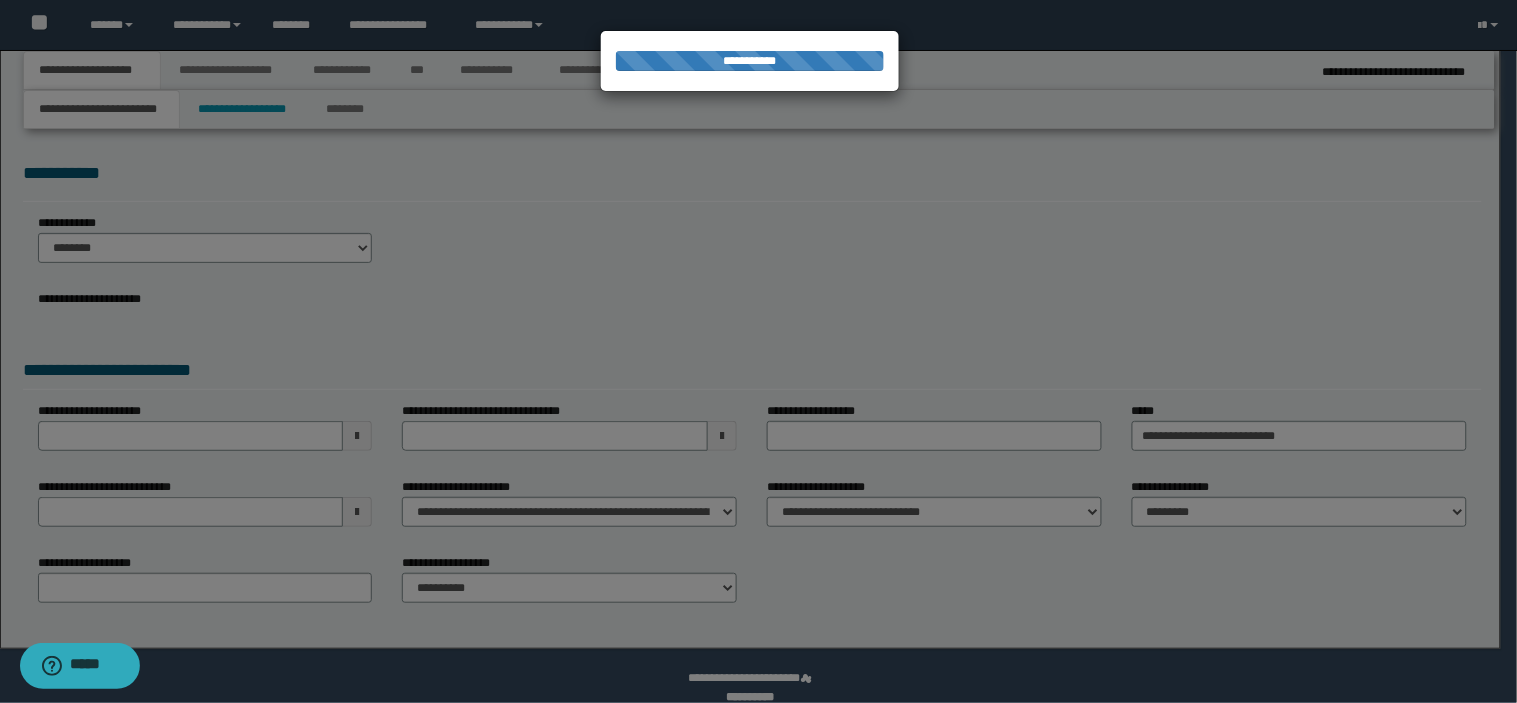 select on "*" 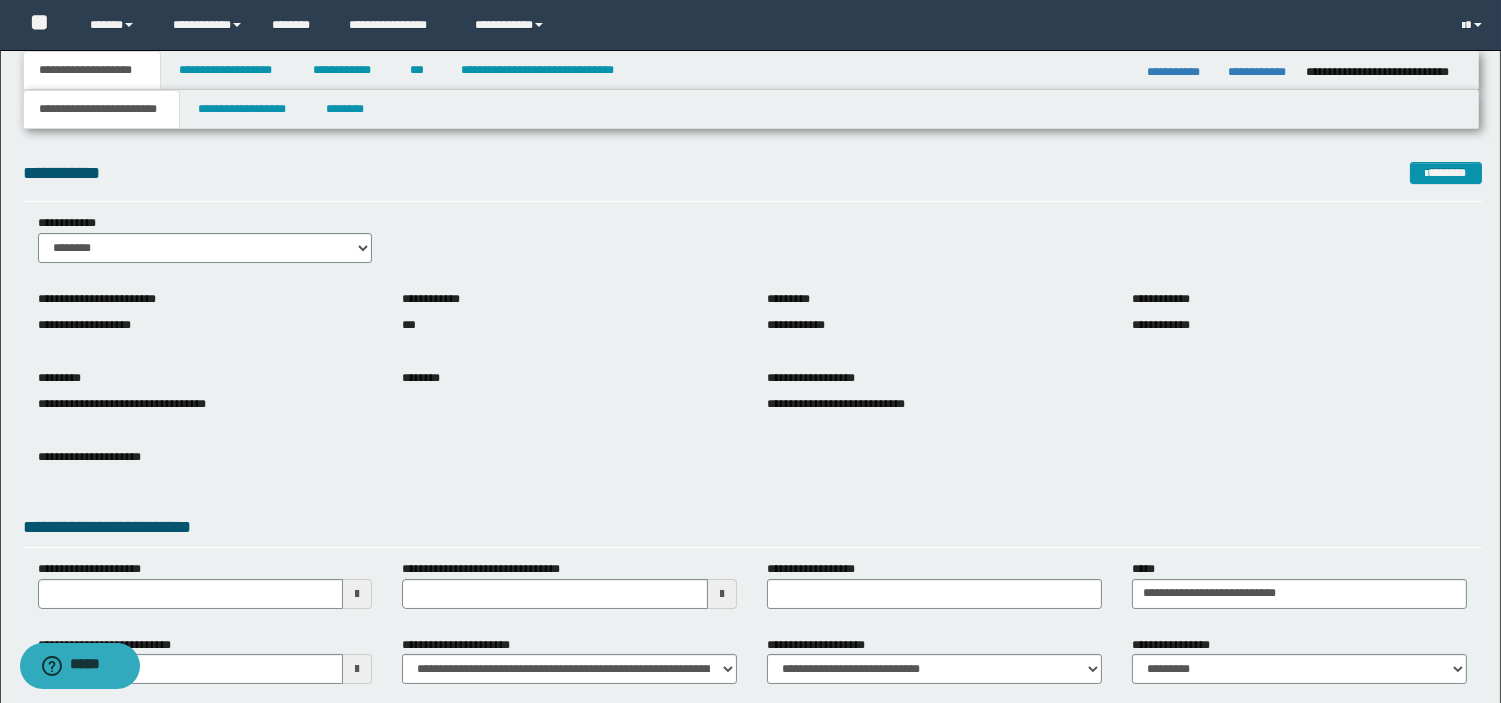 scroll, scrollTop: 181, scrollLeft: 0, axis: vertical 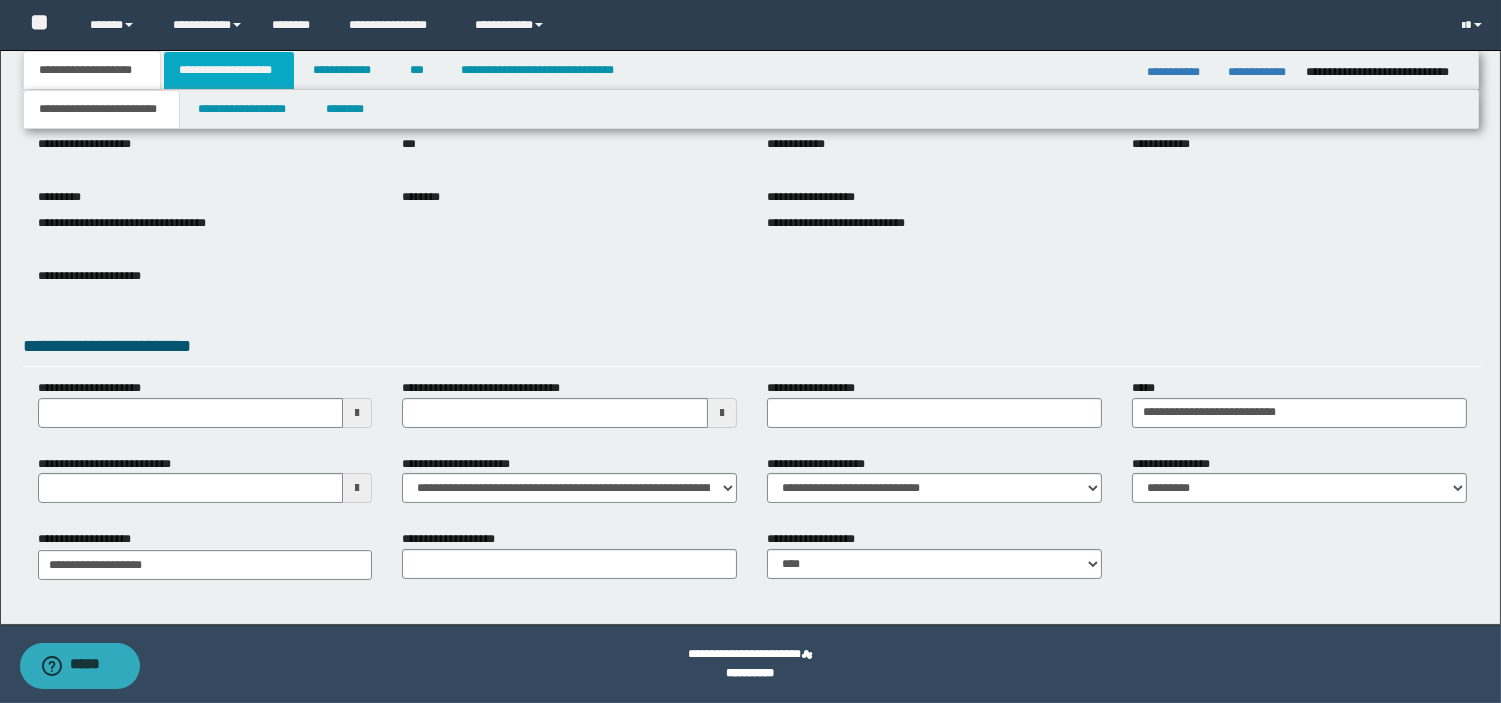 click on "**********" at bounding box center [229, 70] 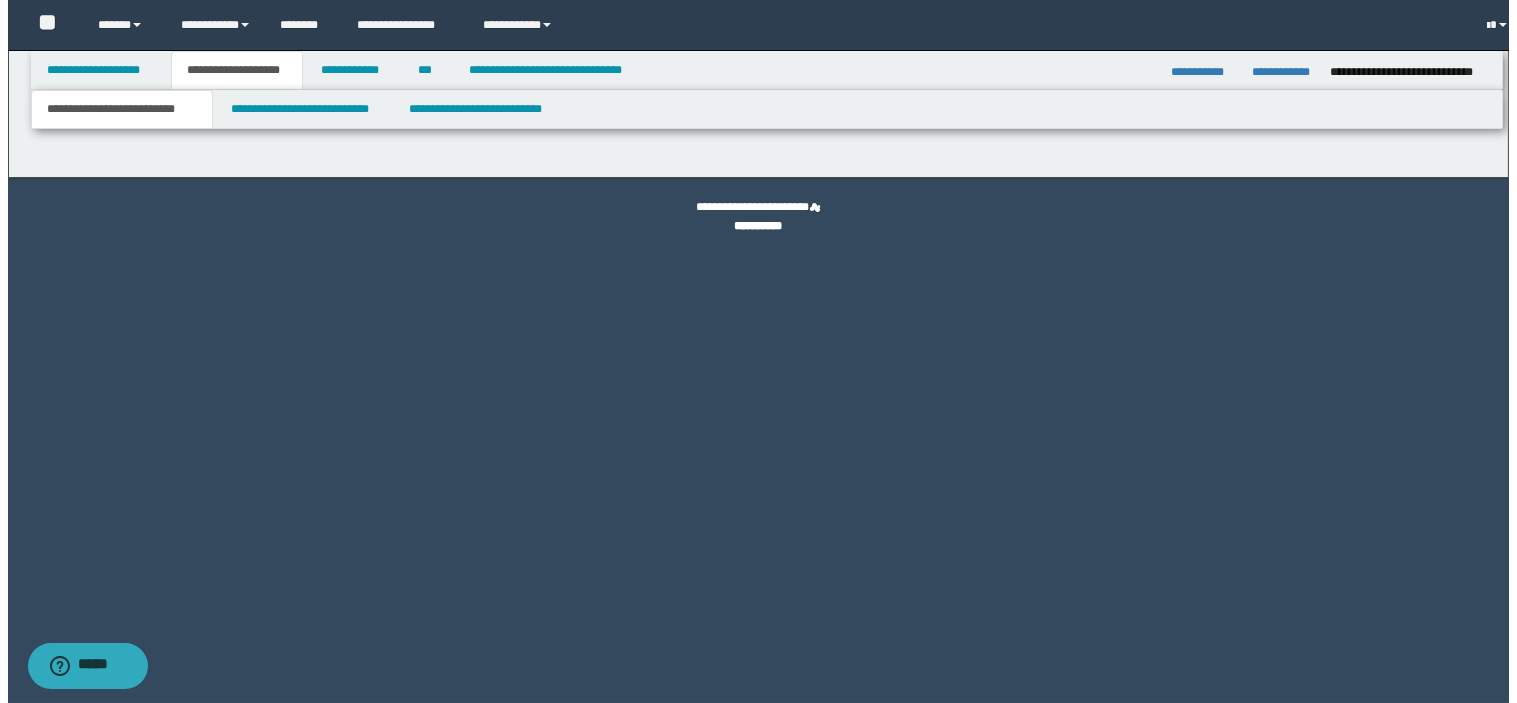 scroll, scrollTop: 0, scrollLeft: 0, axis: both 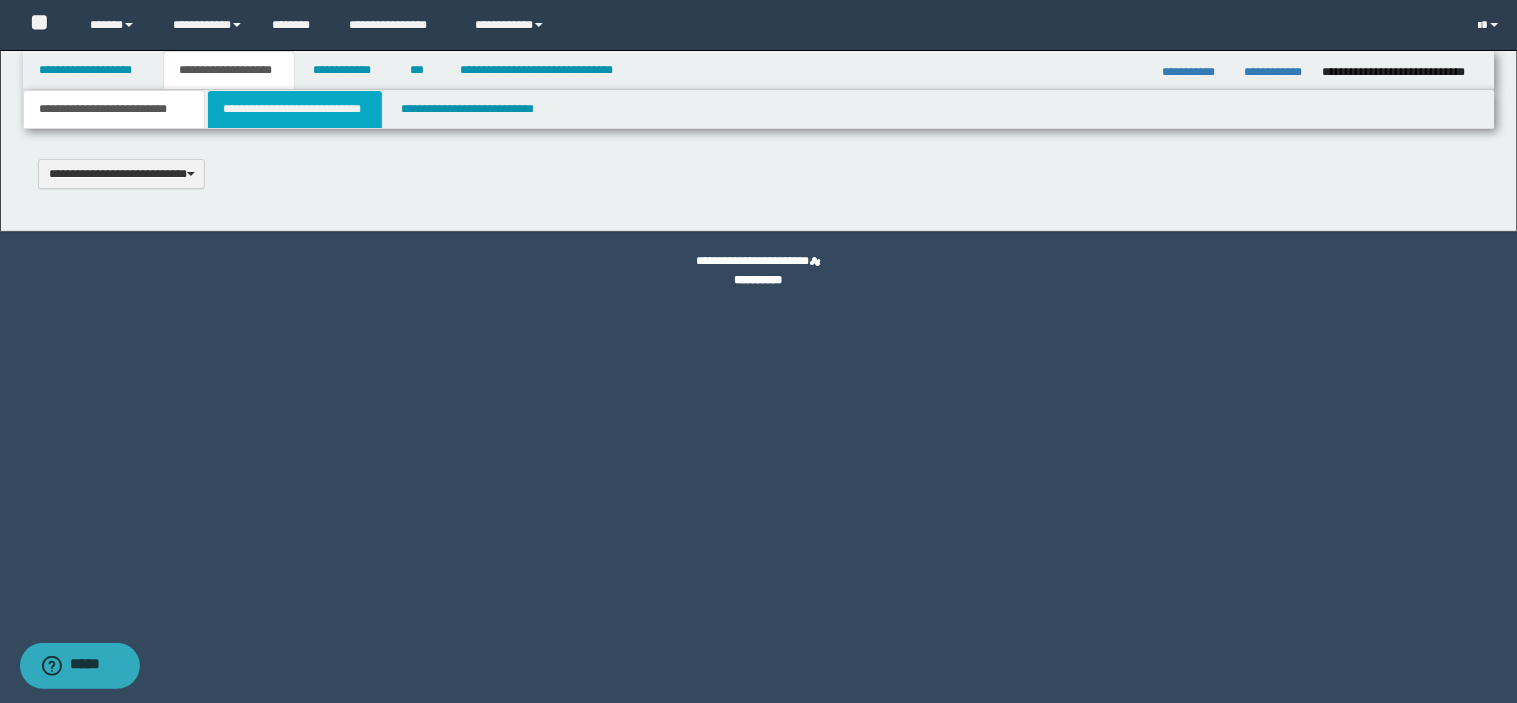 click on "**********" at bounding box center [295, 109] 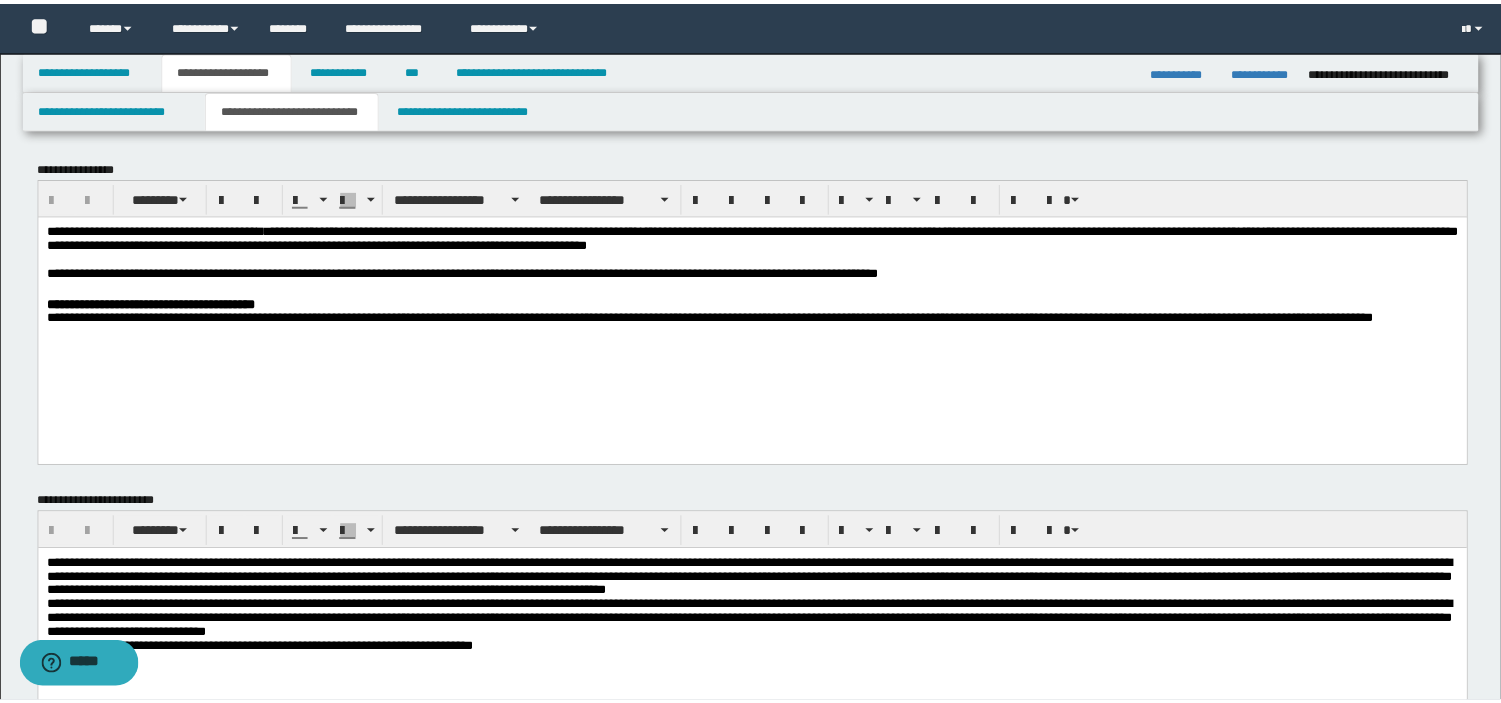 scroll, scrollTop: 0, scrollLeft: 0, axis: both 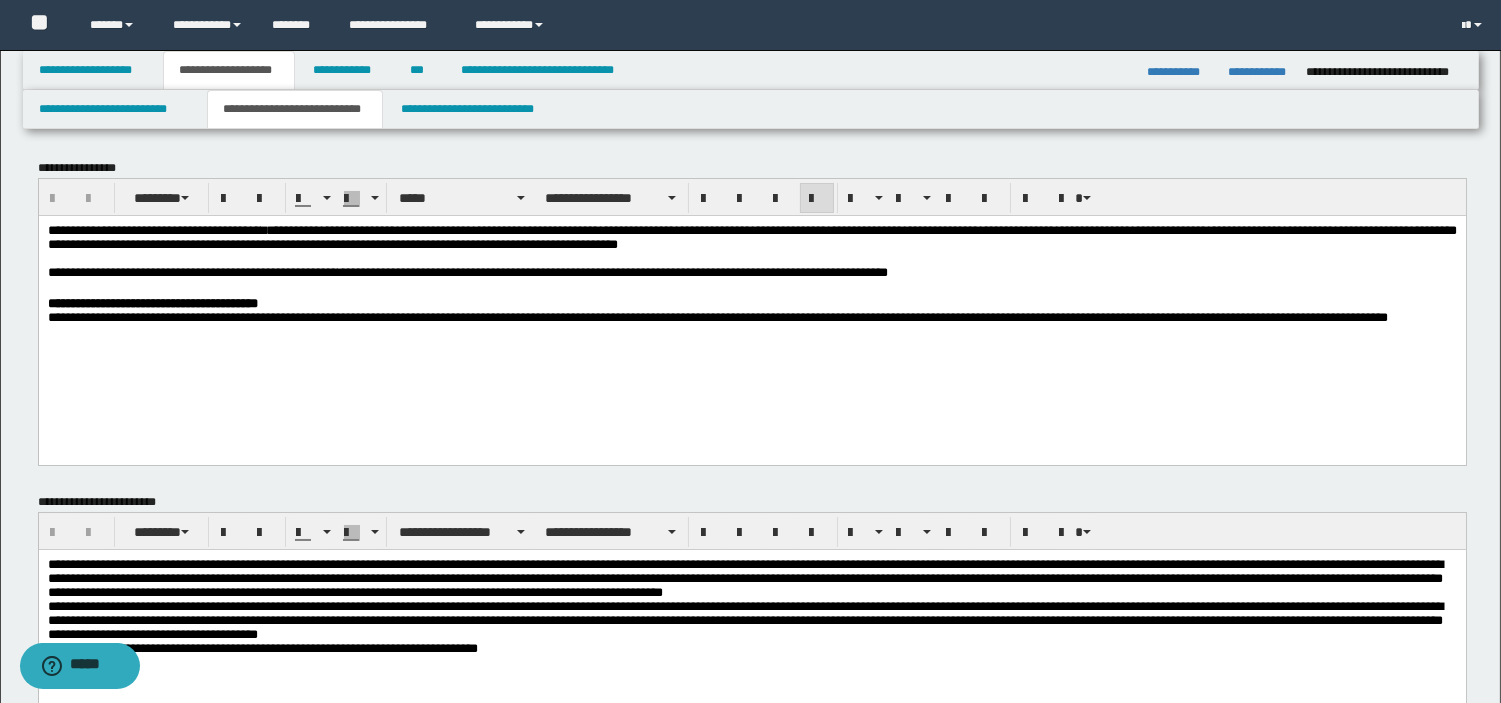 click on "**********" at bounding box center (751, 317) 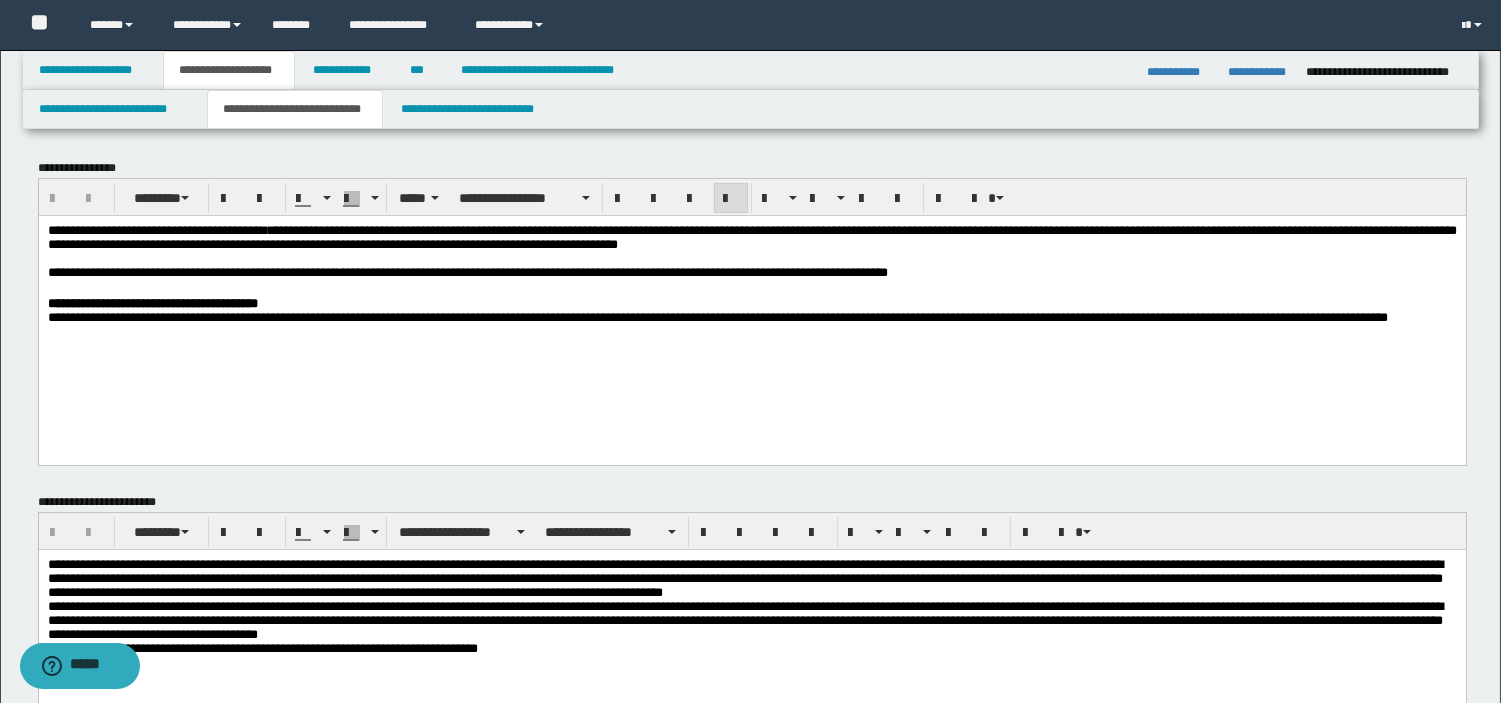 type 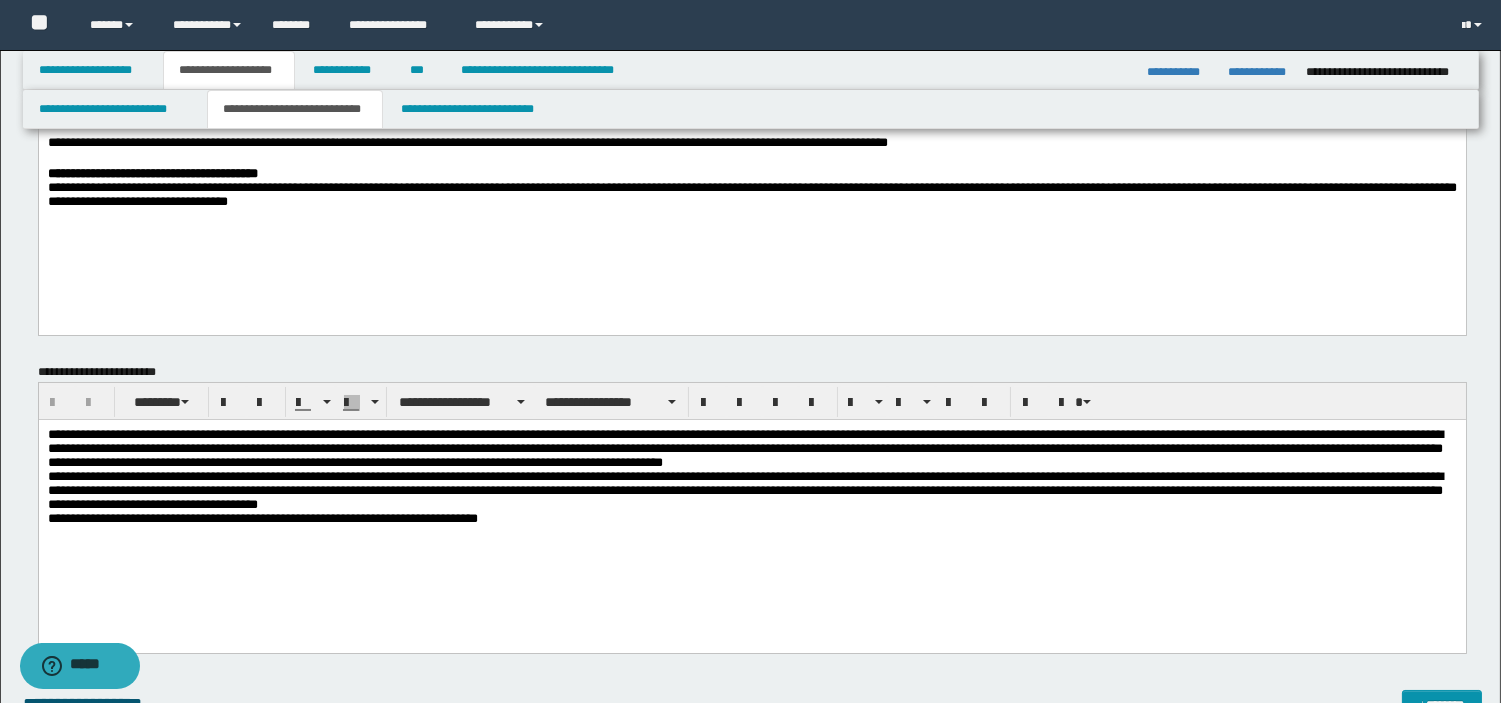 scroll, scrollTop: 133, scrollLeft: 0, axis: vertical 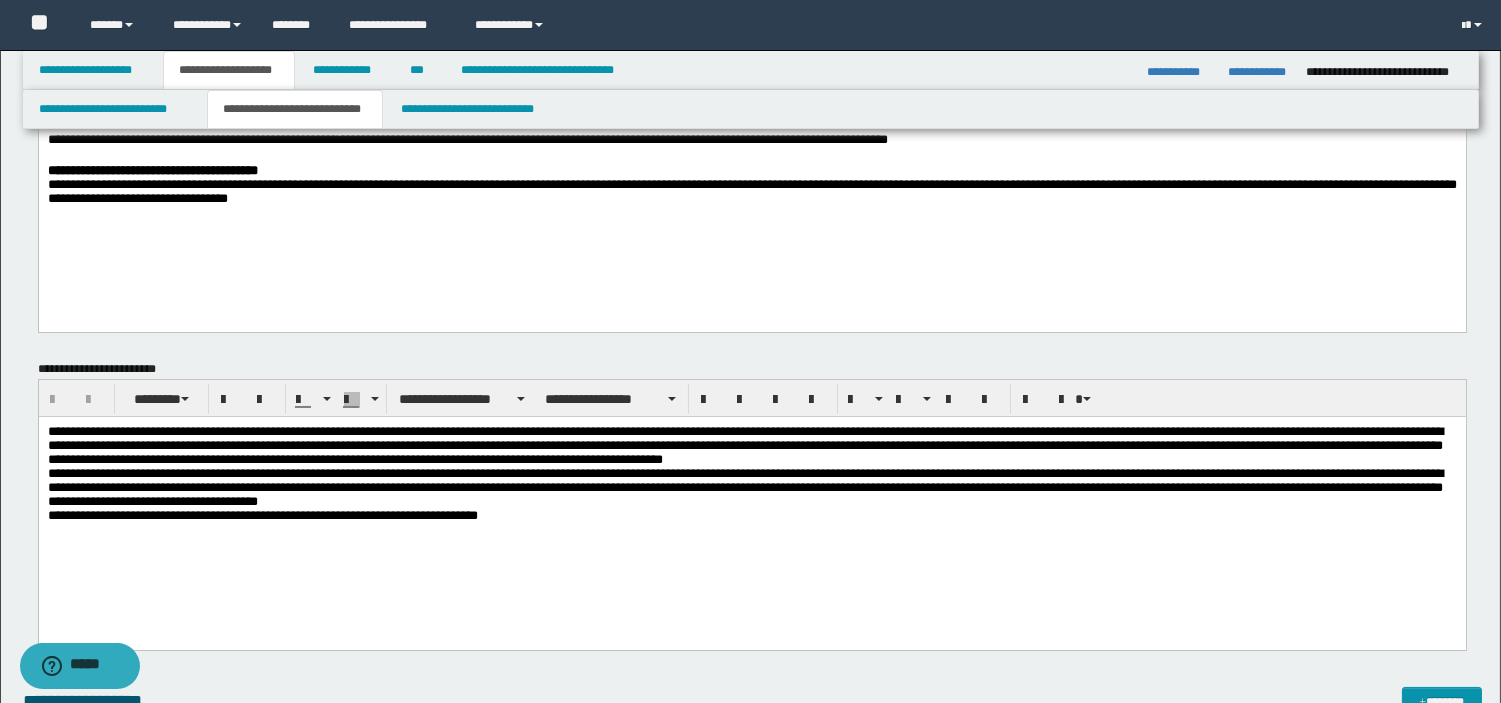 click on "**********" at bounding box center [744, 445] 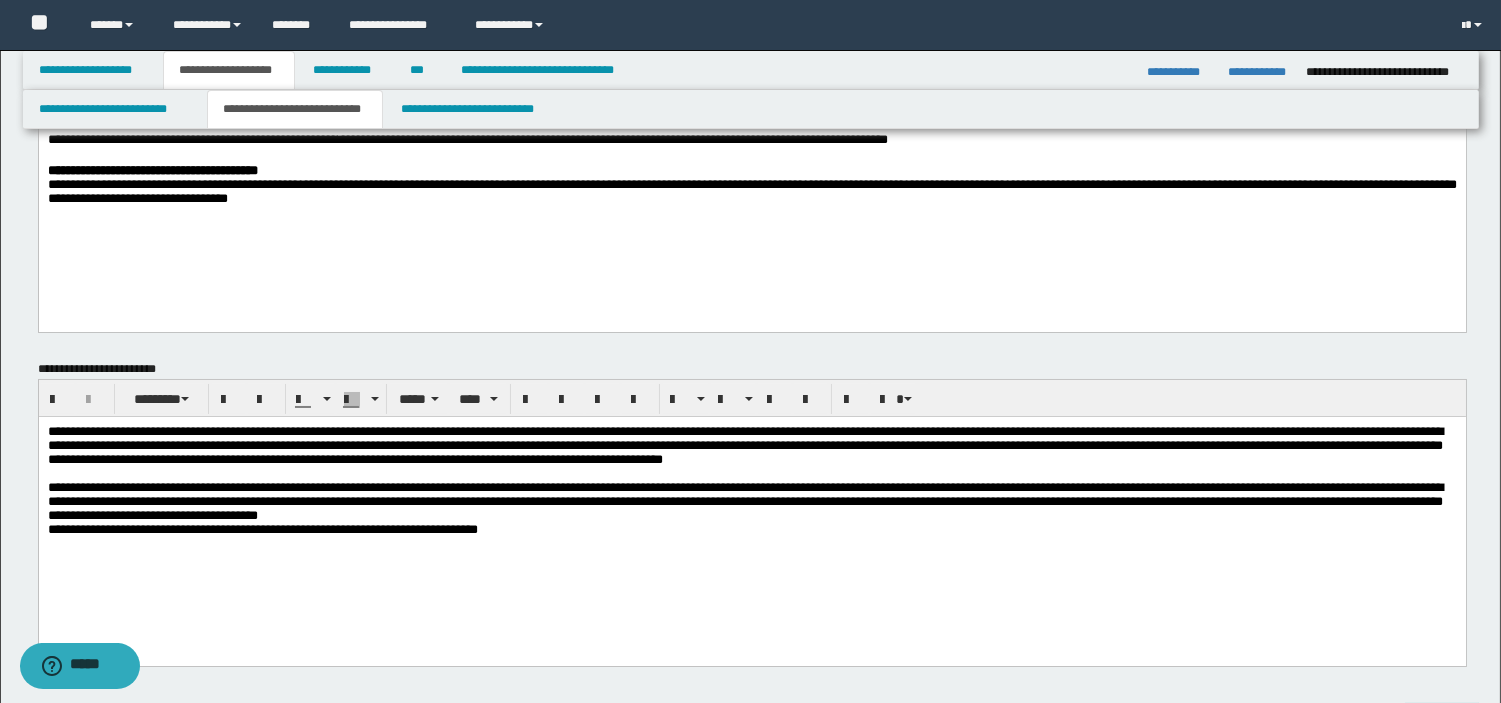 scroll, scrollTop: 747, scrollLeft: 0, axis: vertical 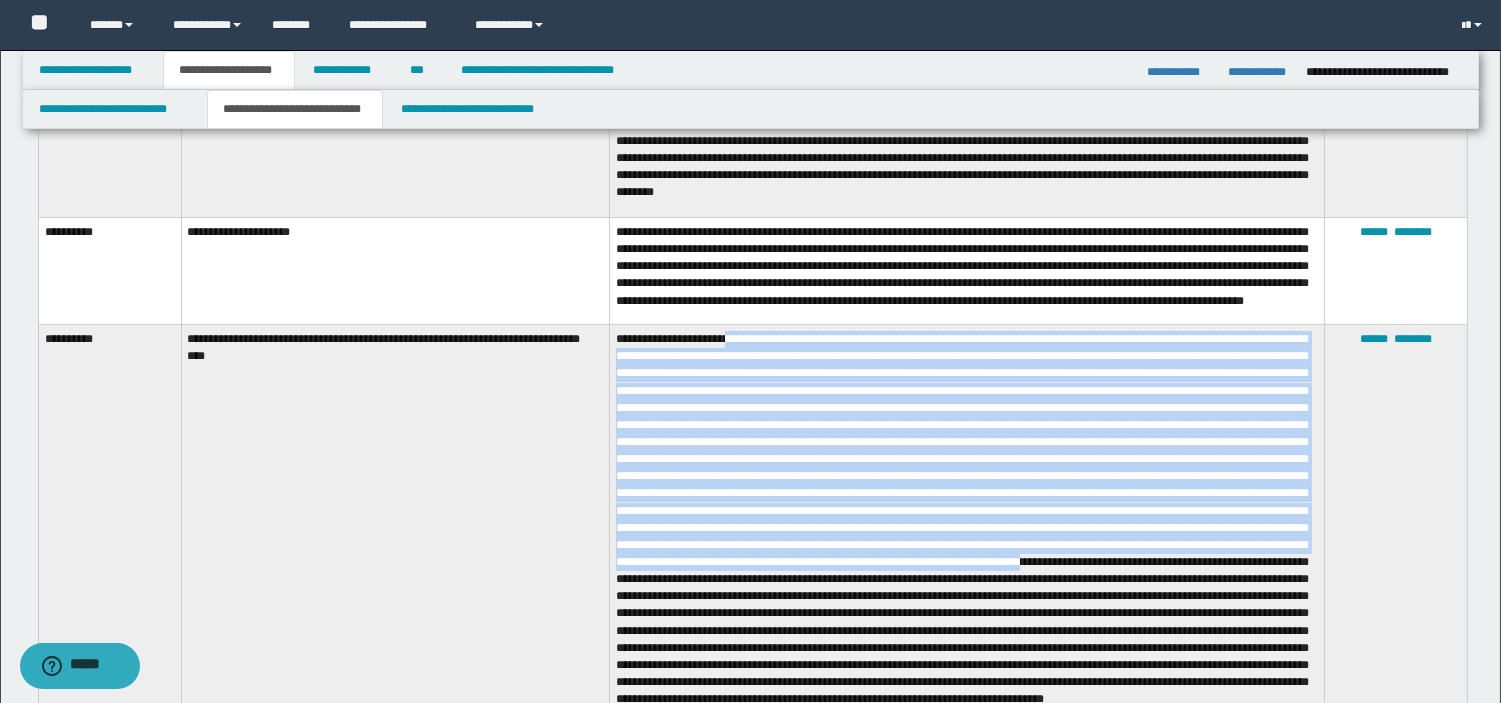 drag, startPoint x: 732, startPoint y: 448, endPoint x: 1168, endPoint y: 580, distance: 455.54364 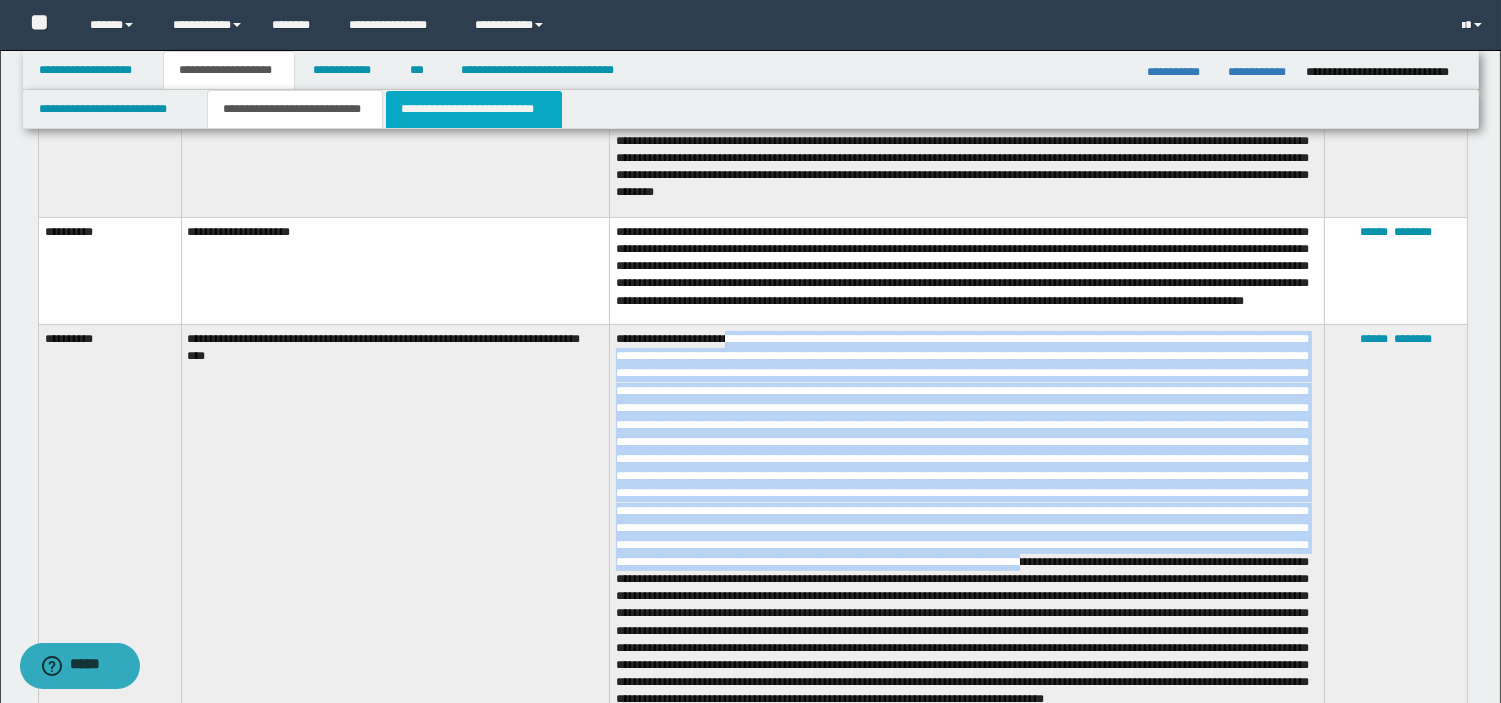 click on "**********" at bounding box center [474, 109] 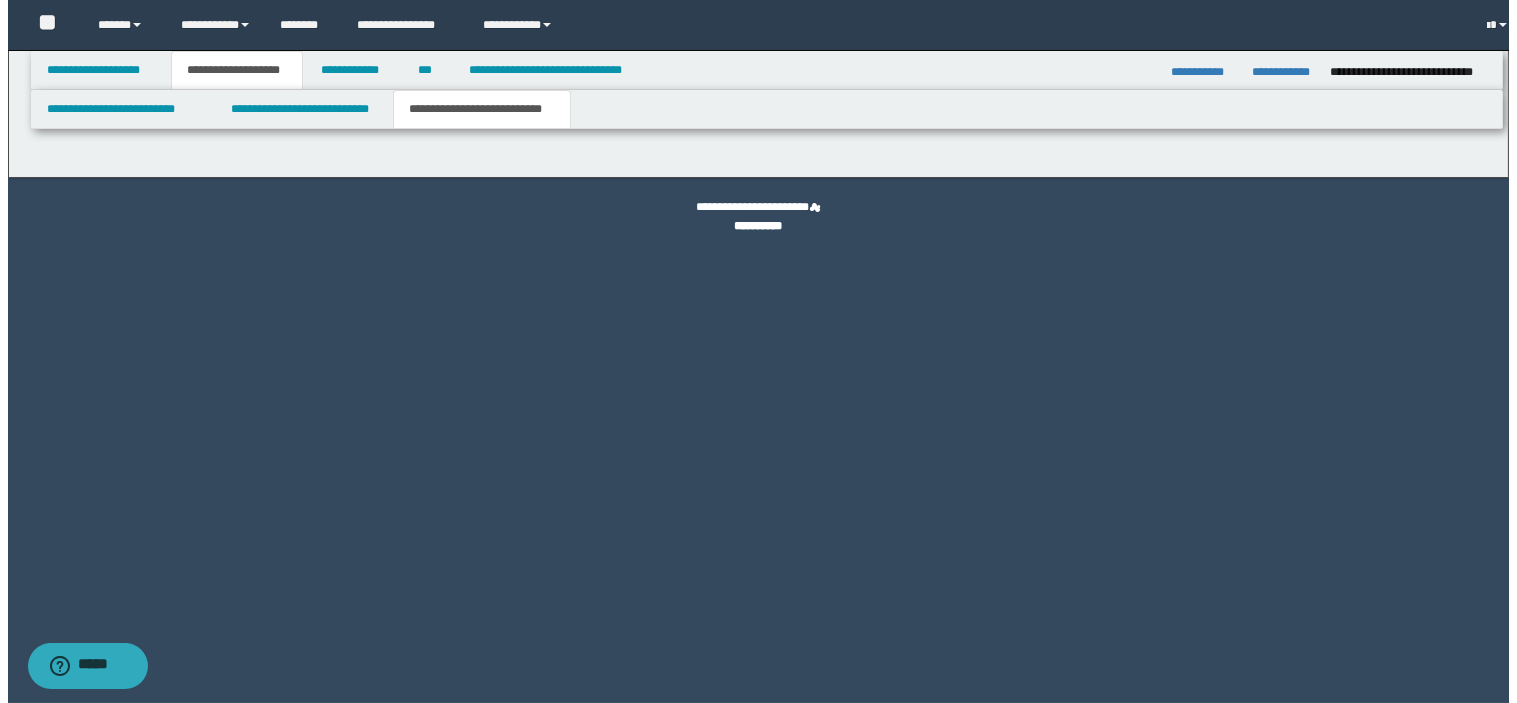 scroll, scrollTop: 0, scrollLeft: 0, axis: both 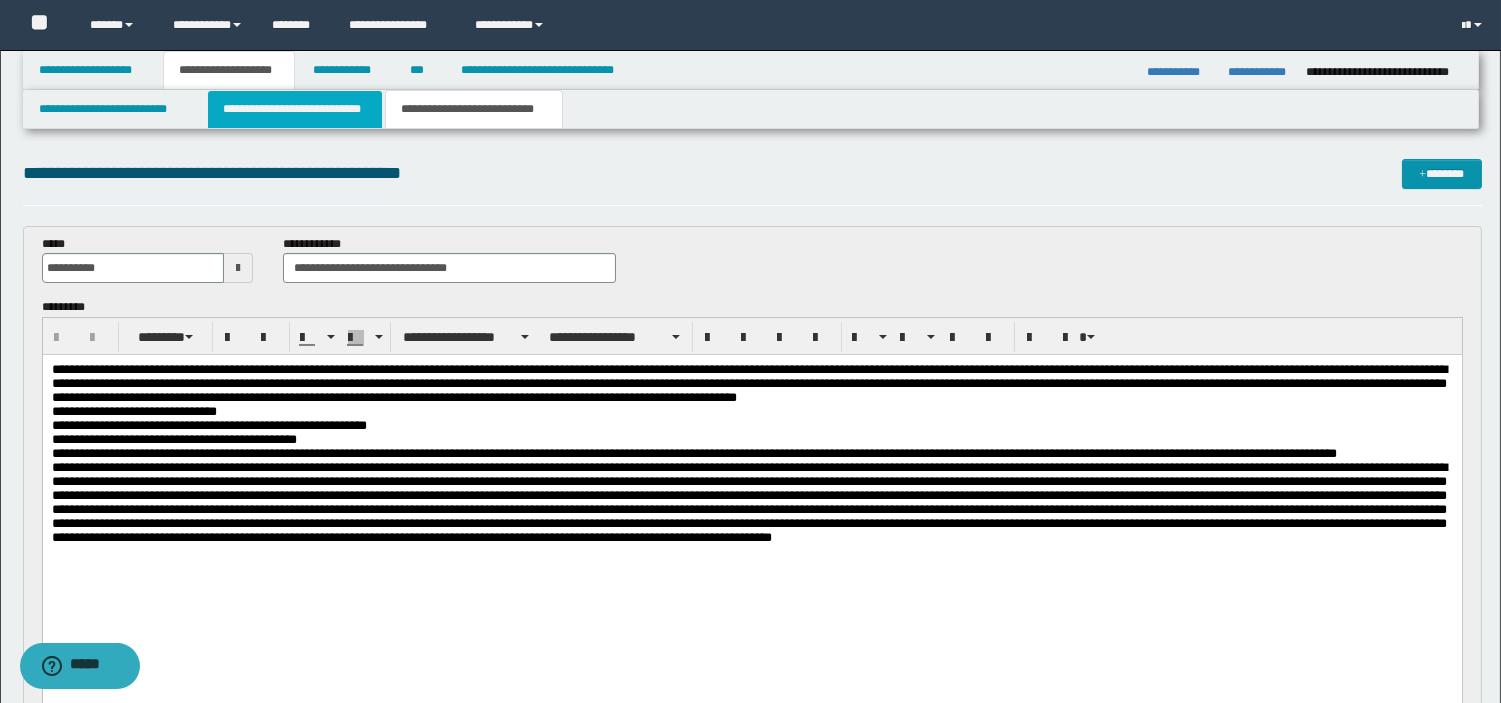 click on "**********" at bounding box center (295, 109) 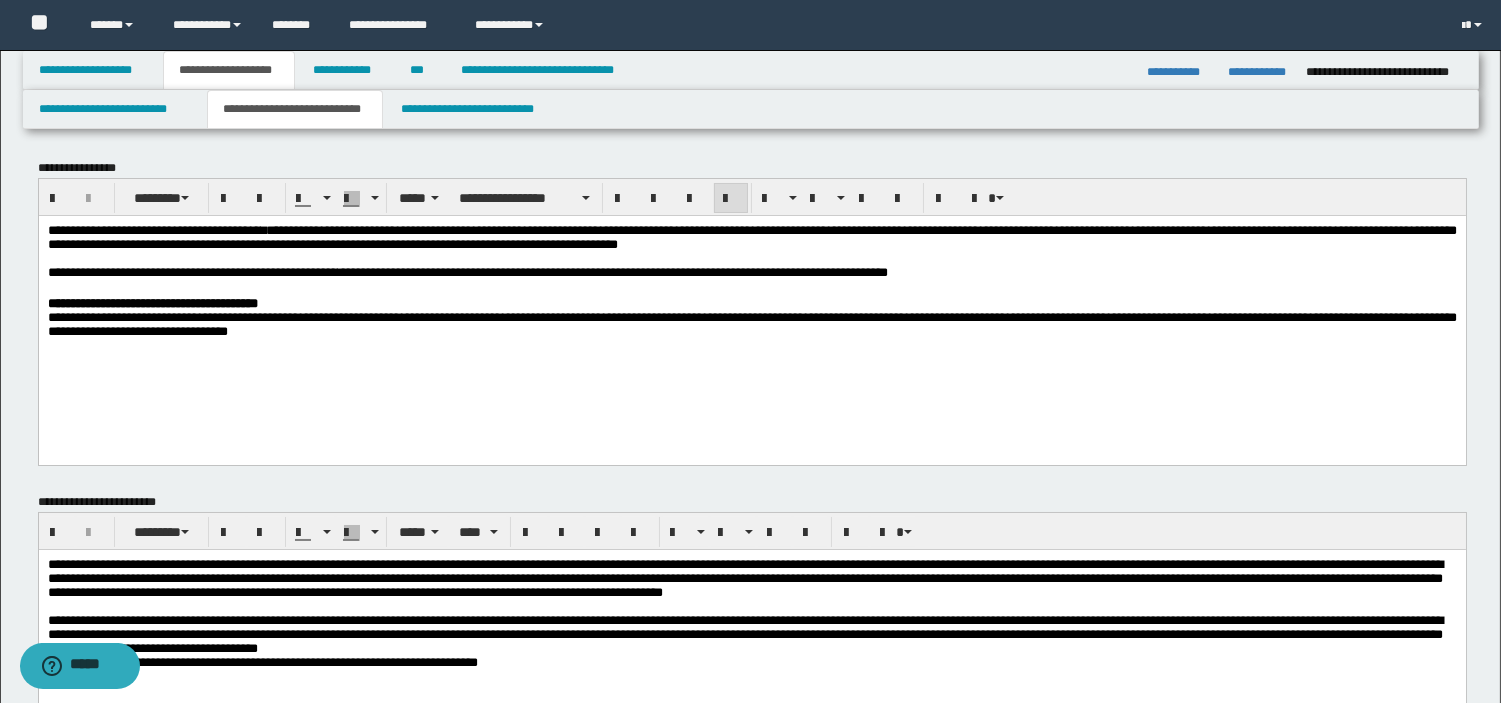 click on "**********" at bounding box center (751, 579) 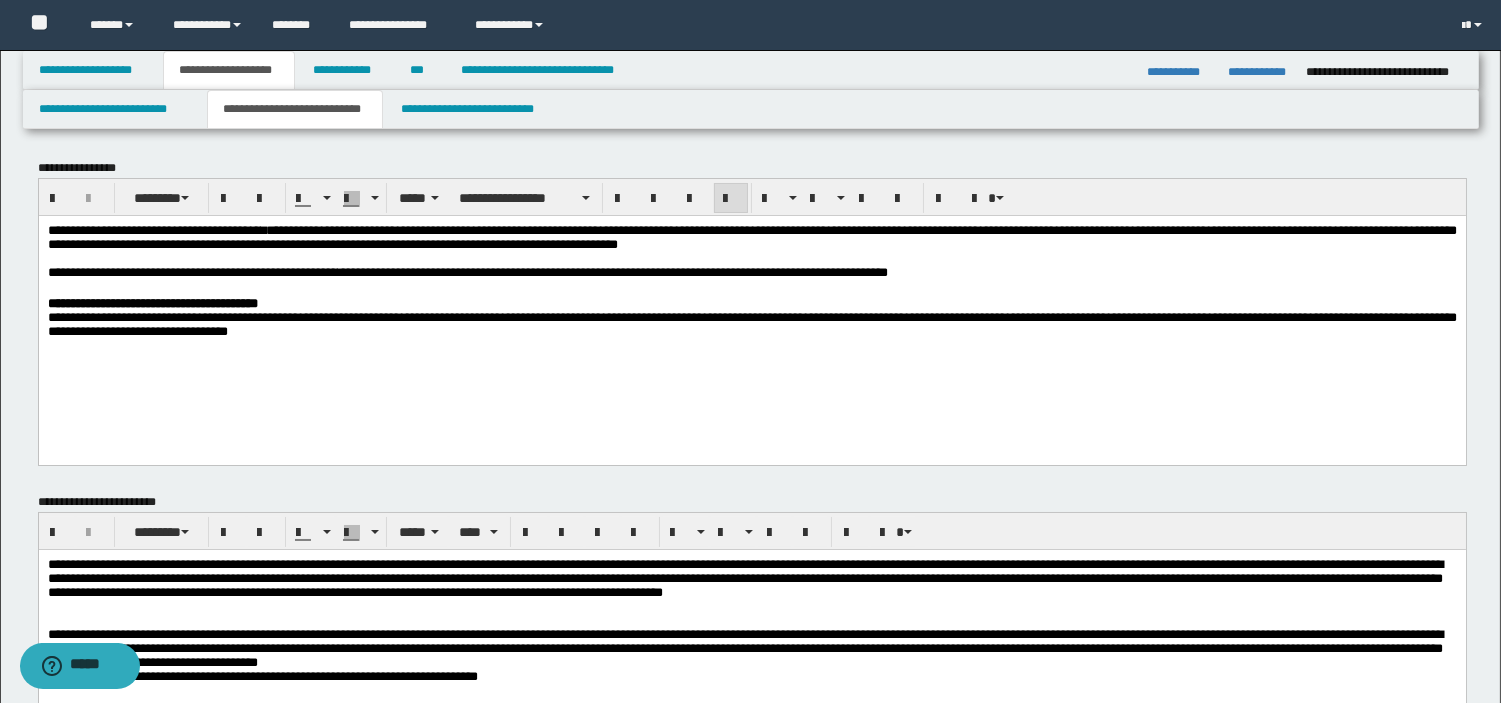 type 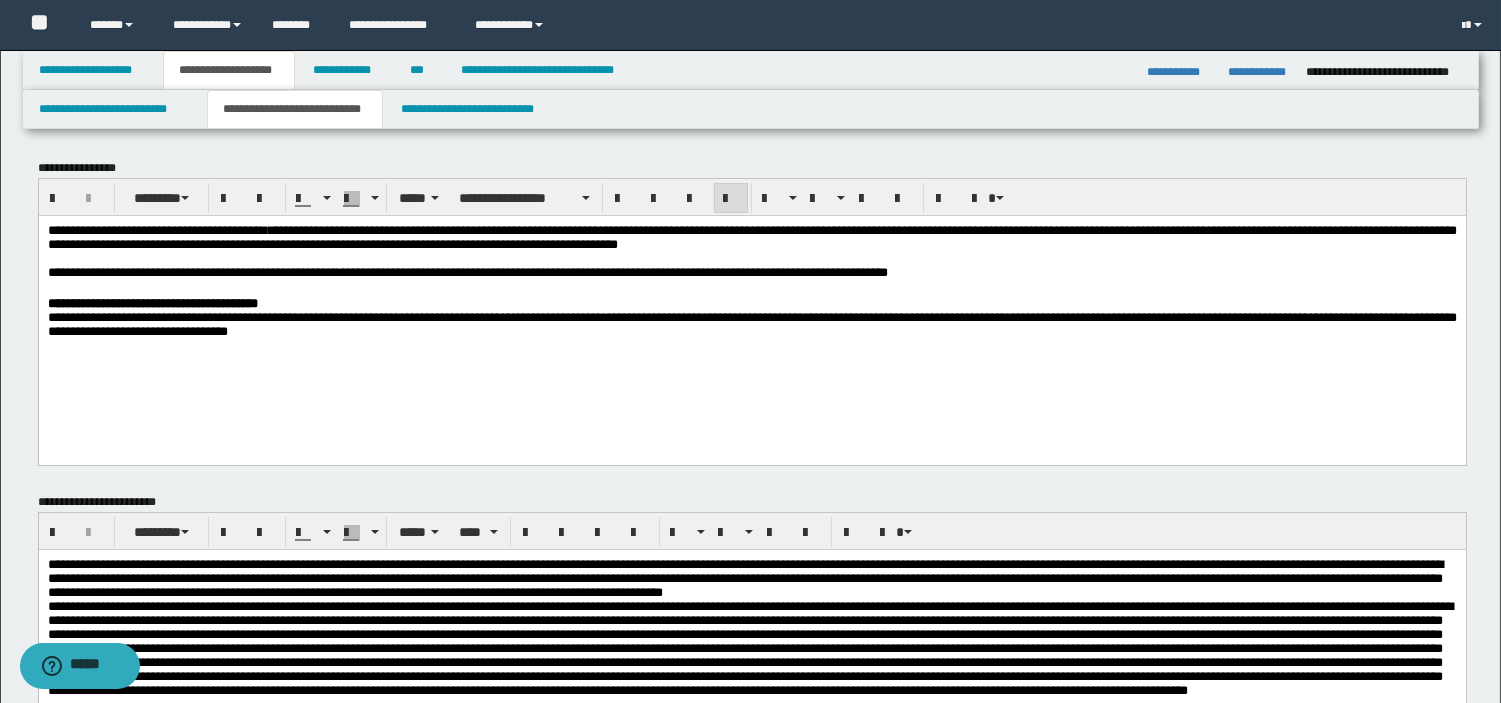 click on "**********" at bounding box center (750, 1358) 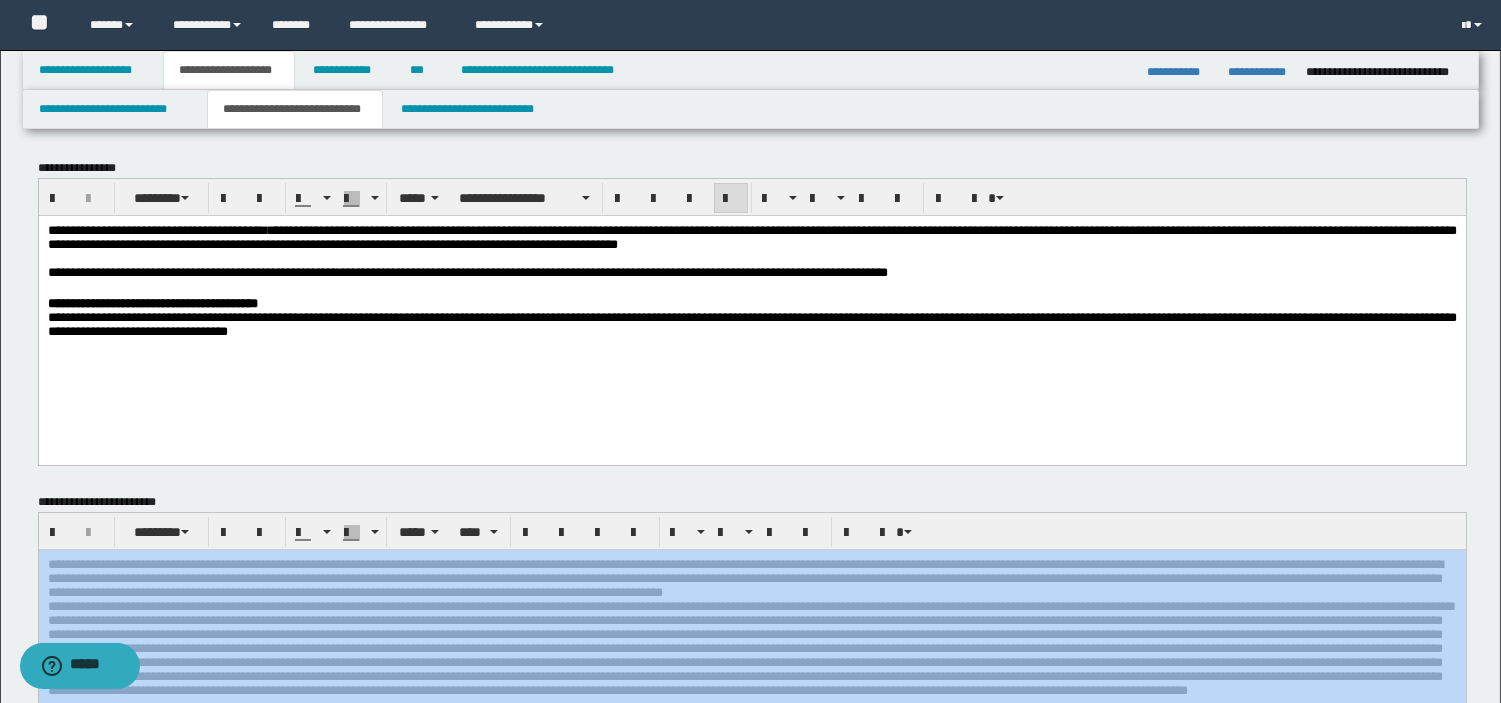 click on "**********" at bounding box center [750, 1358] 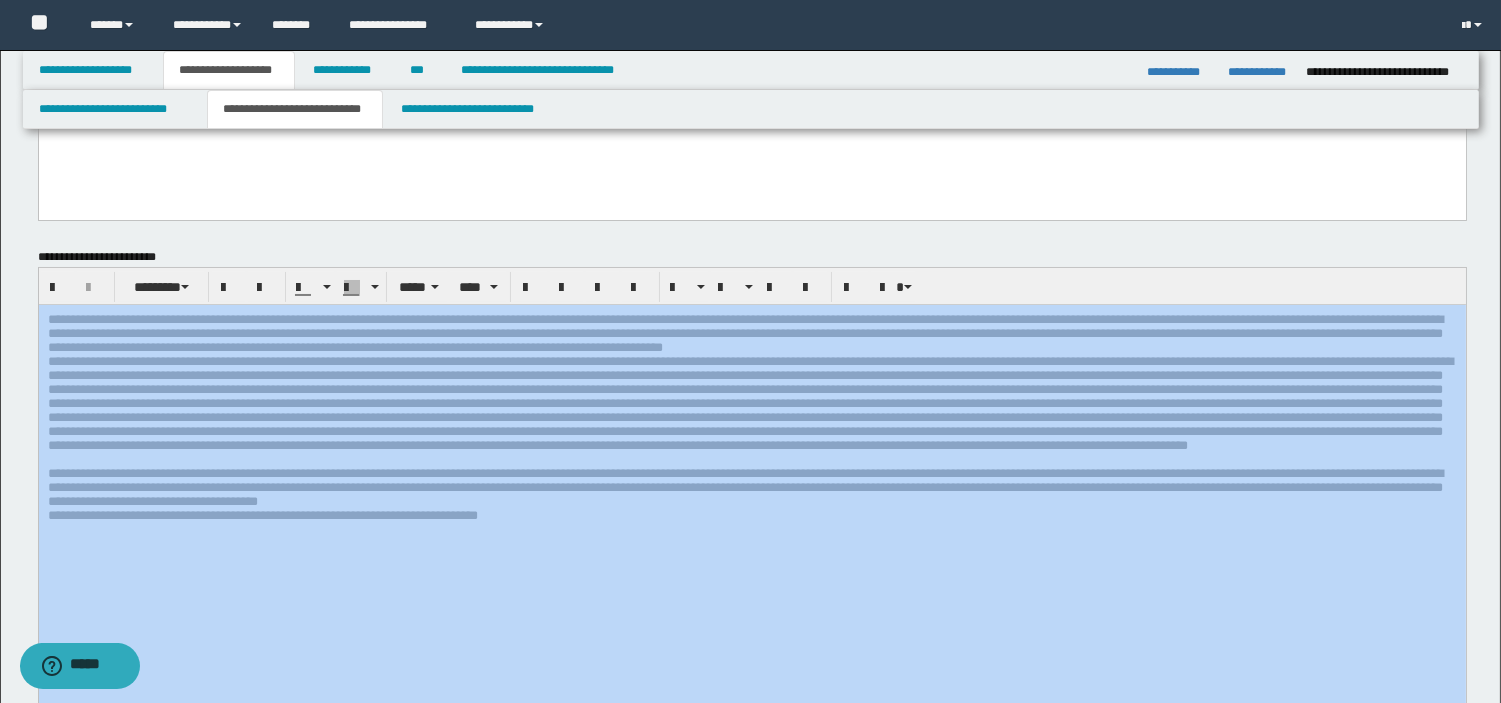 scroll, scrollTop: 266, scrollLeft: 0, axis: vertical 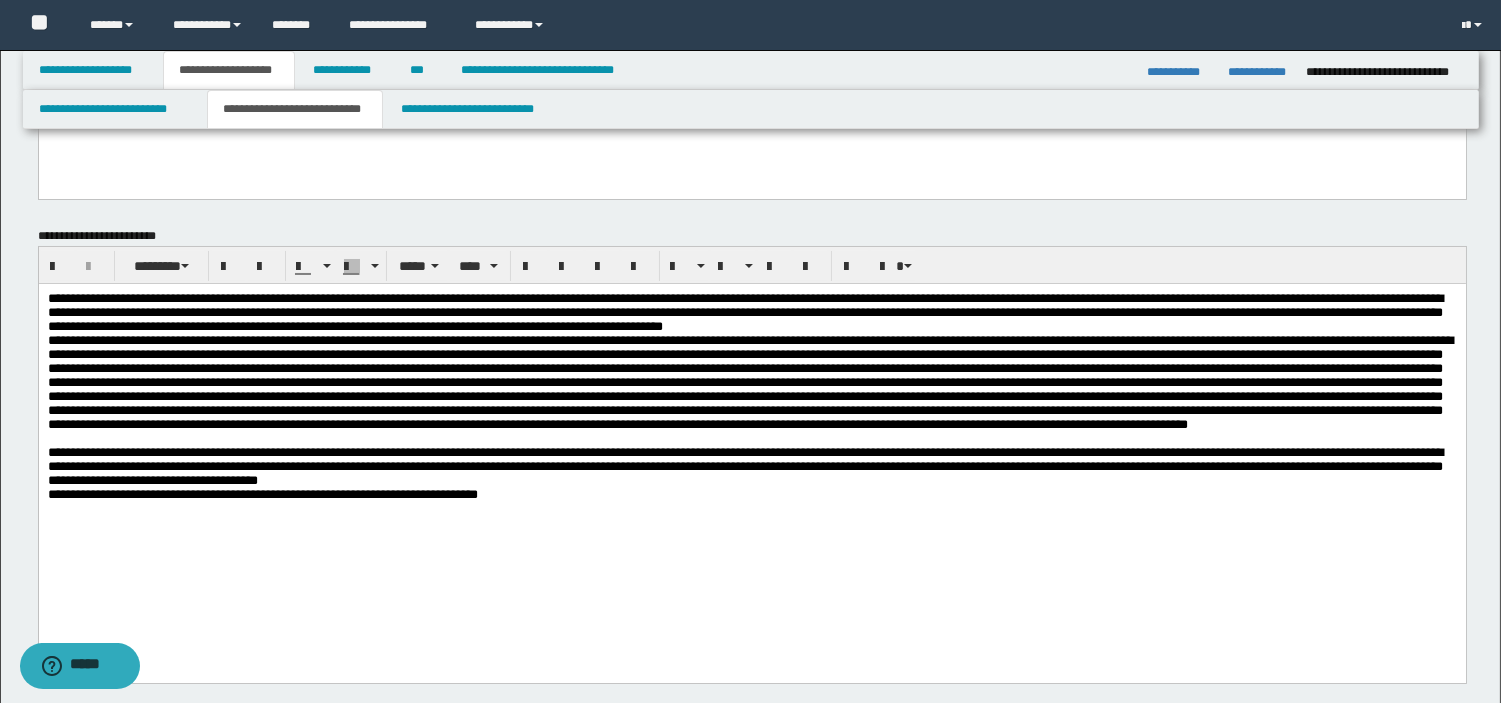 click on "**********" at bounding box center (749, 382) 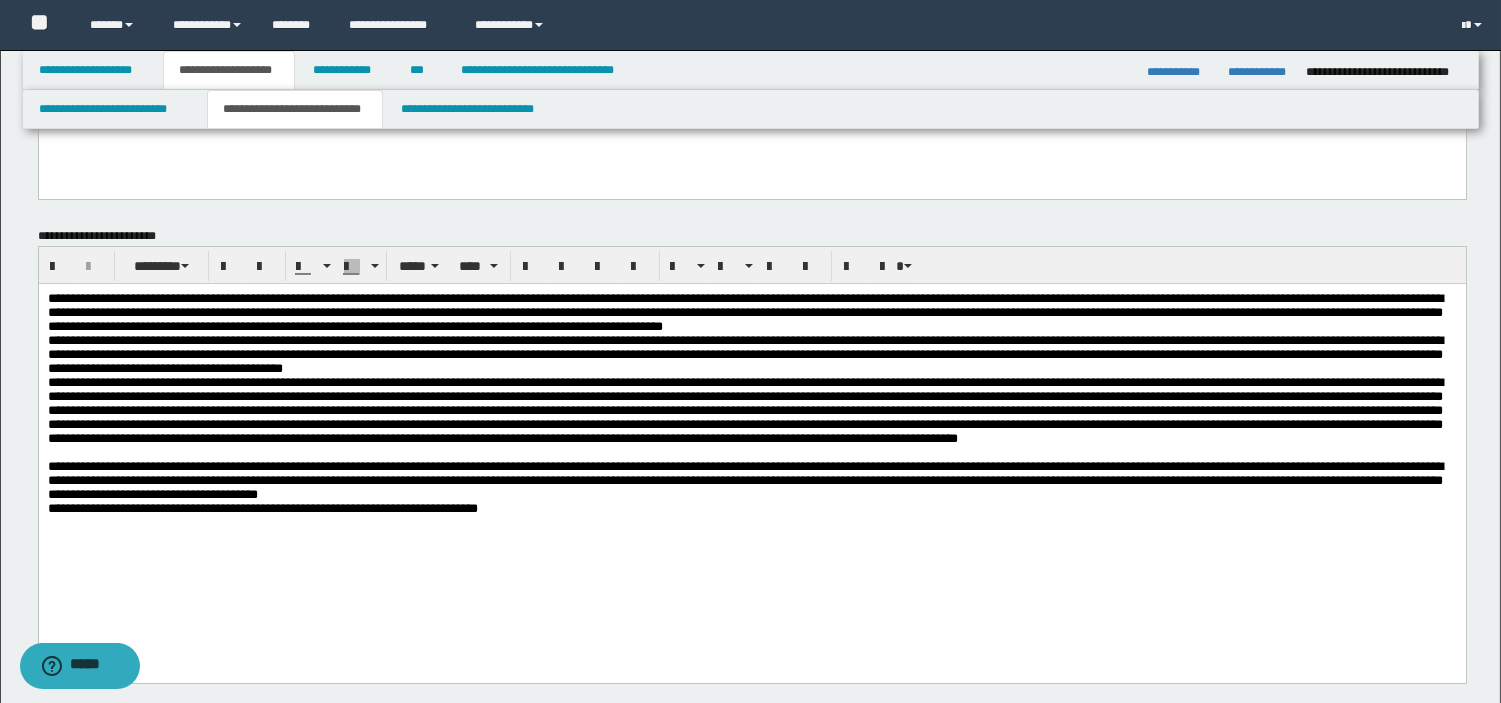 click at bounding box center (751, 411) 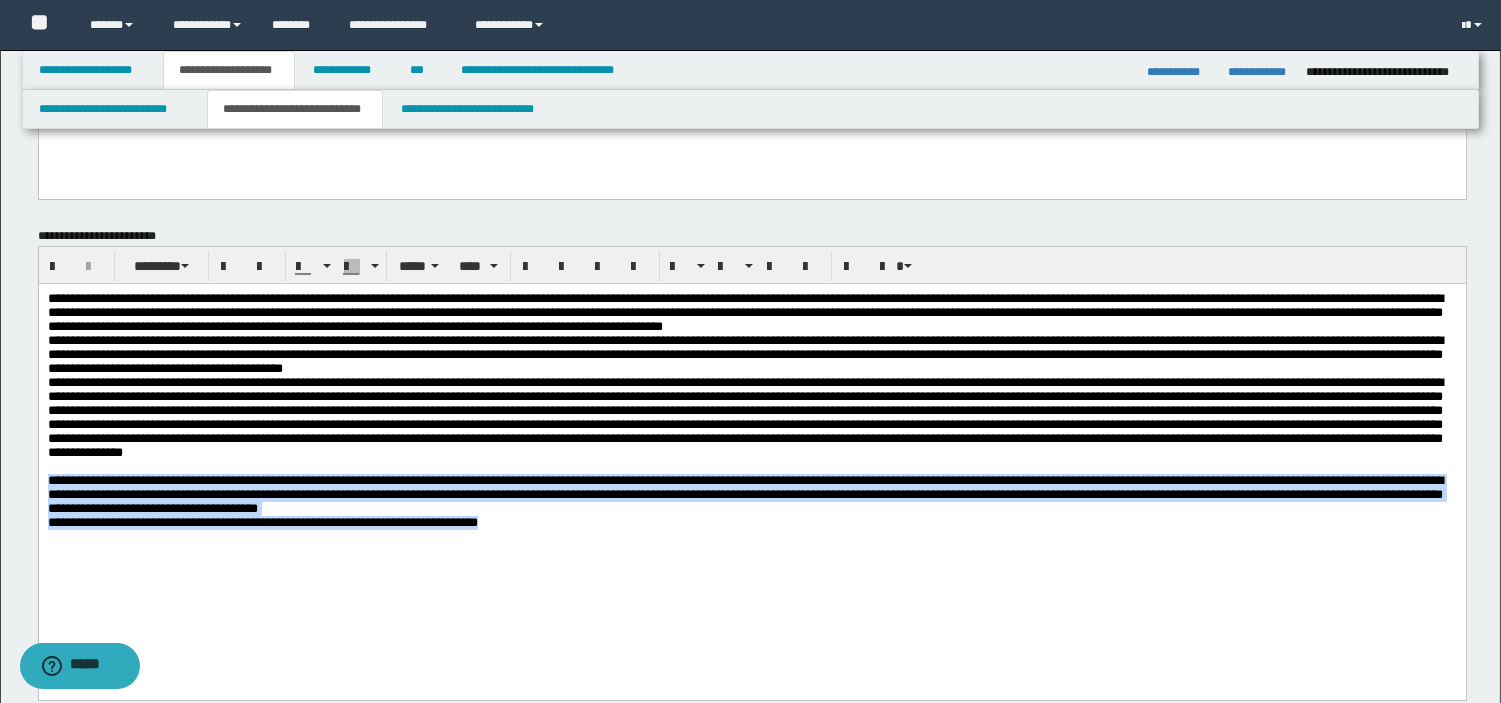 drag, startPoint x: 50, startPoint y: 536, endPoint x: 595, endPoint y: 593, distance: 547.97266 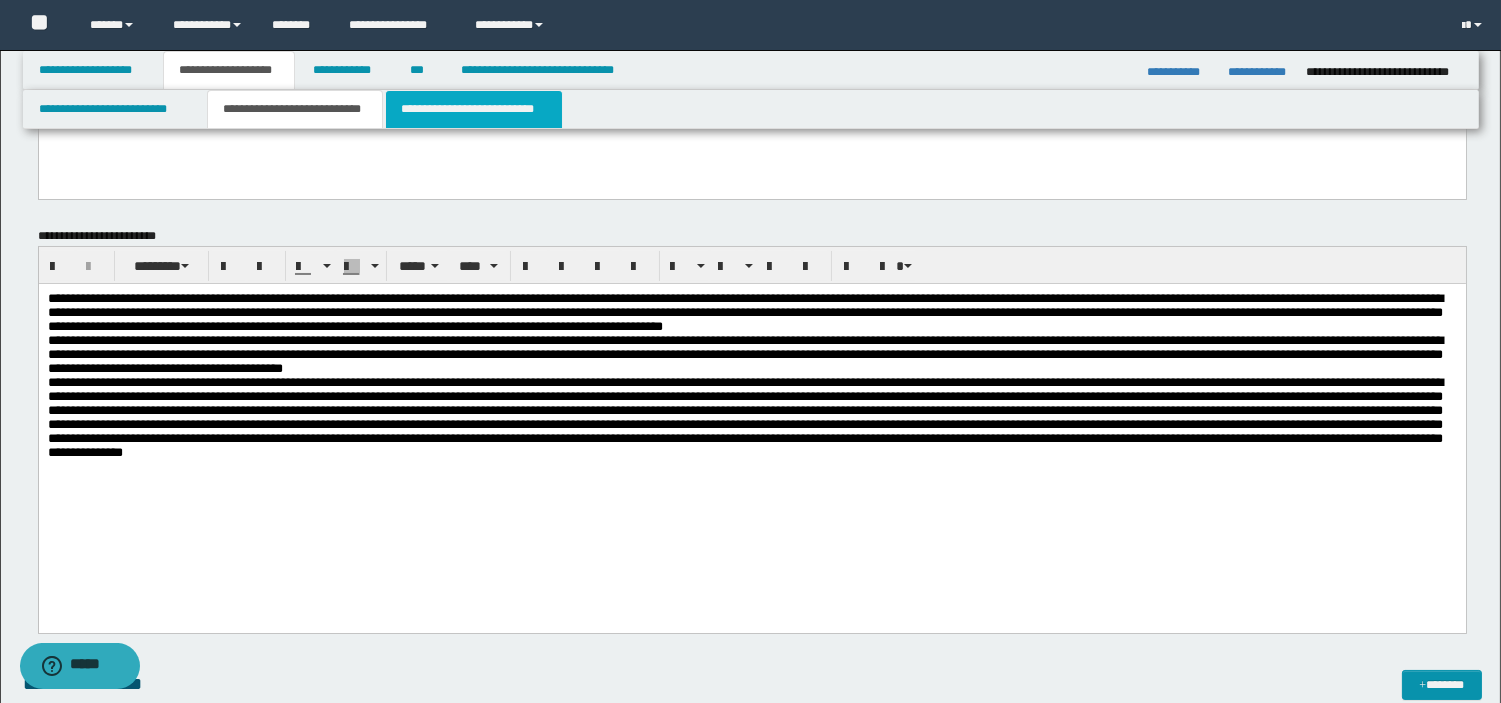 click on "**********" at bounding box center (474, 109) 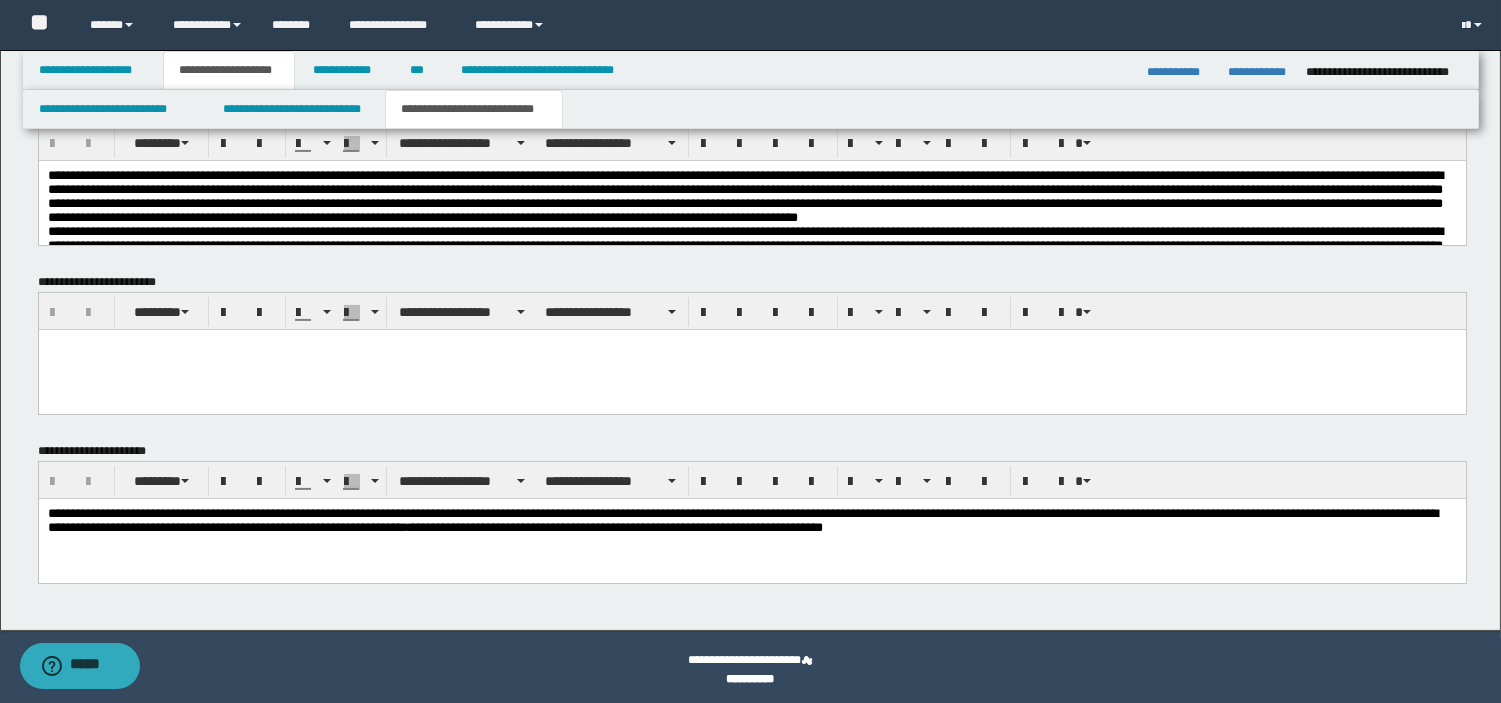 scroll, scrollTop: 638, scrollLeft: 0, axis: vertical 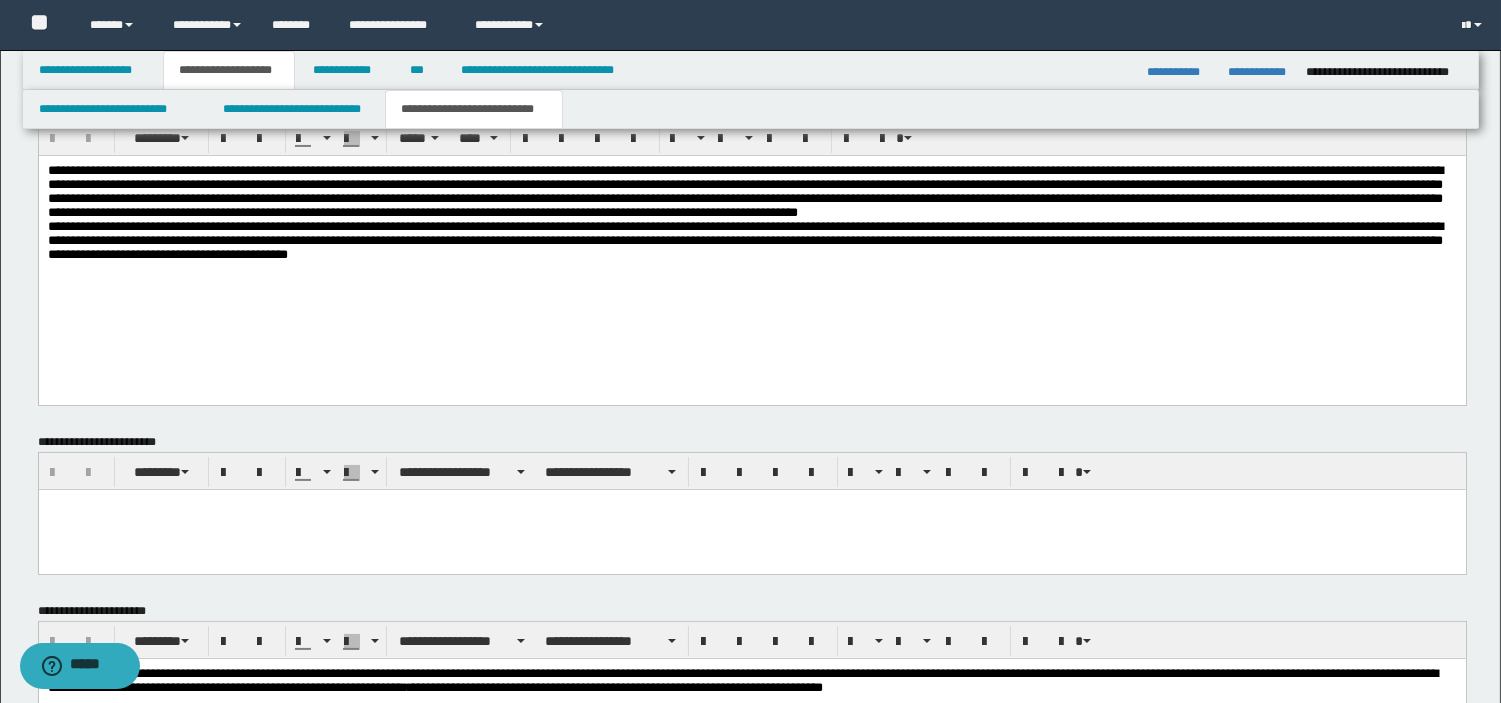 click on "**********" at bounding box center [751, 237] 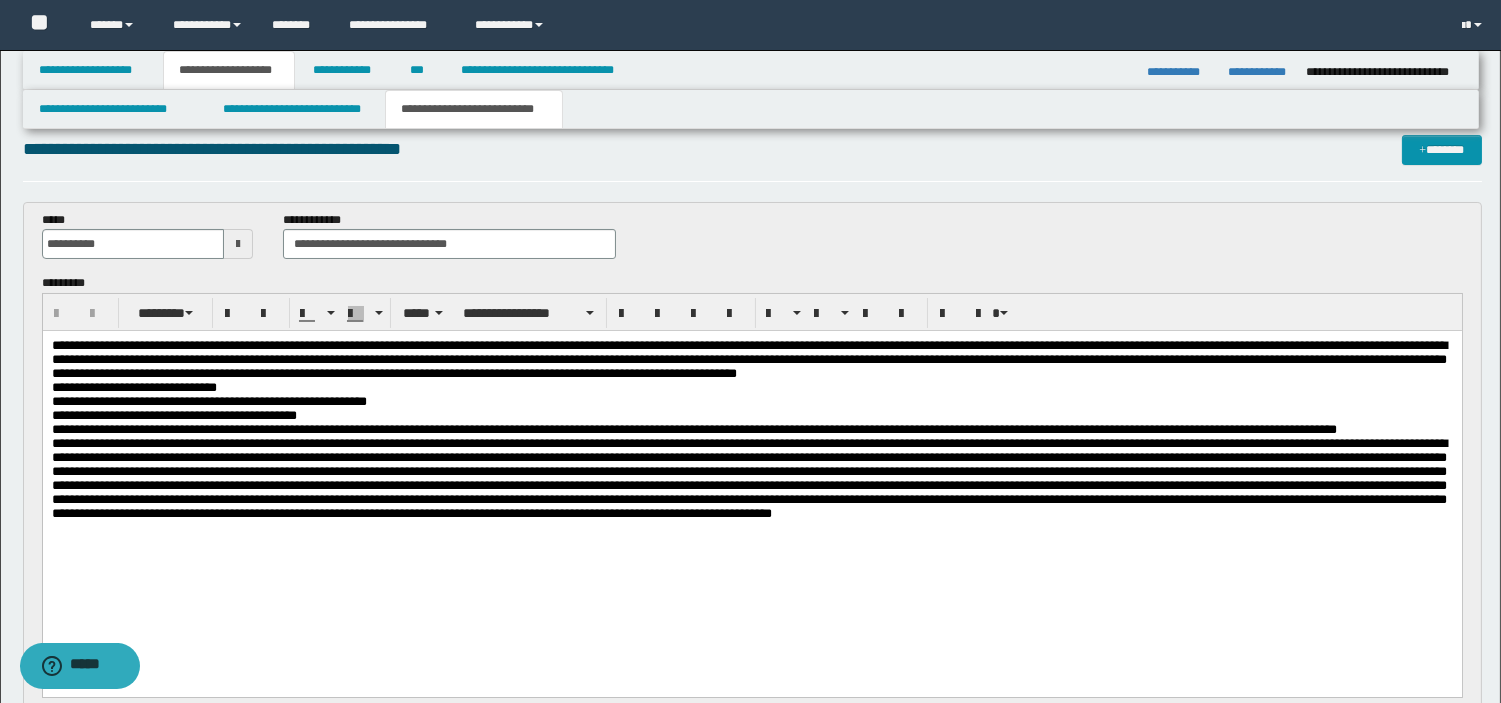click on "**********" at bounding box center [751, 360] 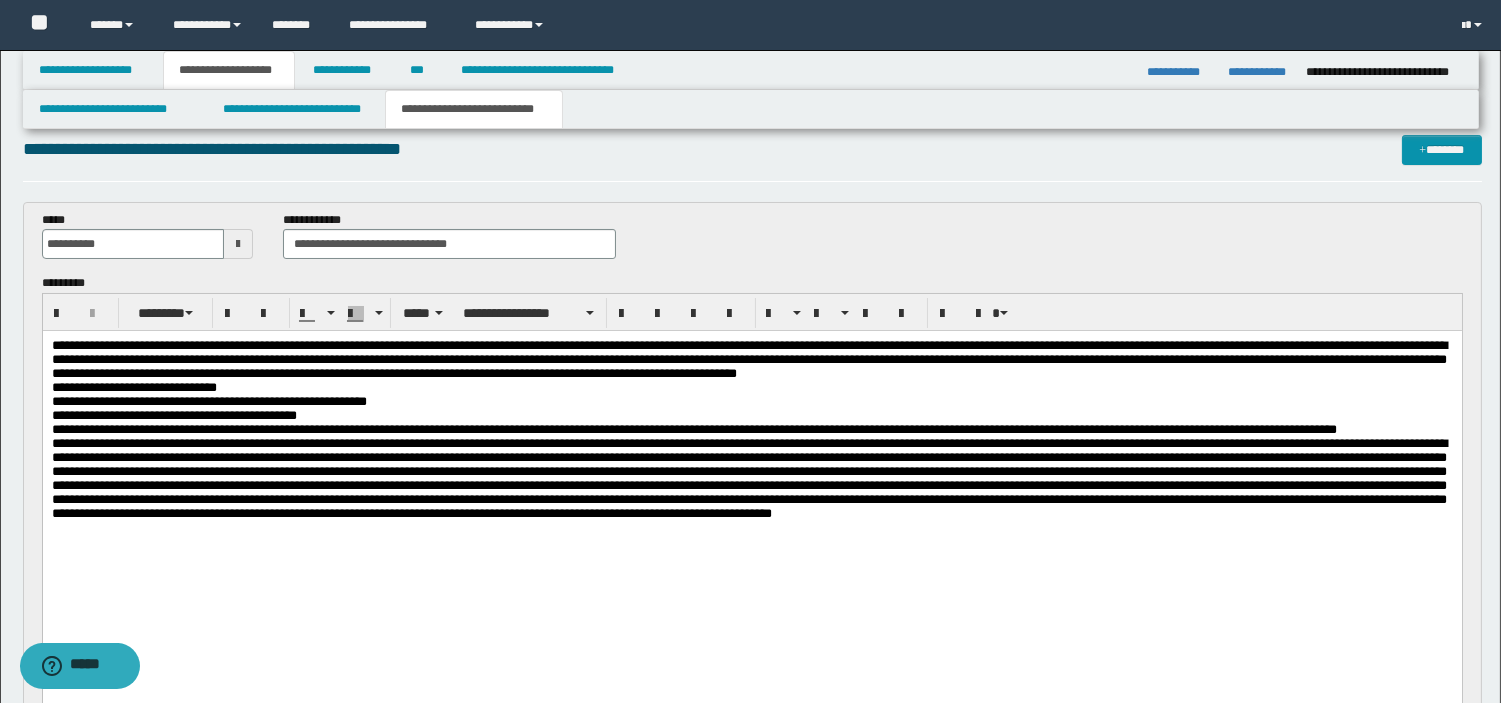 type 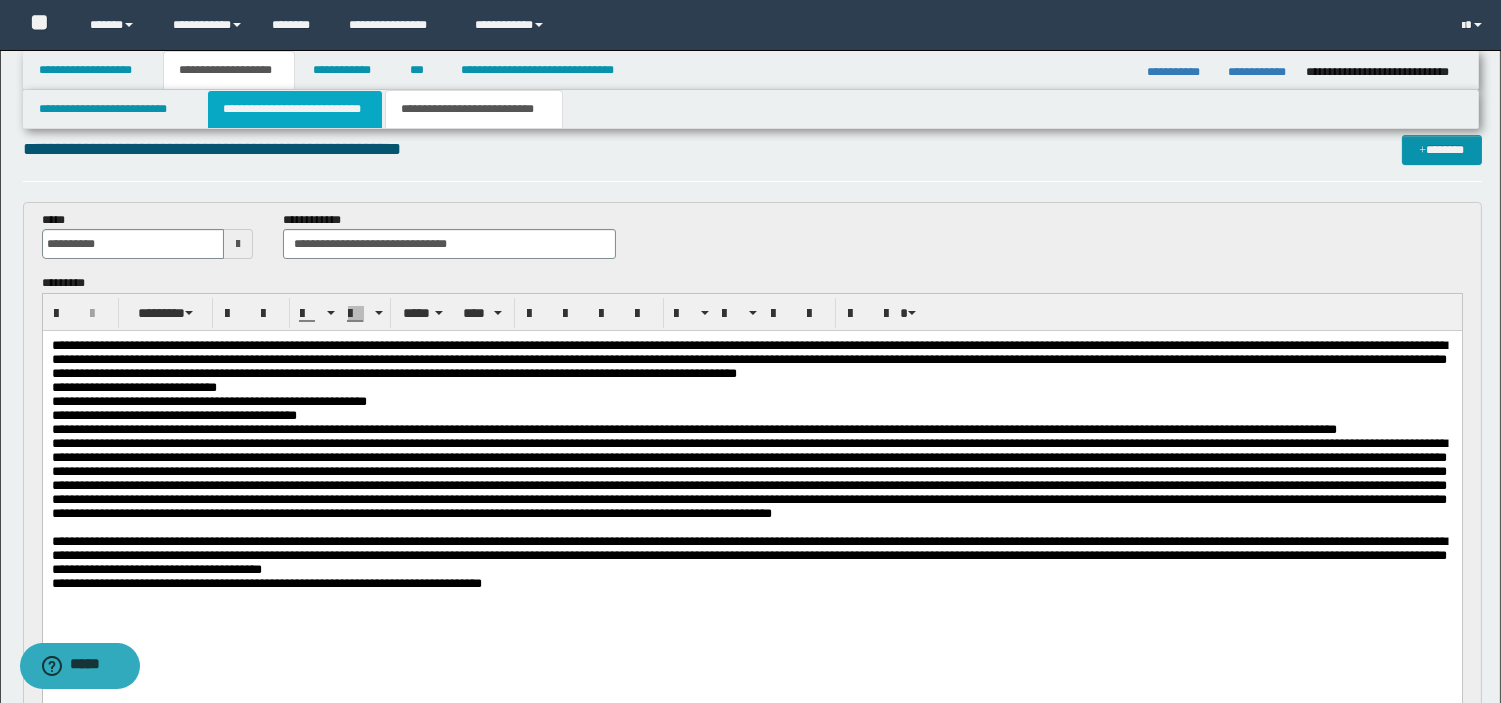 click on "**********" at bounding box center (295, 109) 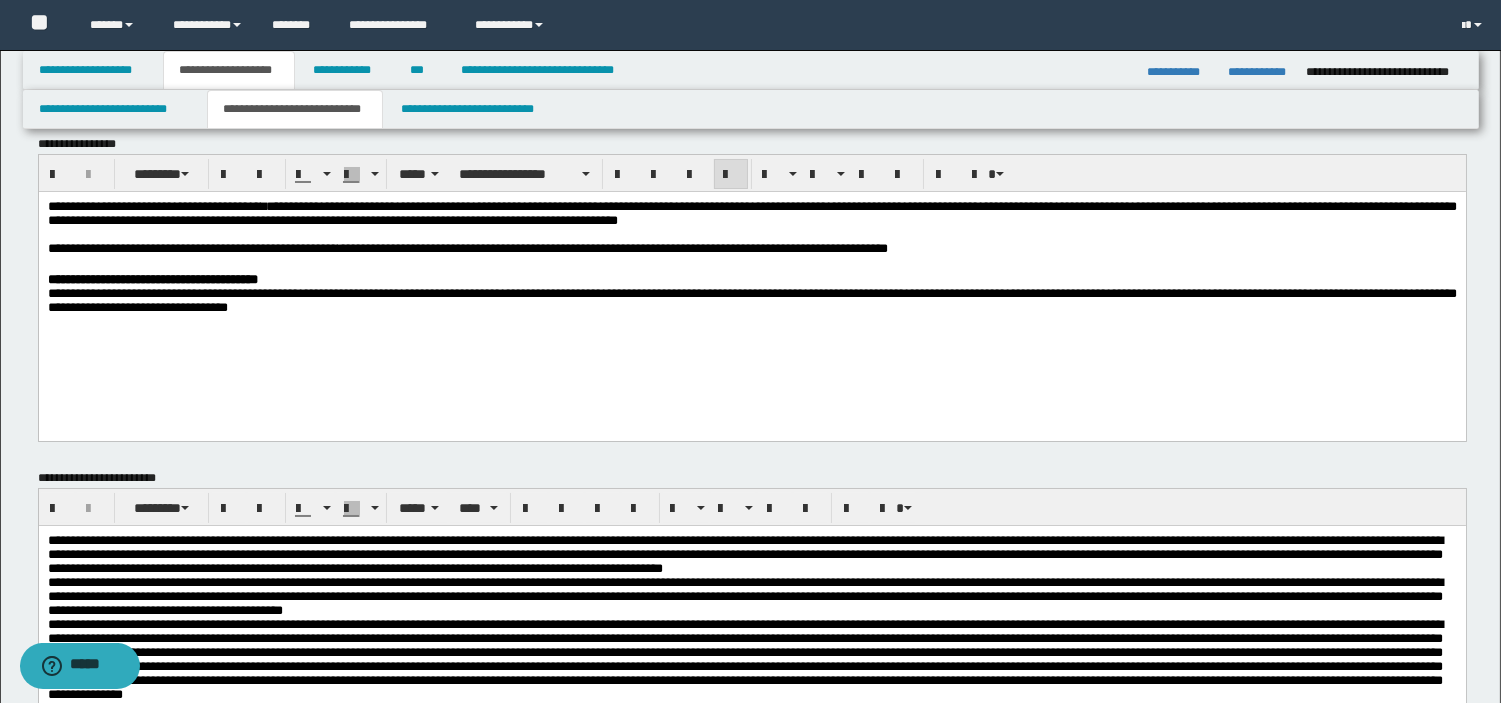 scroll, scrollTop: 638, scrollLeft: 0, axis: vertical 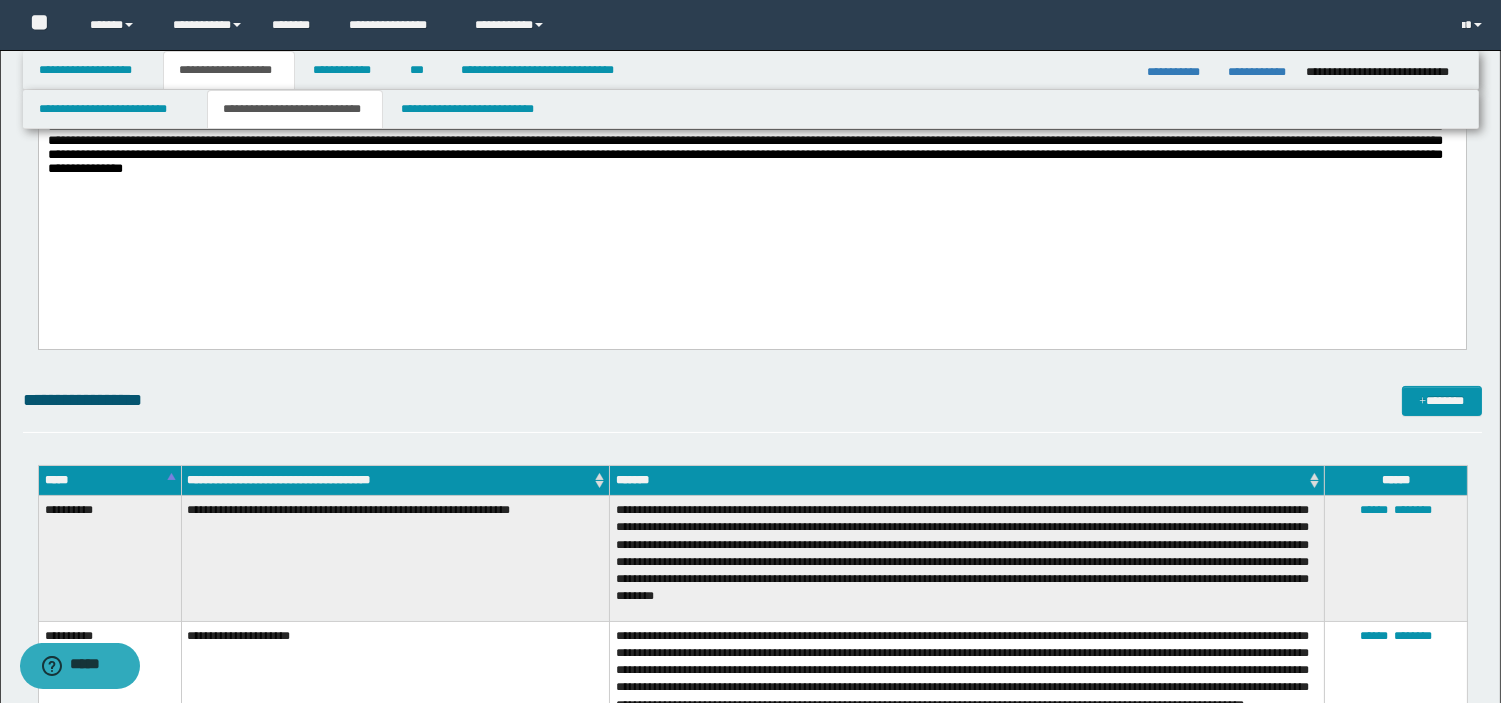 click on "**********" at bounding box center [751, 124] 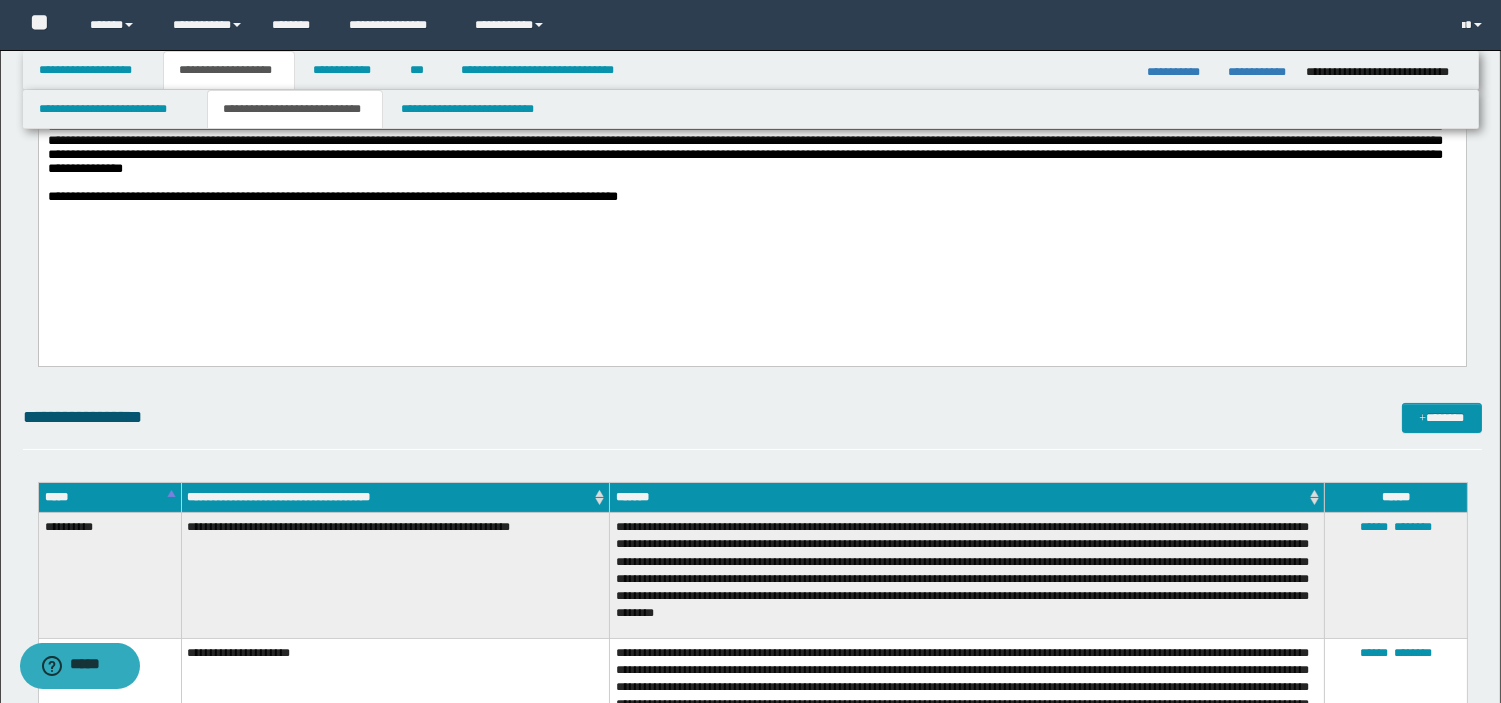 scroll, scrollTop: 1164, scrollLeft: 0, axis: vertical 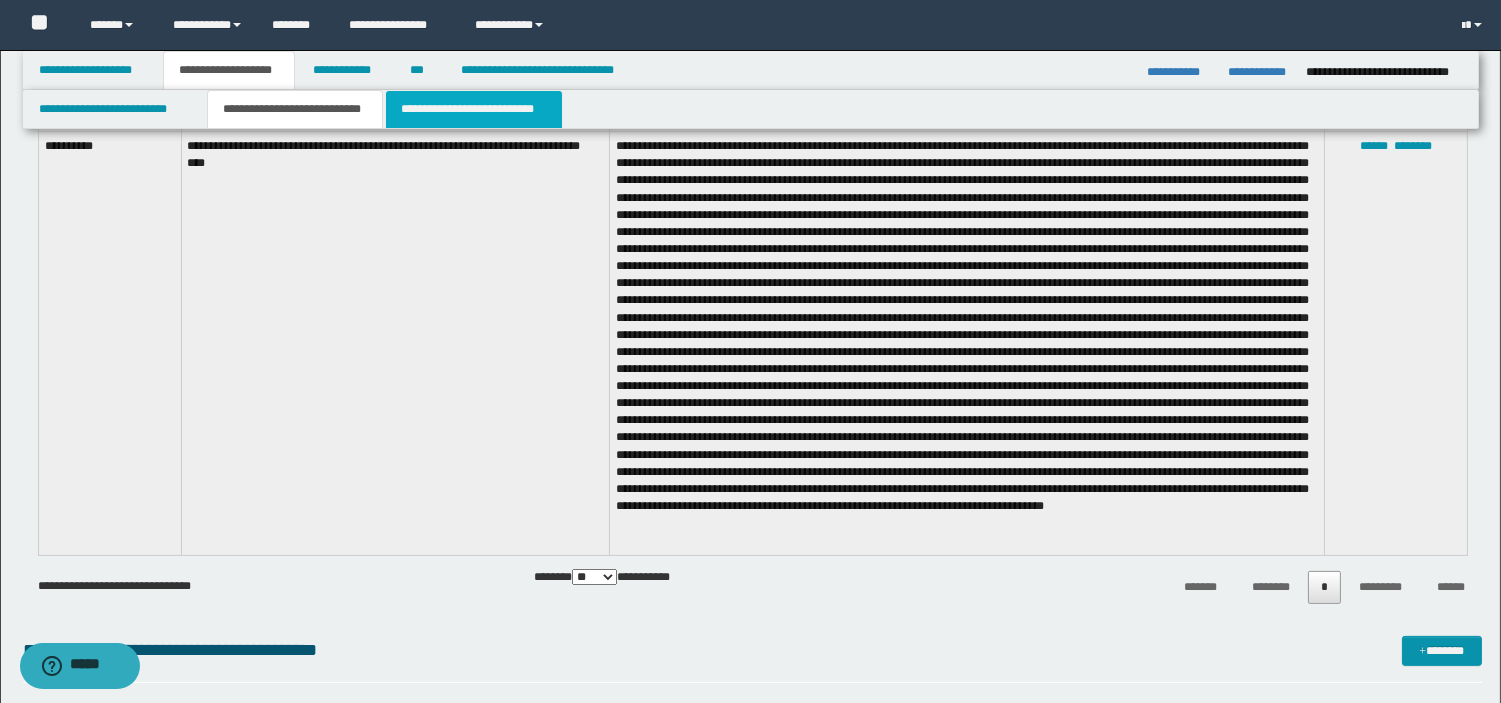 click on "**********" at bounding box center (474, 109) 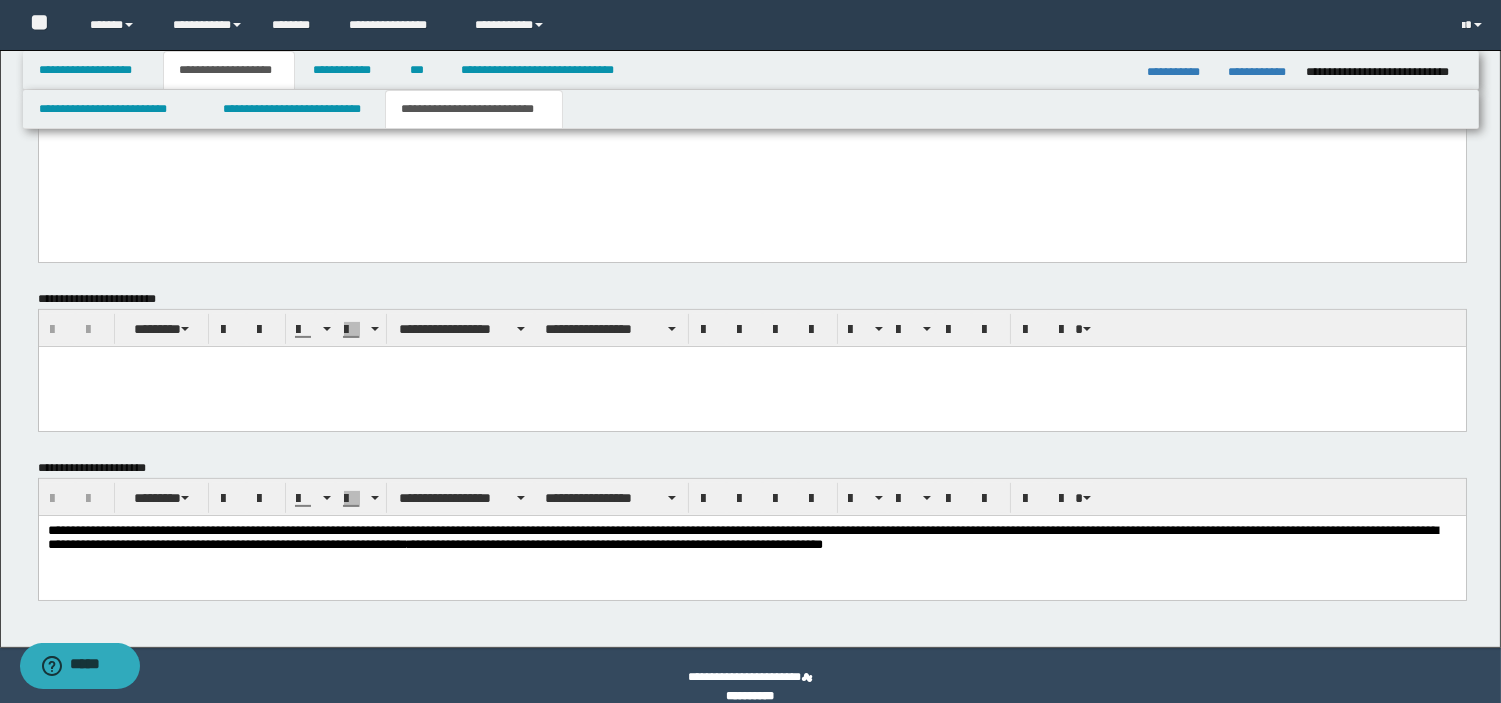 scroll, scrollTop: 550, scrollLeft: 0, axis: vertical 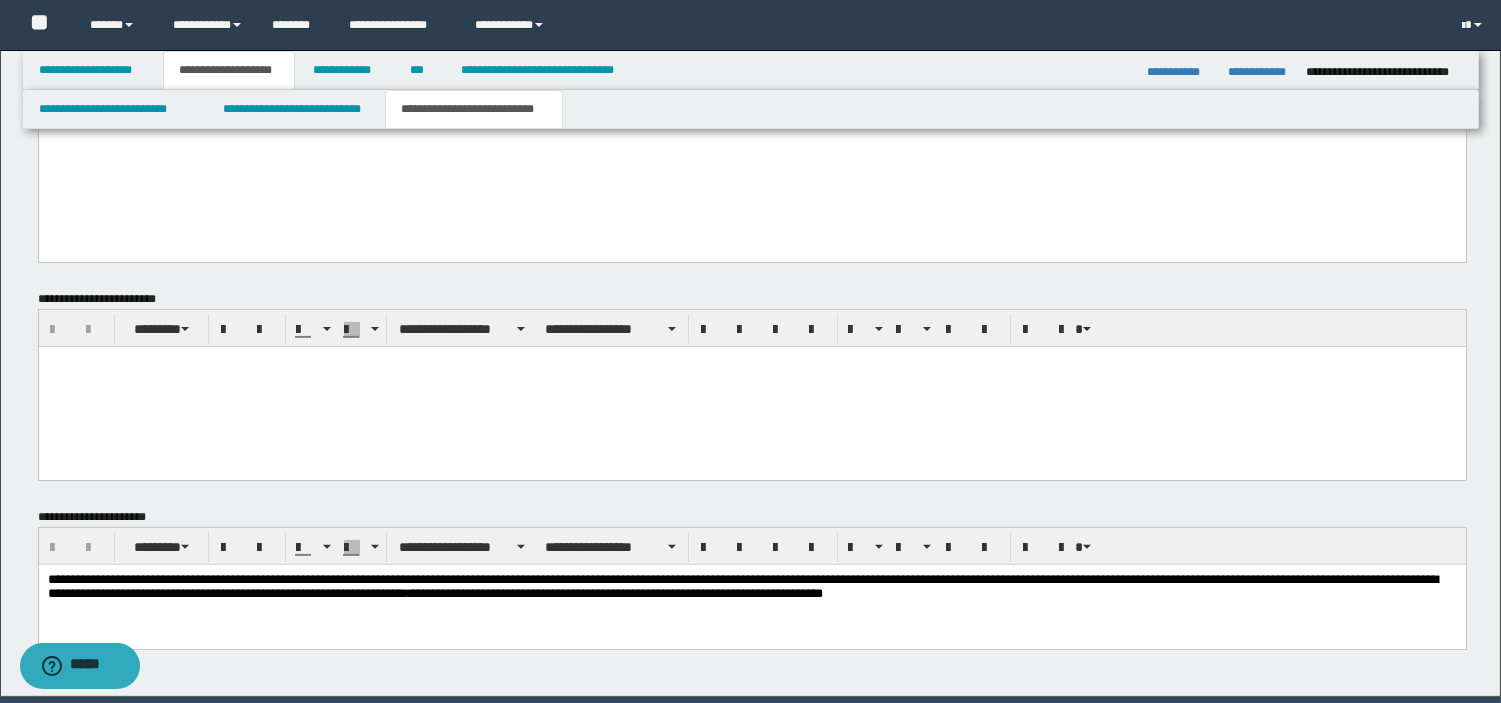 click at bounding box center [751, 386] 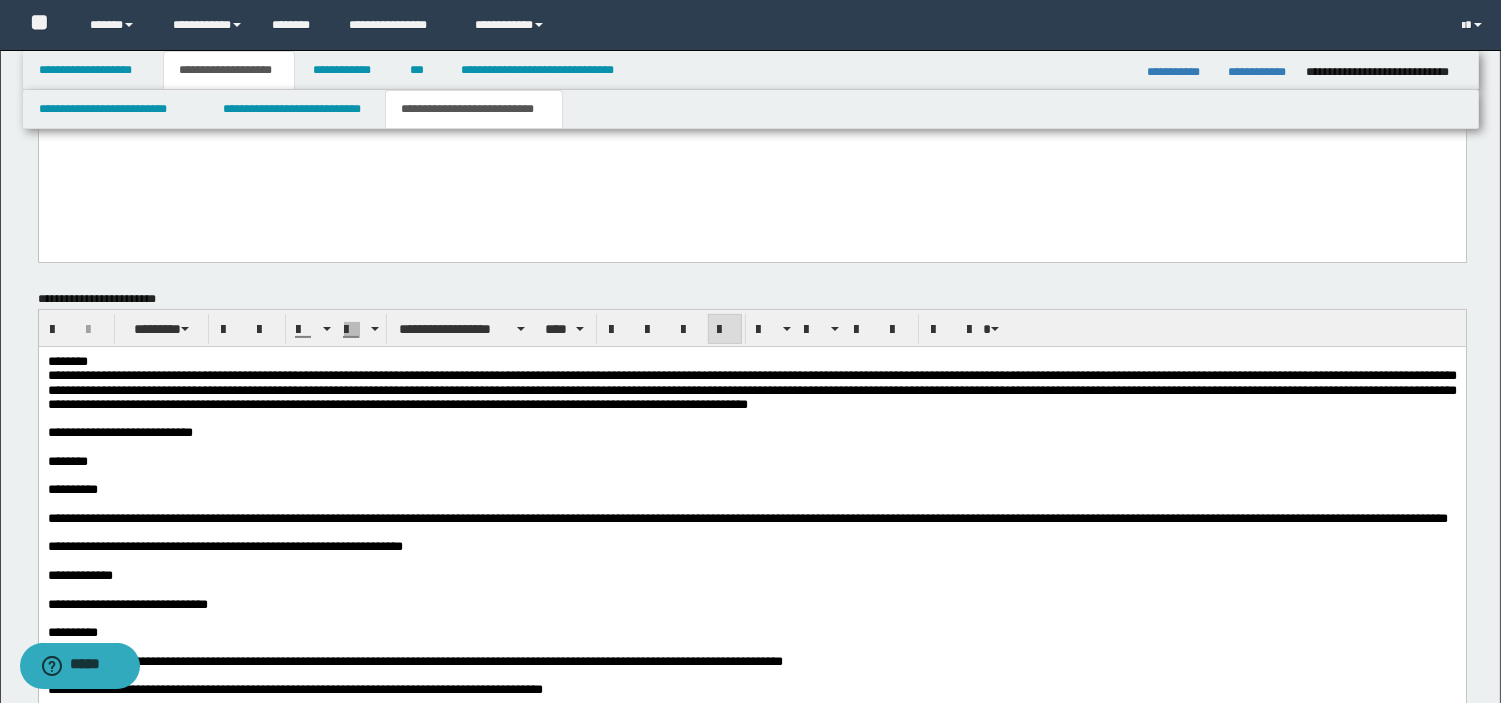 scroll, scrollTop: 550, scrollLeft: 0, axis: vertical 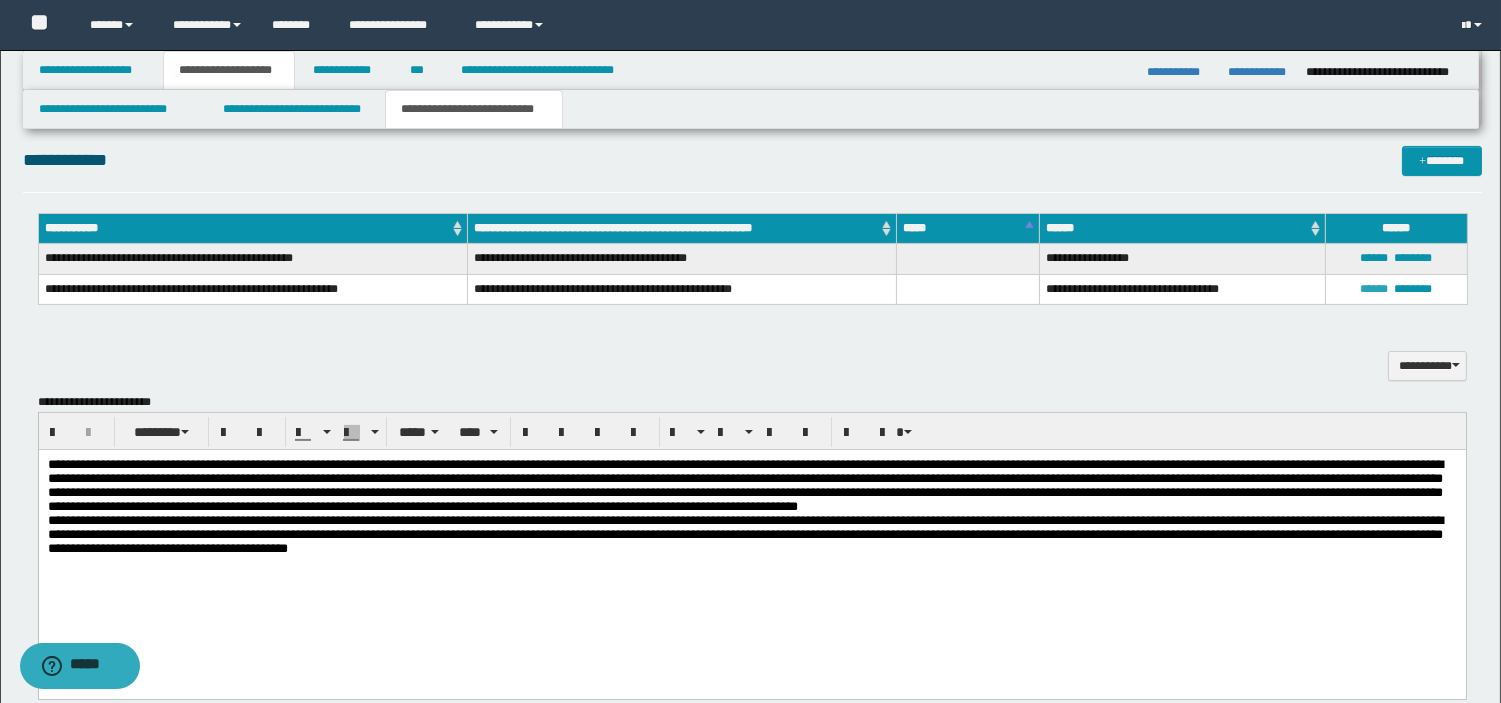 click on "******" at bounding box center (1374, 289) 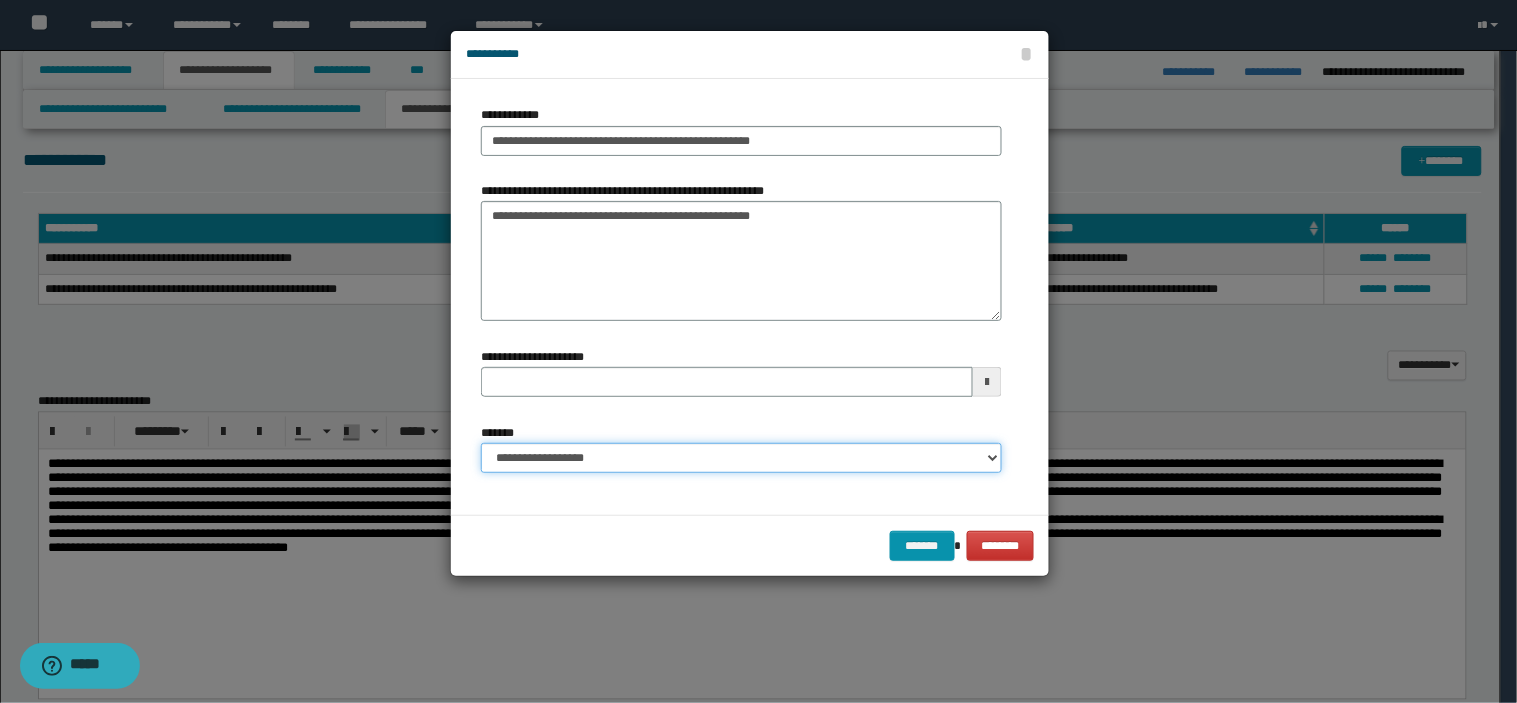 click on "**********" at bounding box center [741, 458] 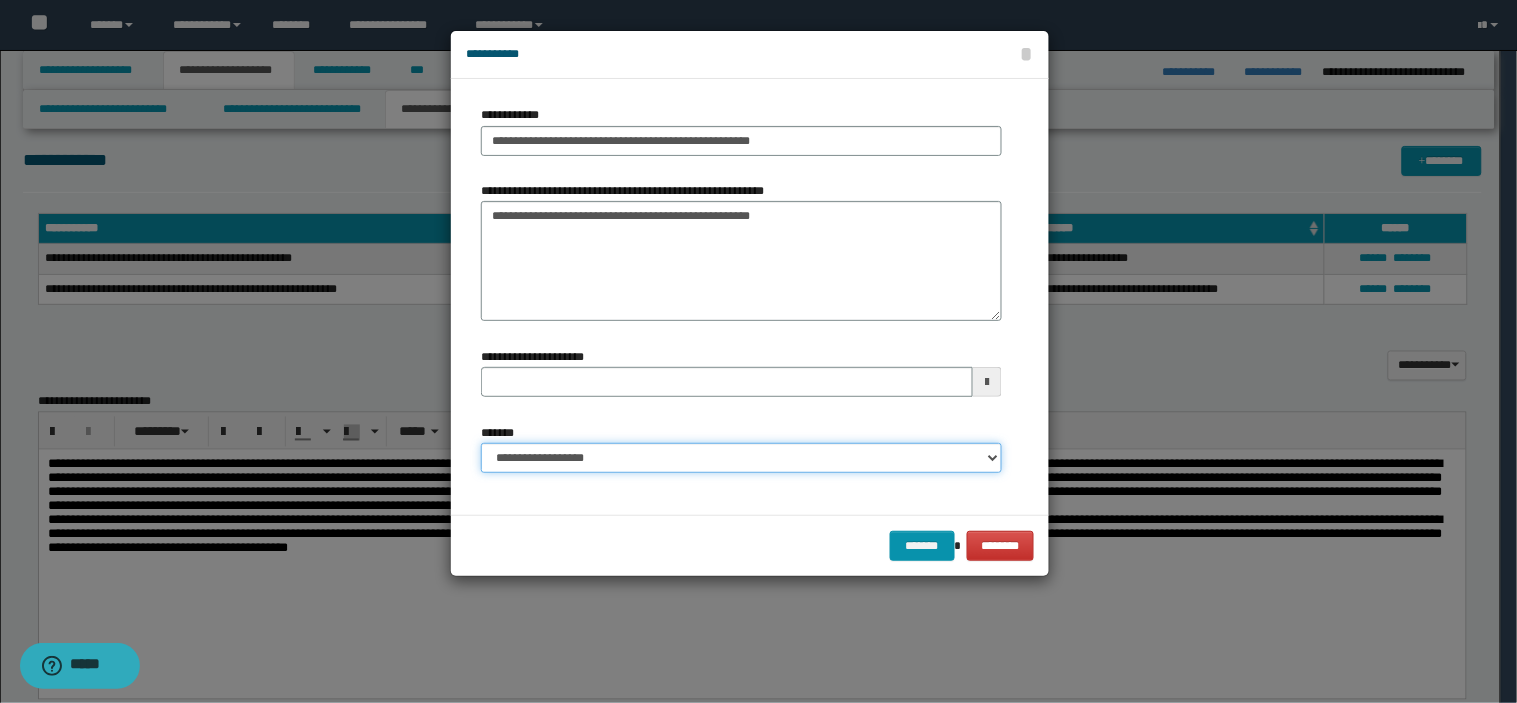 select on "*" 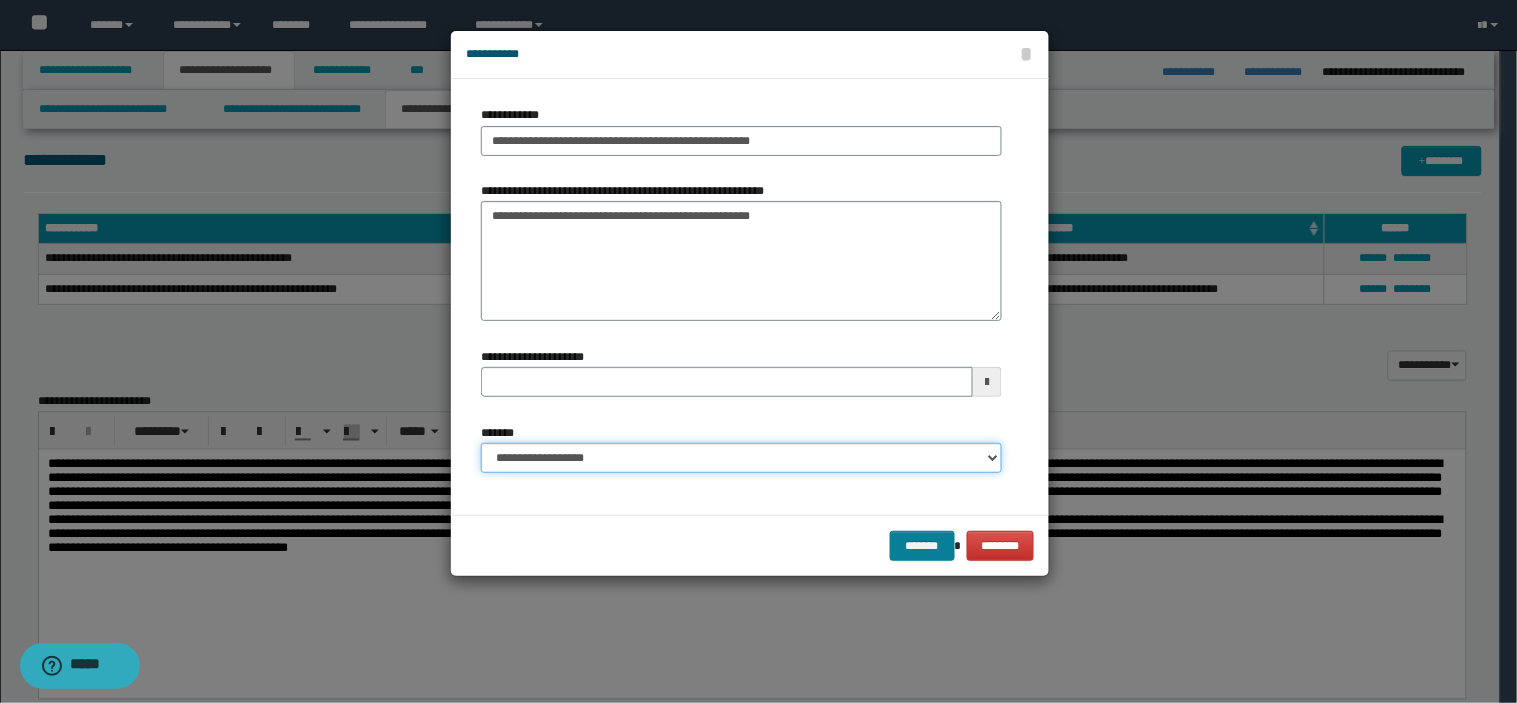 type 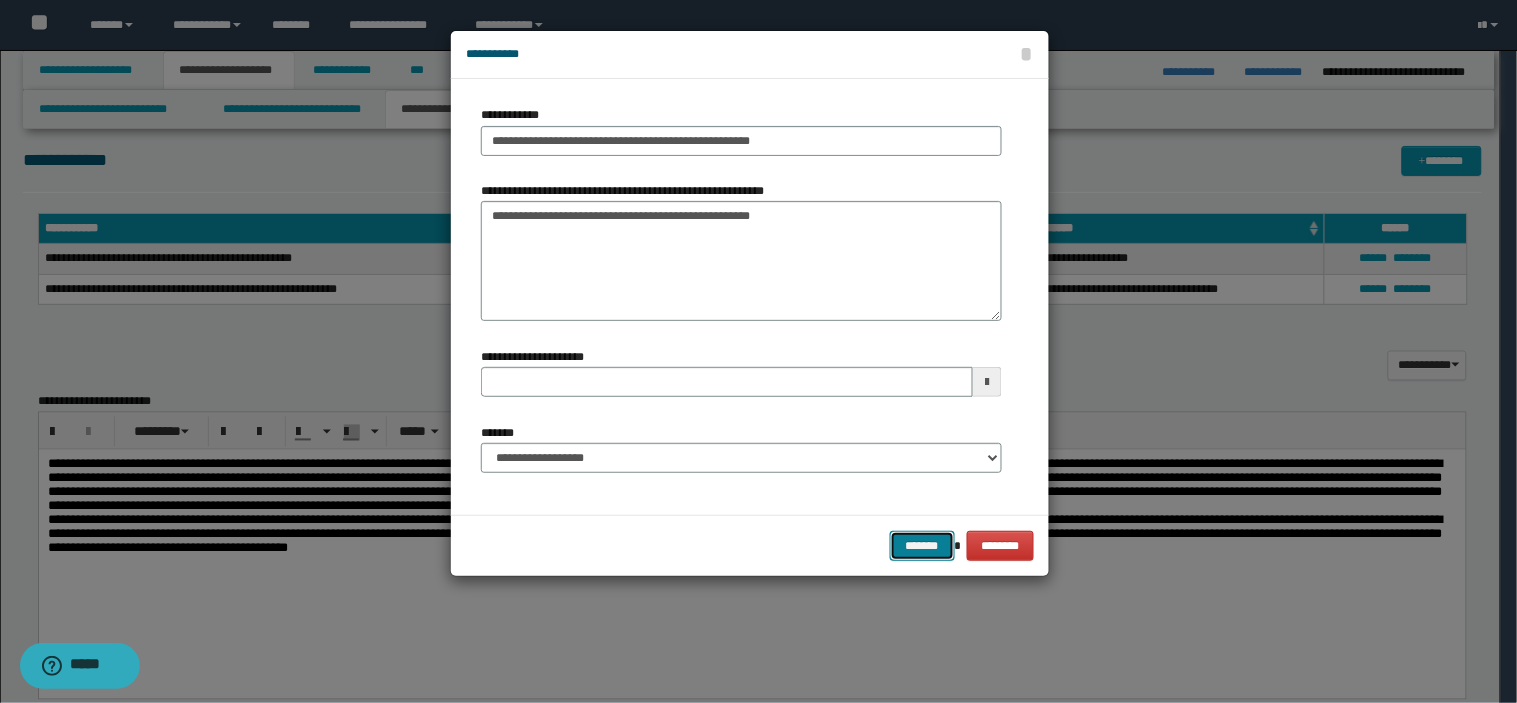 click on "*******" at bounding box center (922, 546) 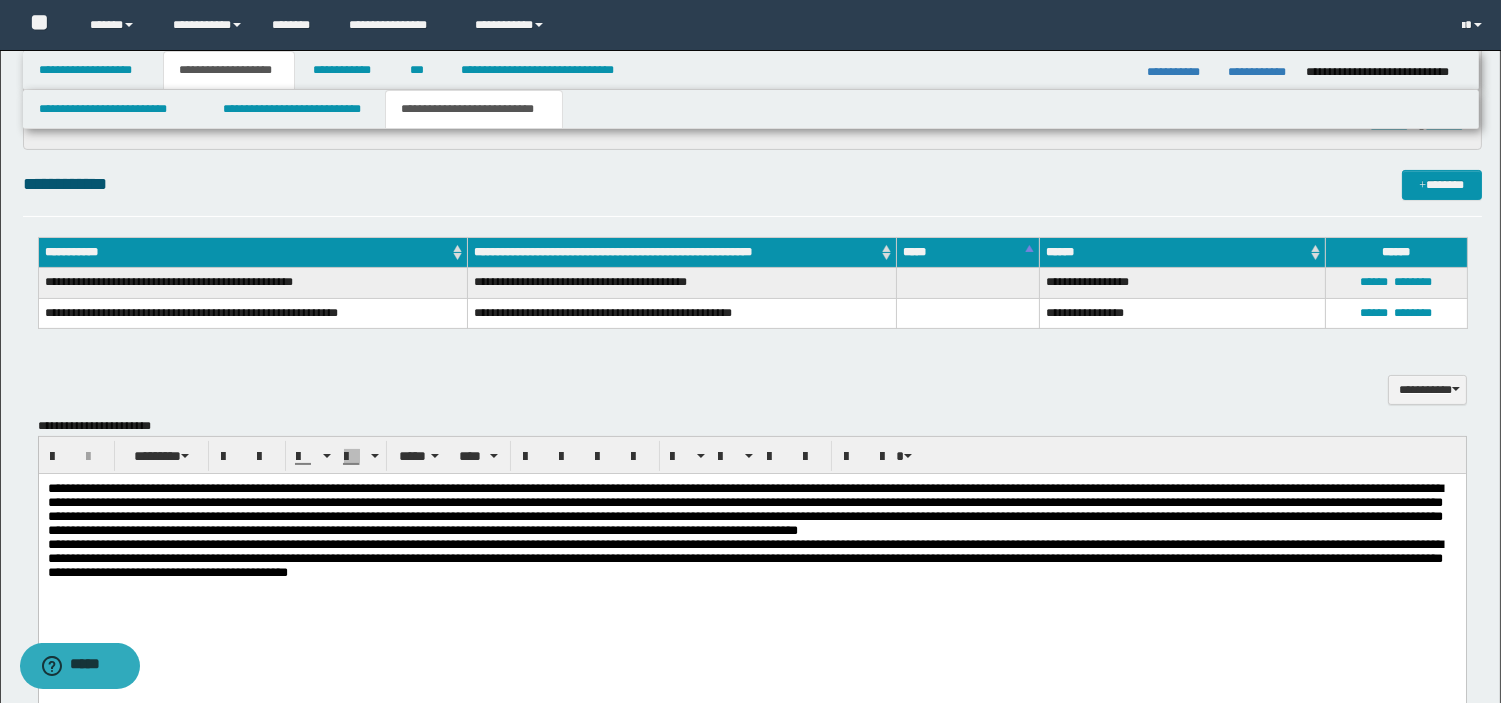 scroll, scrollTop: 683, scrollLeft: 0, axis: vertical 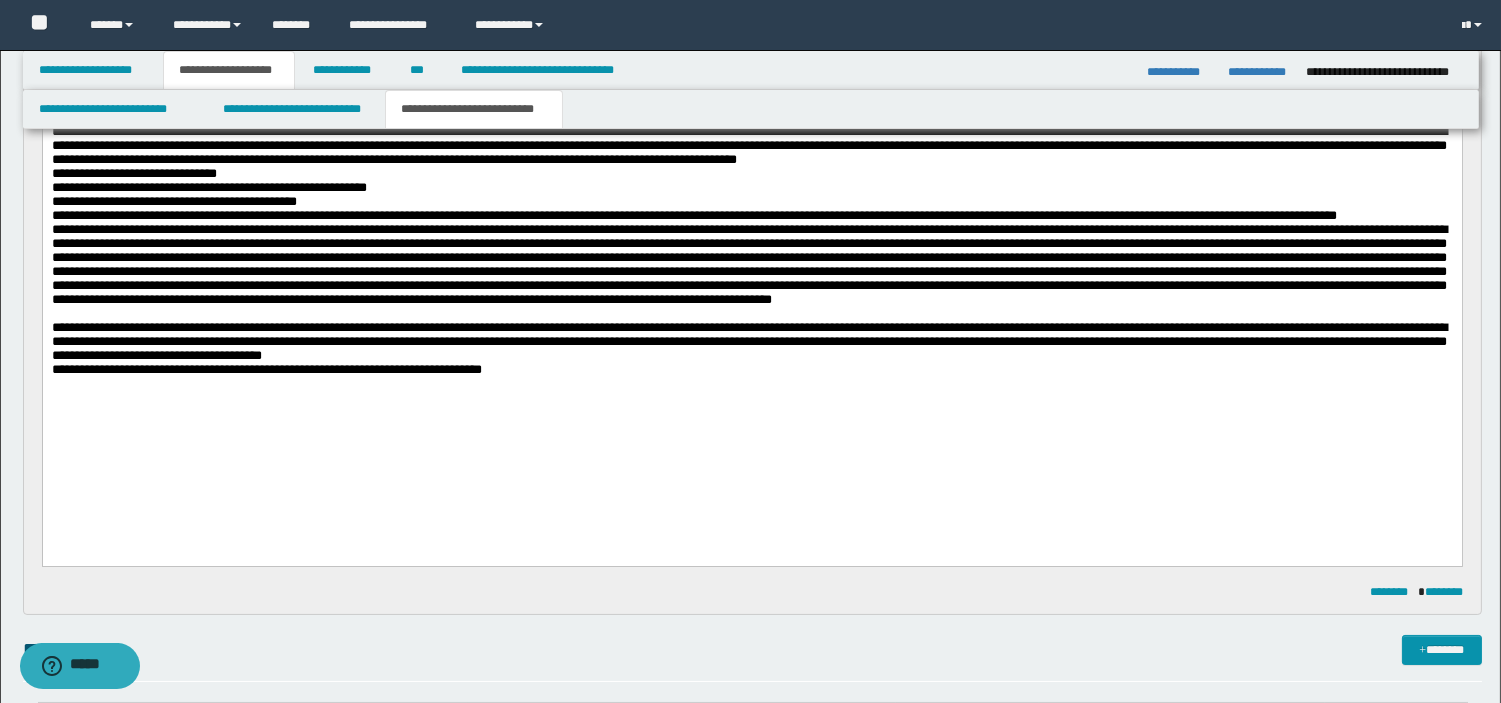 click on "**********" at bounding box center (751, 342) 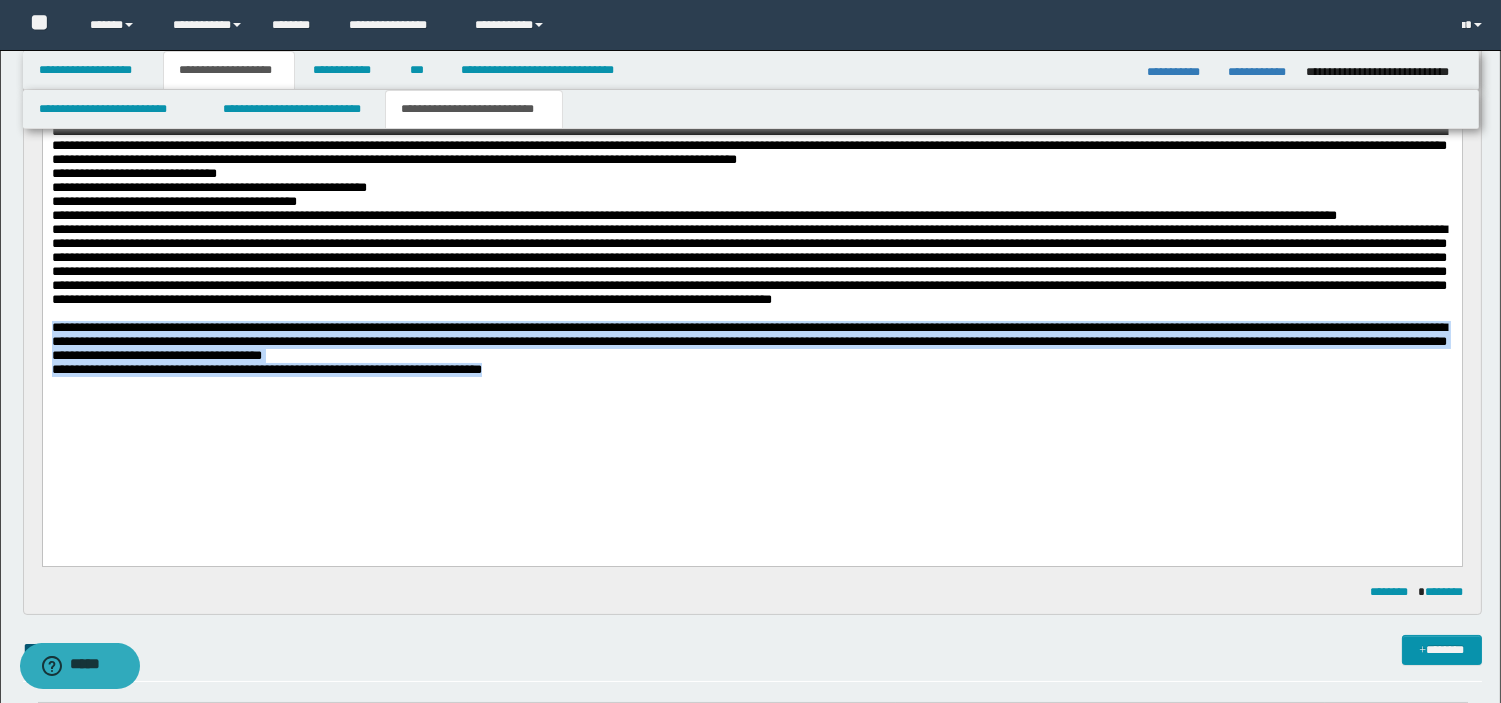 drag, startPoint x: 52, startPoint y: 400, endPoint x: 595, endPoint y: 448, distance: 545.11743 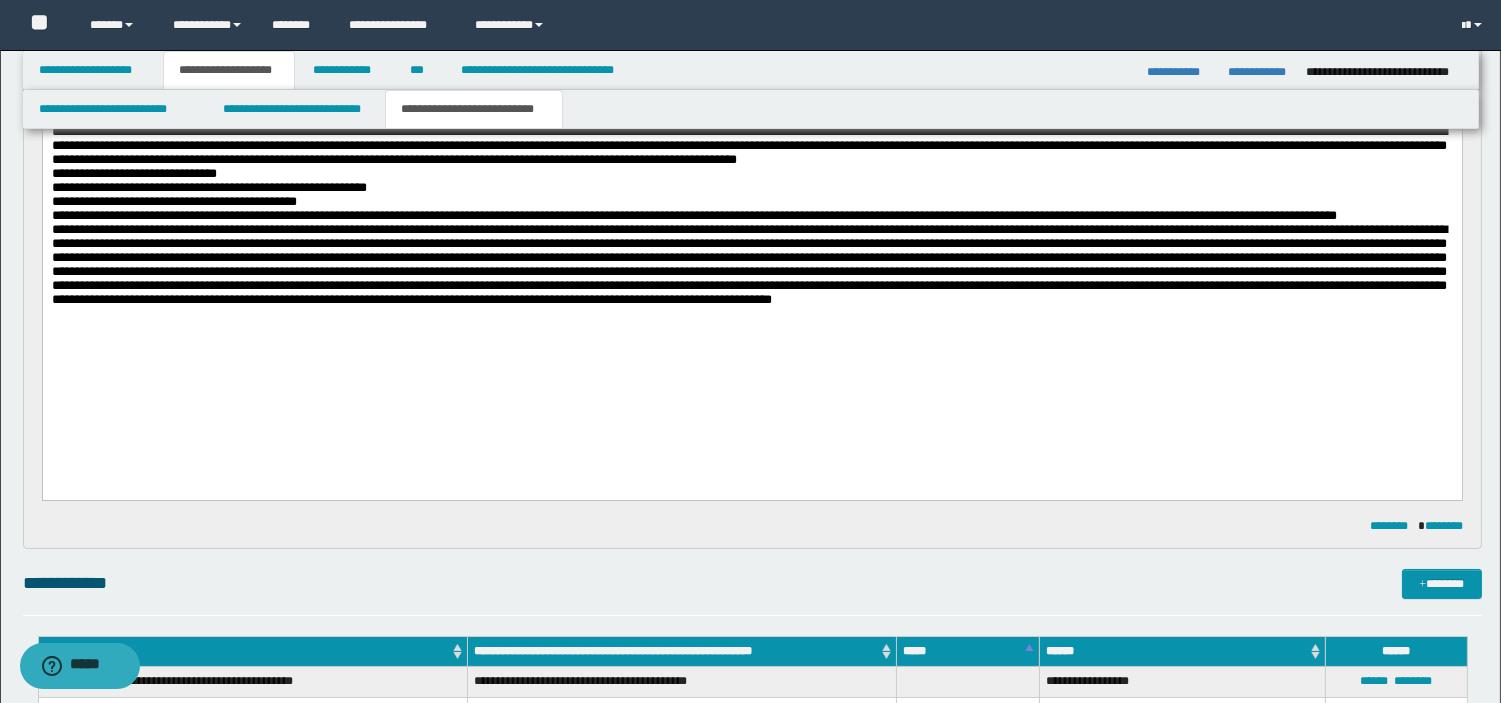 scroll, scrollTop: 853, scrollLeft: 0, axis: vertical 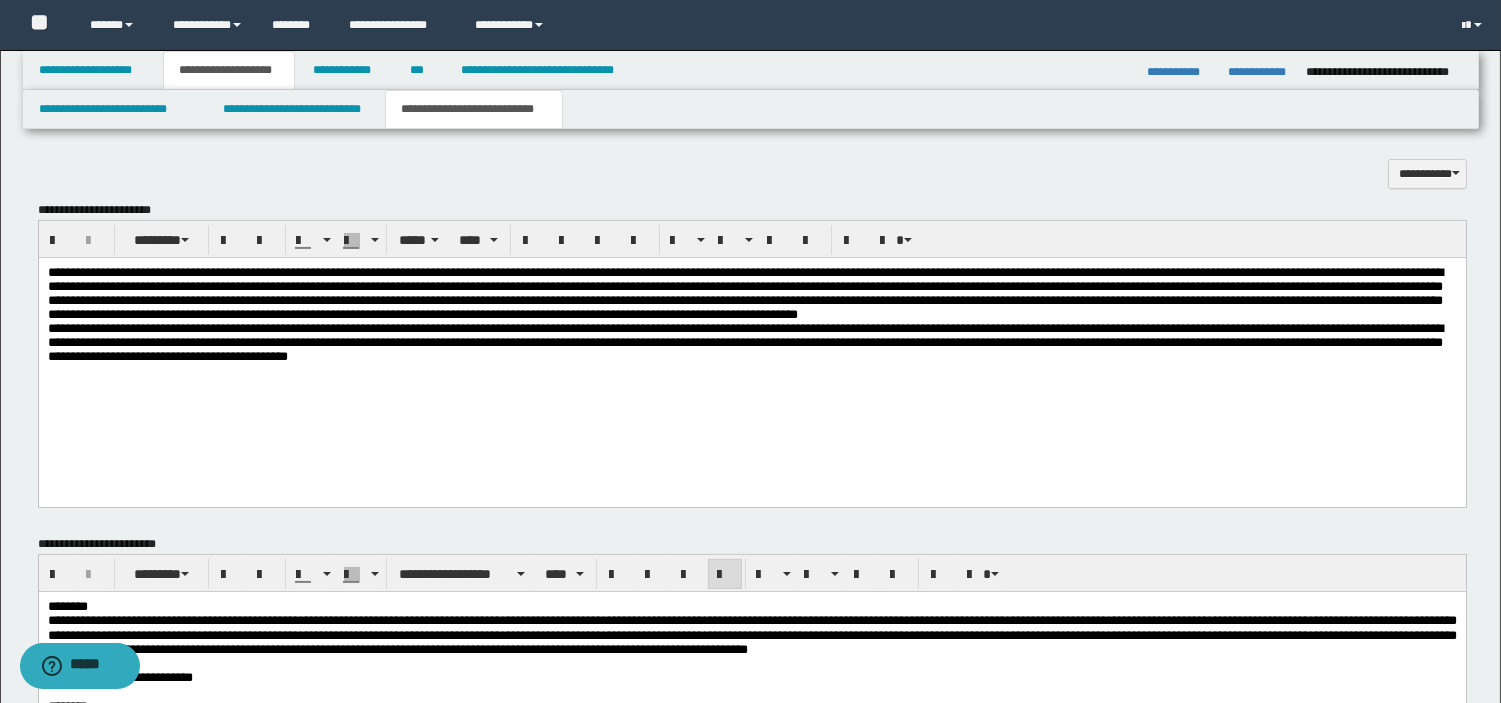 click on "**********" at bounding box center [751, 293] 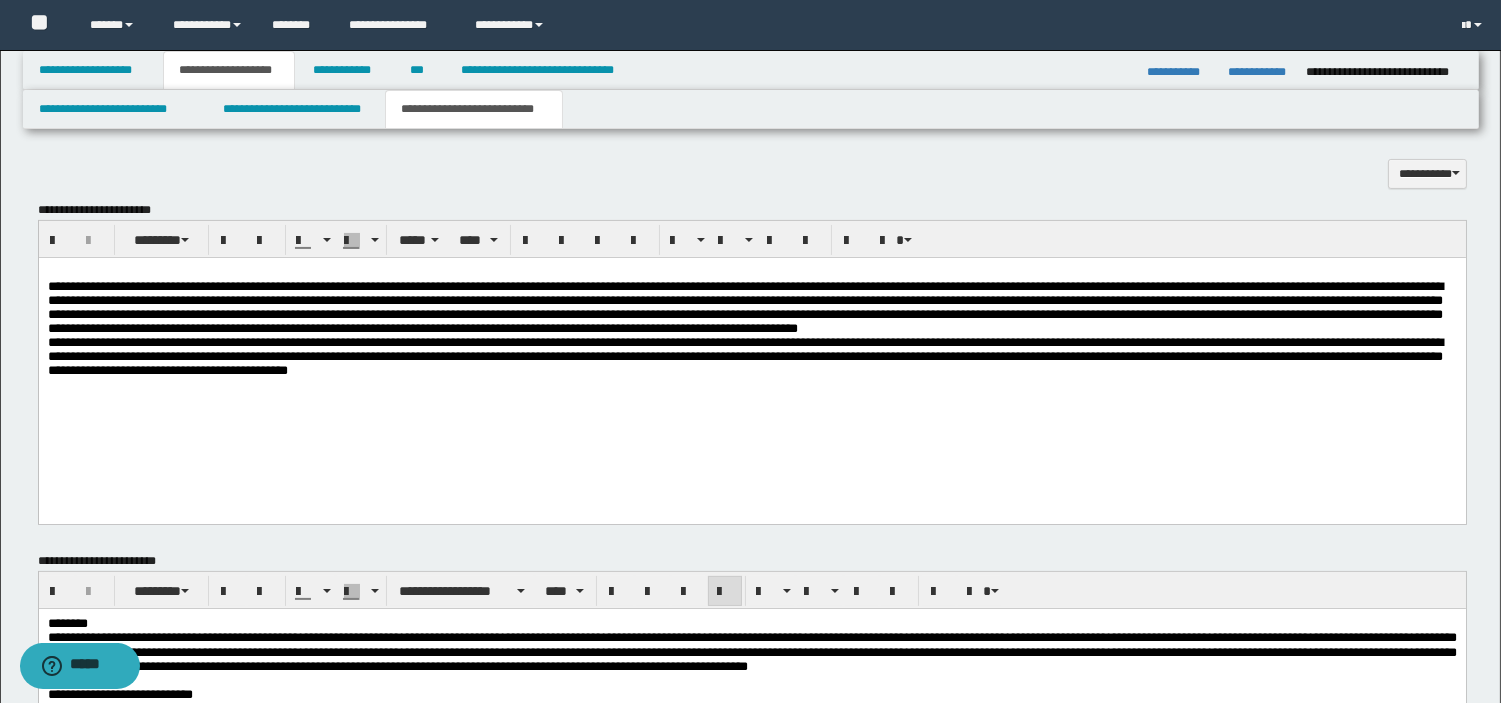 type 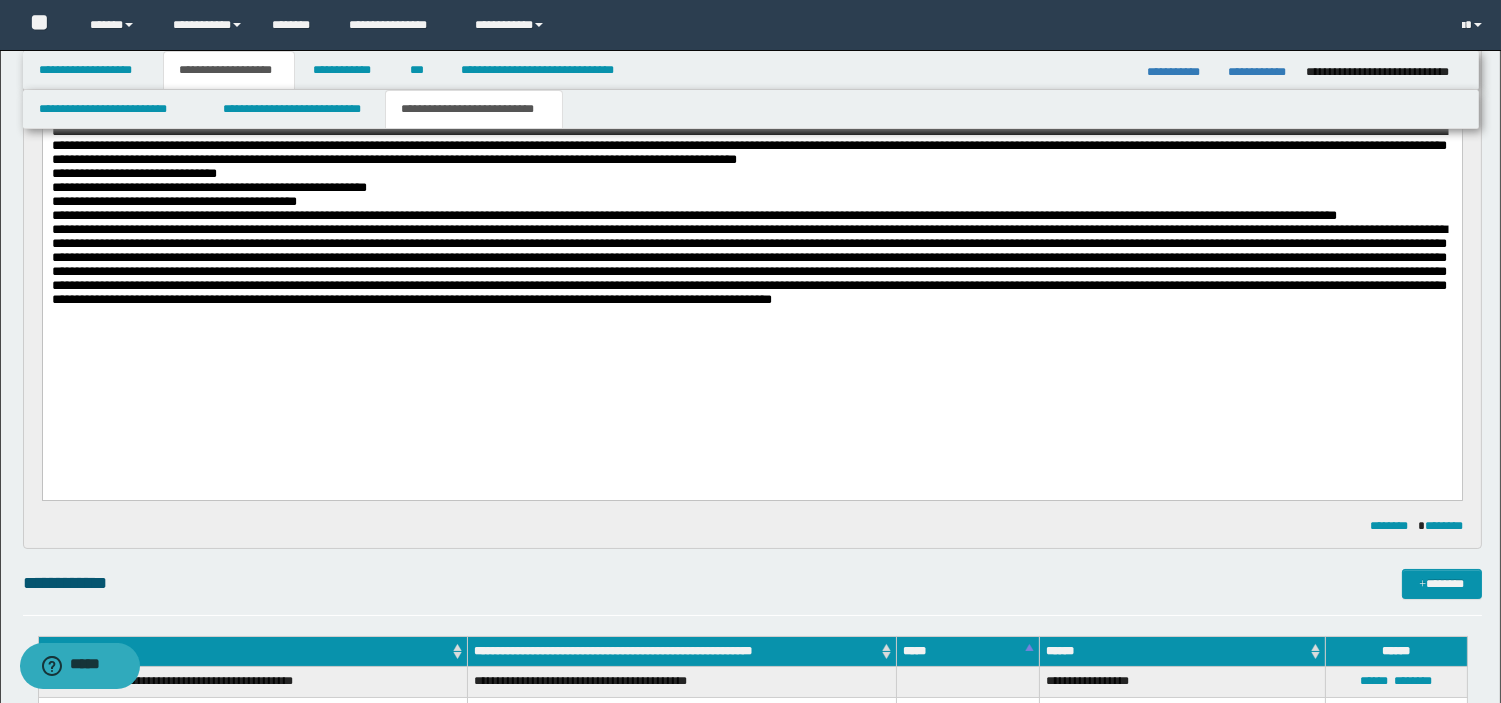 scroll, scrollTop: 62, scrollLeft: 0, axis: vertical 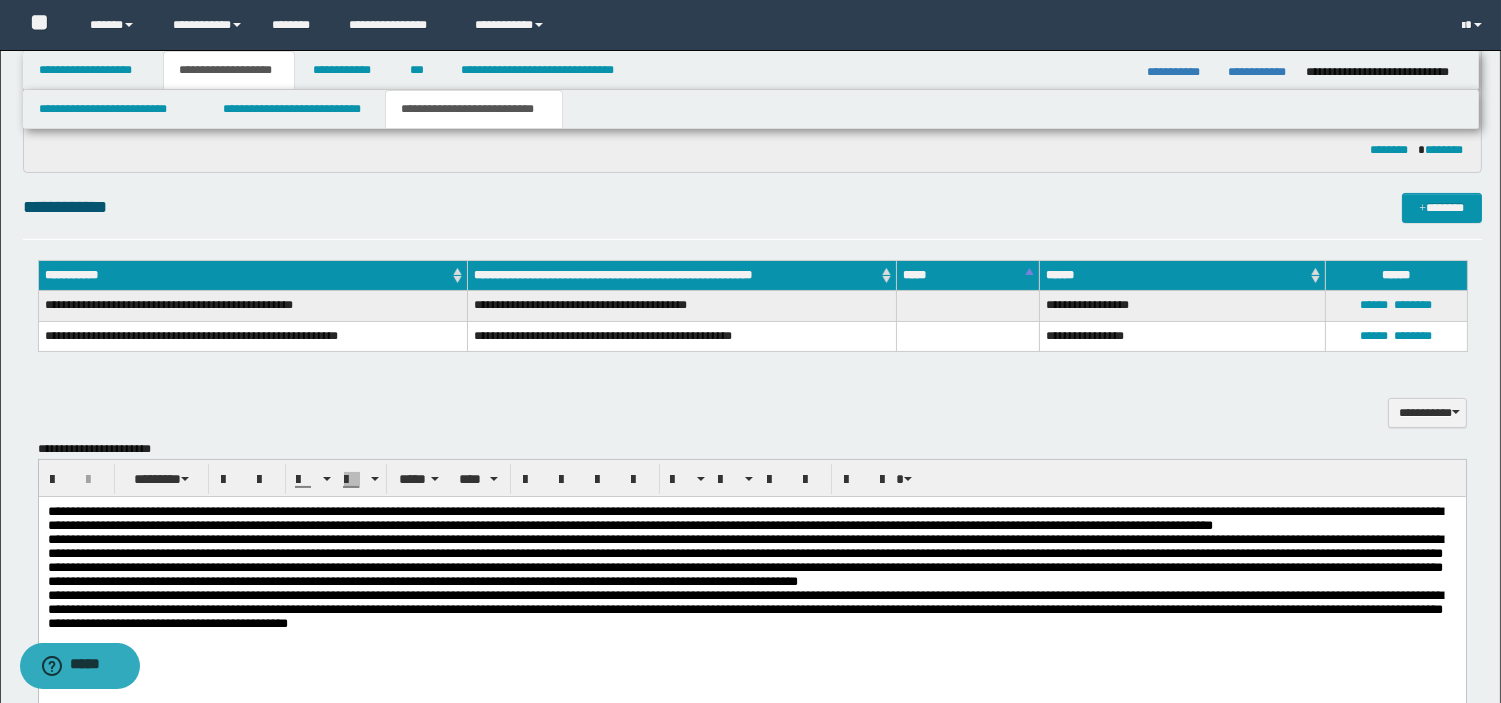 click on "**********" at bounding box center (744, 559) 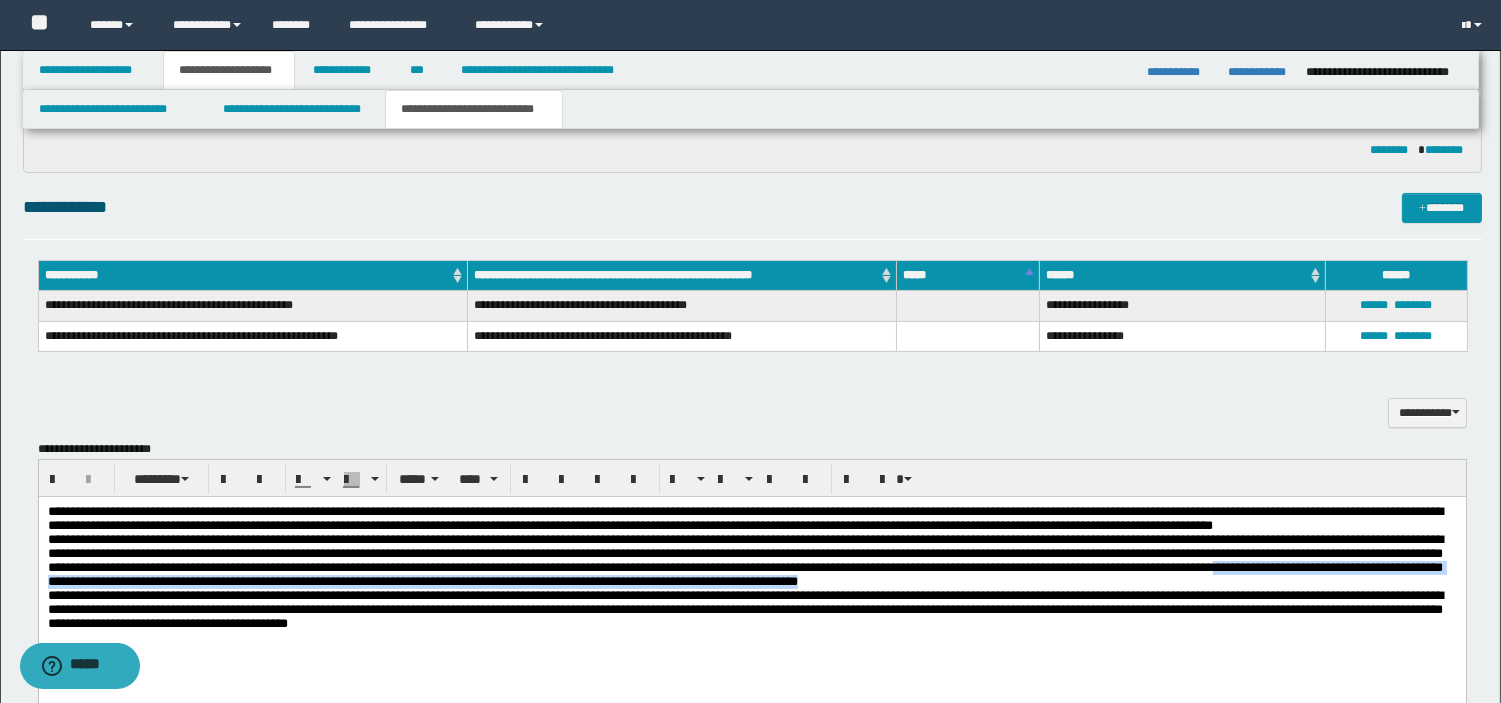drag, startPoint x: 494, startPoint y: 613, endPoint x: 531, endPoint y: 623, distance: 38.327538 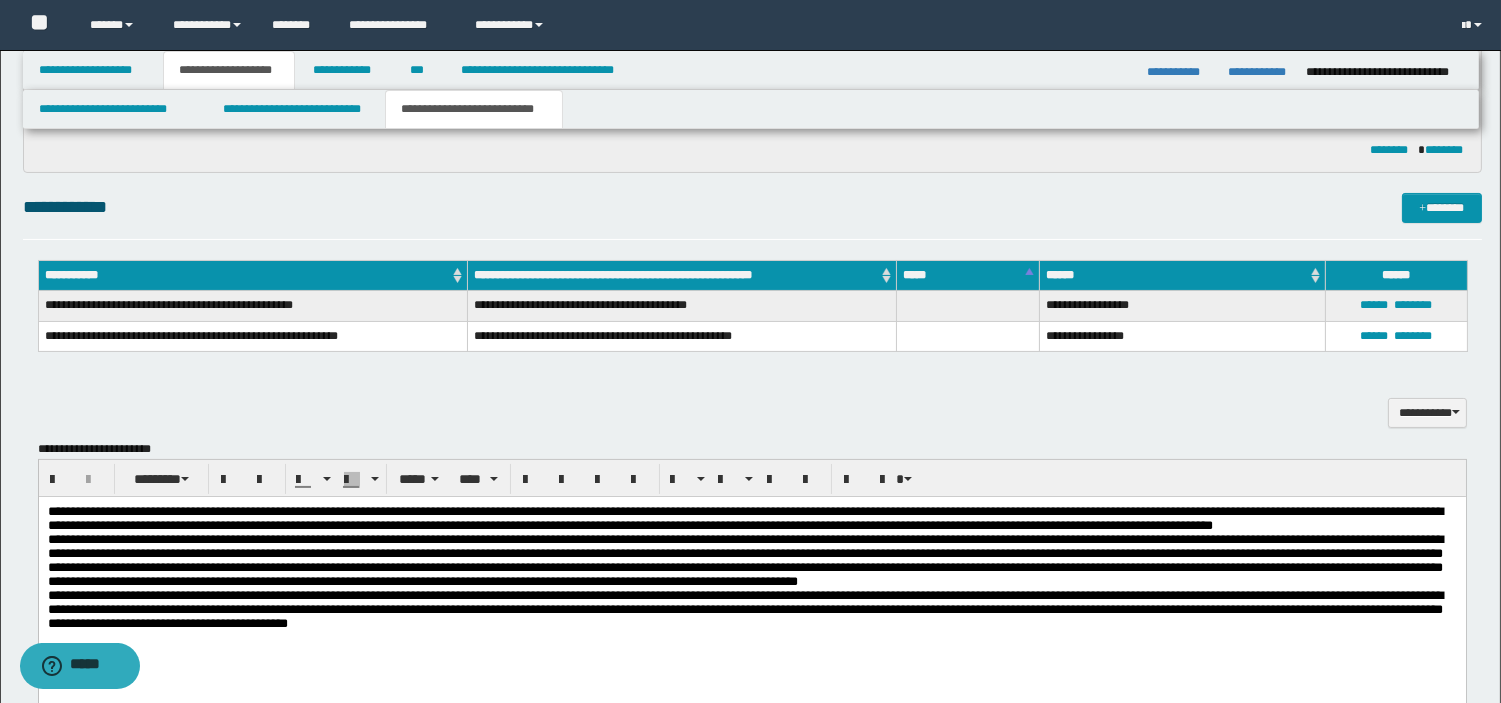 click on "**********" at bounding box center [744, 559] 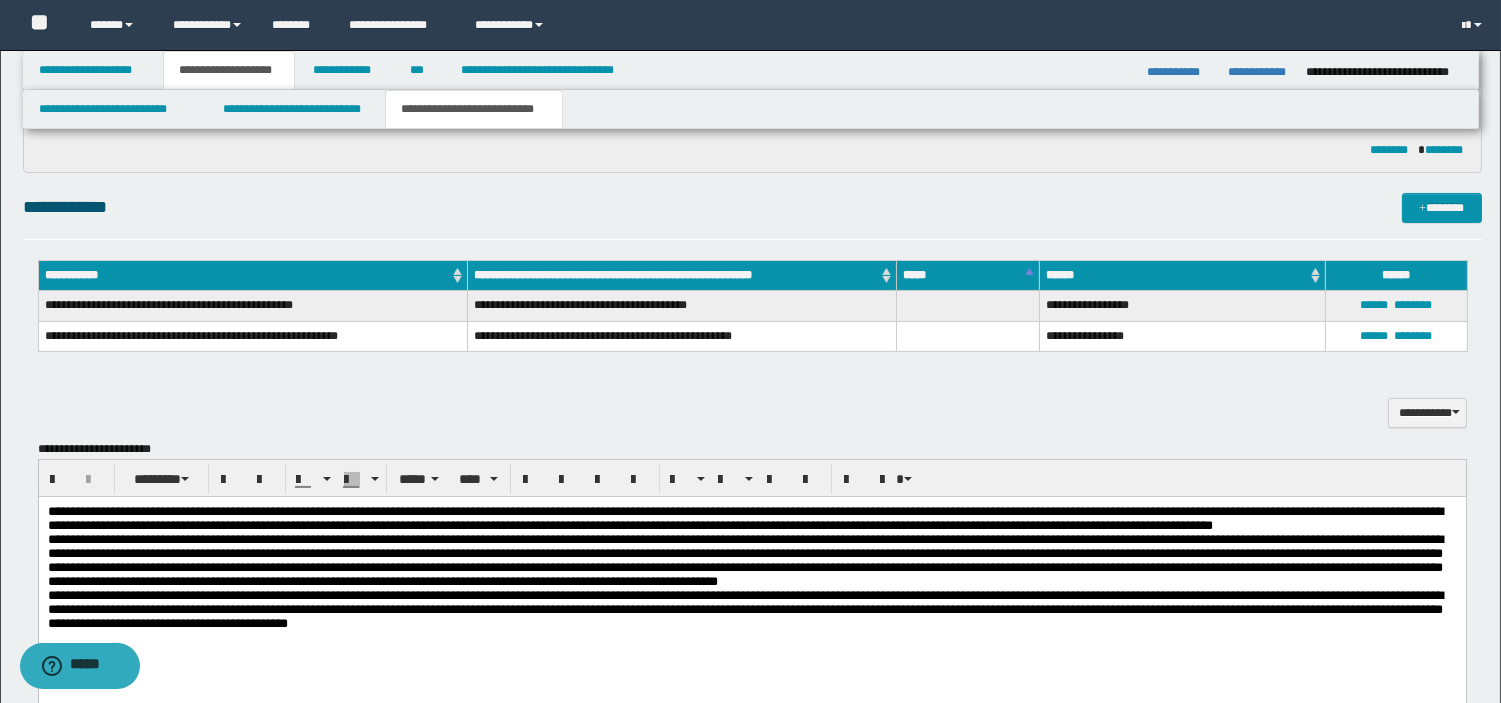 click on "**********" at bounding box center (744, 559) 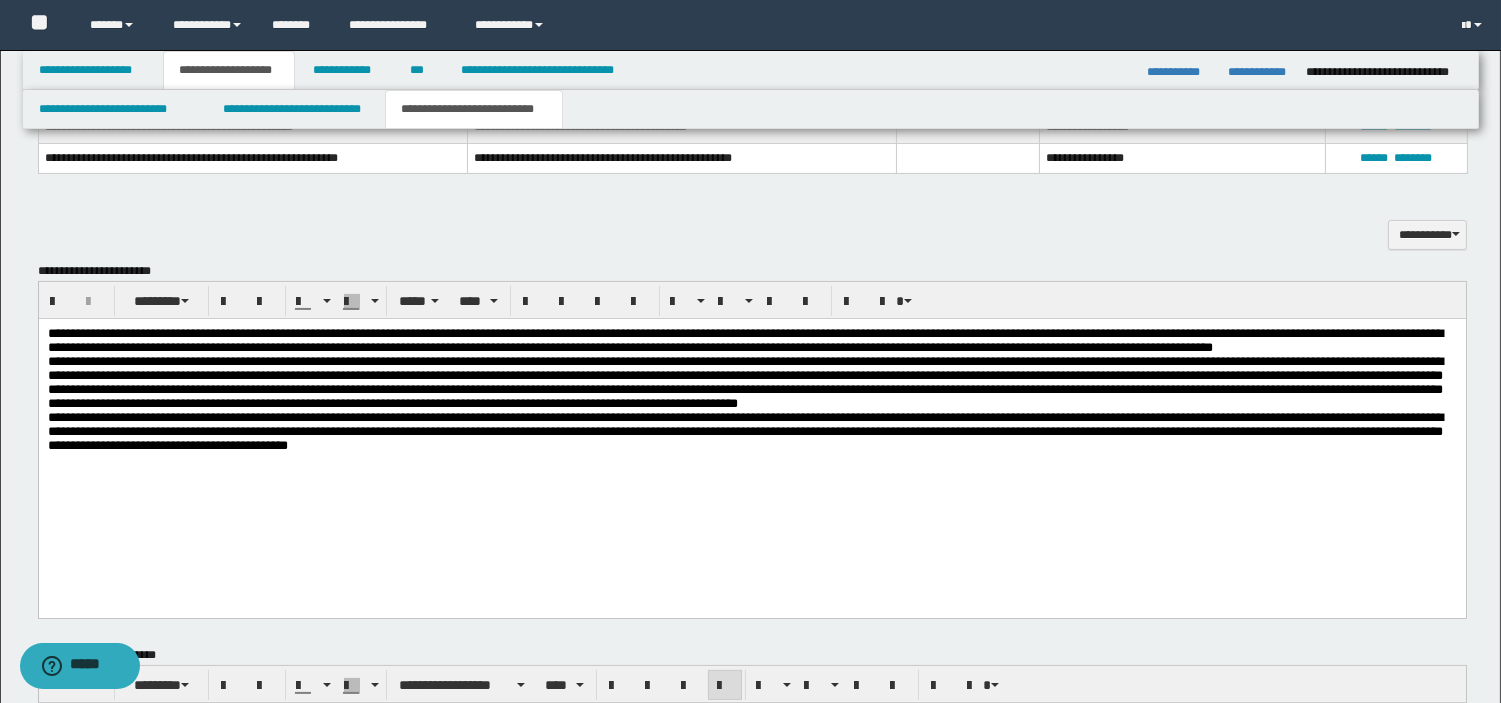 scroll, scrollTop: 836, scrollLeft: 0, axis: vertical 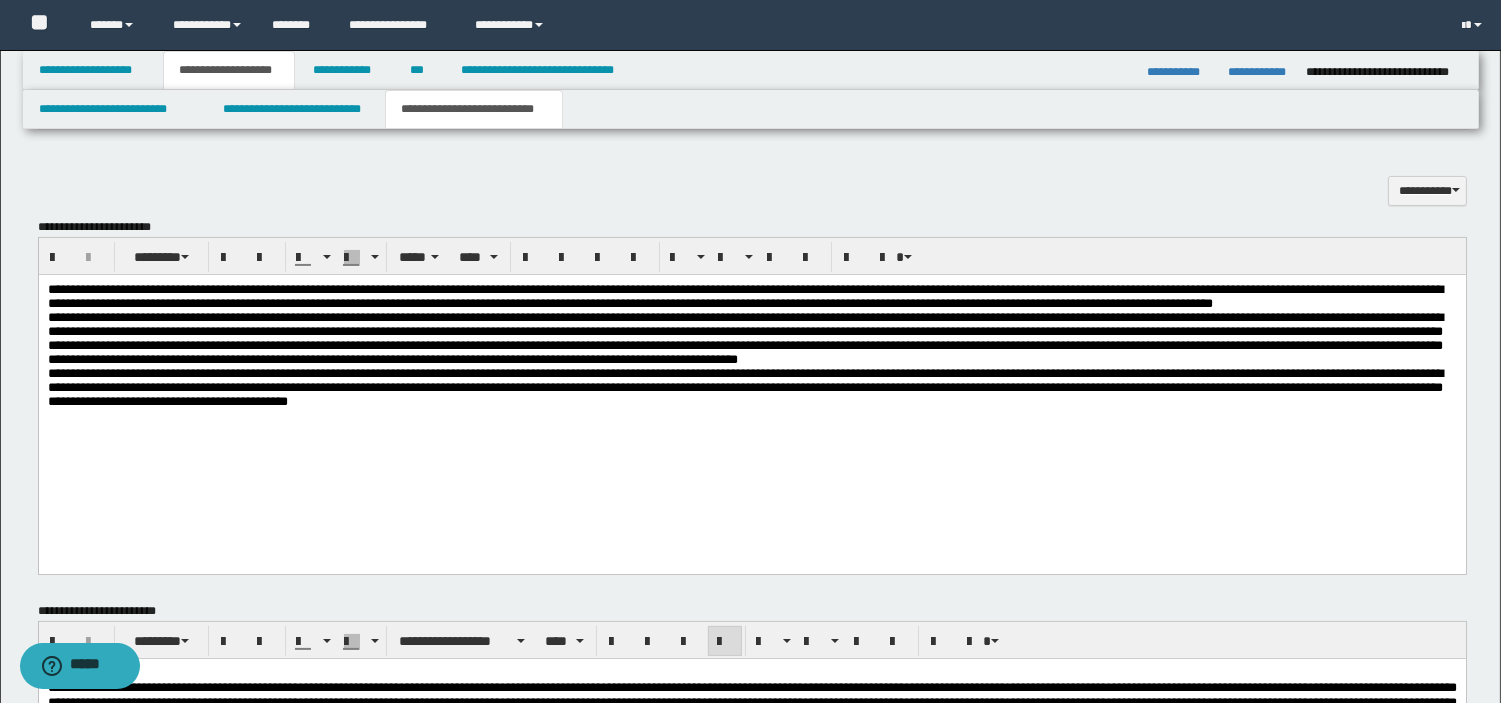 click on "**********" at bounding box center [751, 338] 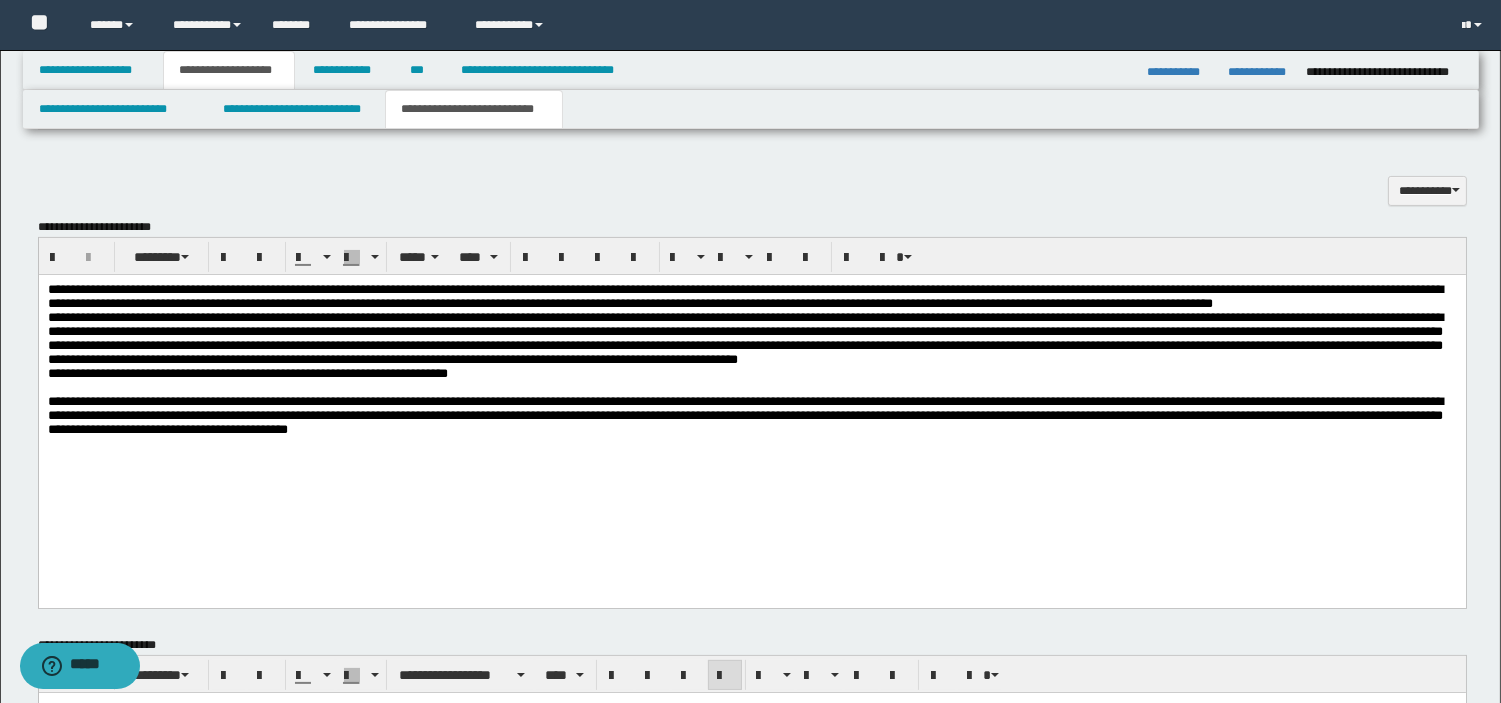 click on "**********" at bounding box center [247, 372] 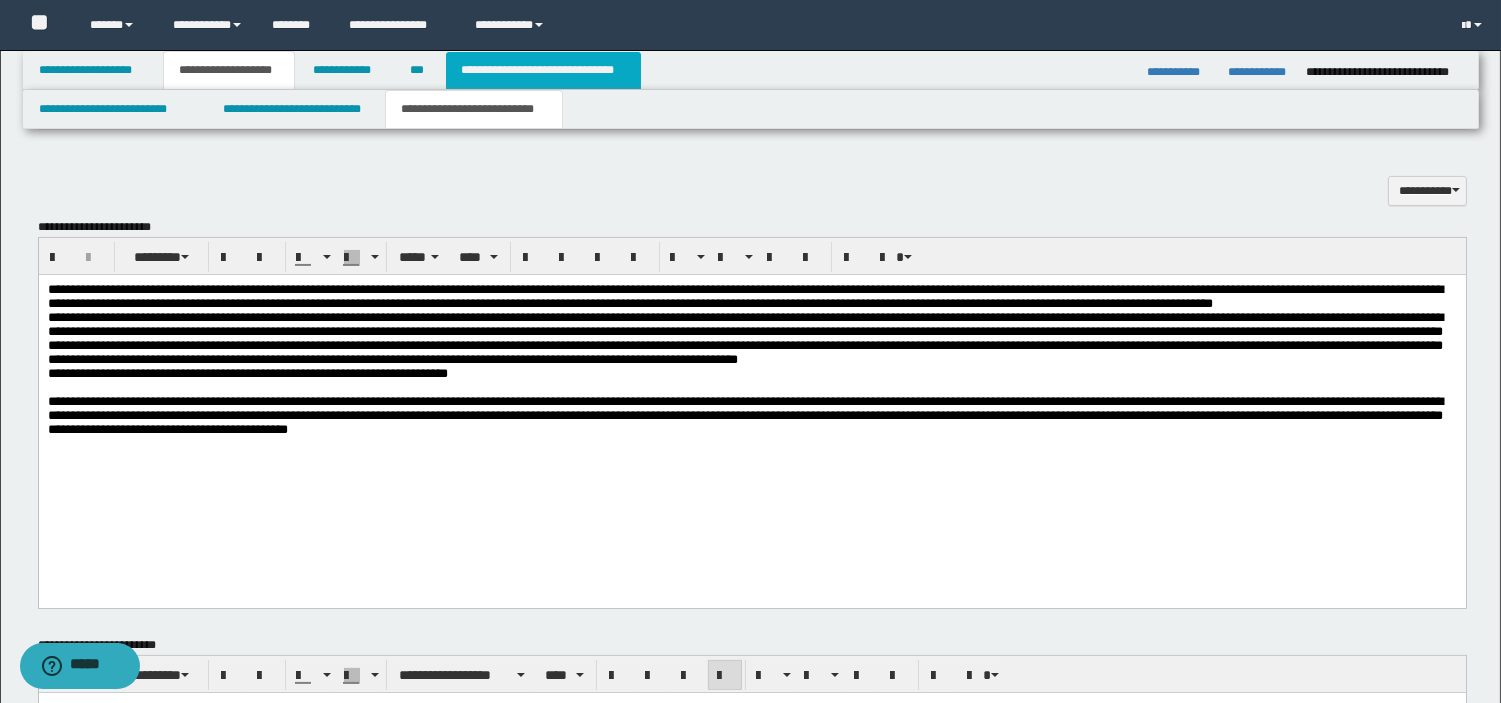 click on "**********" at bounding box center [543, 70] 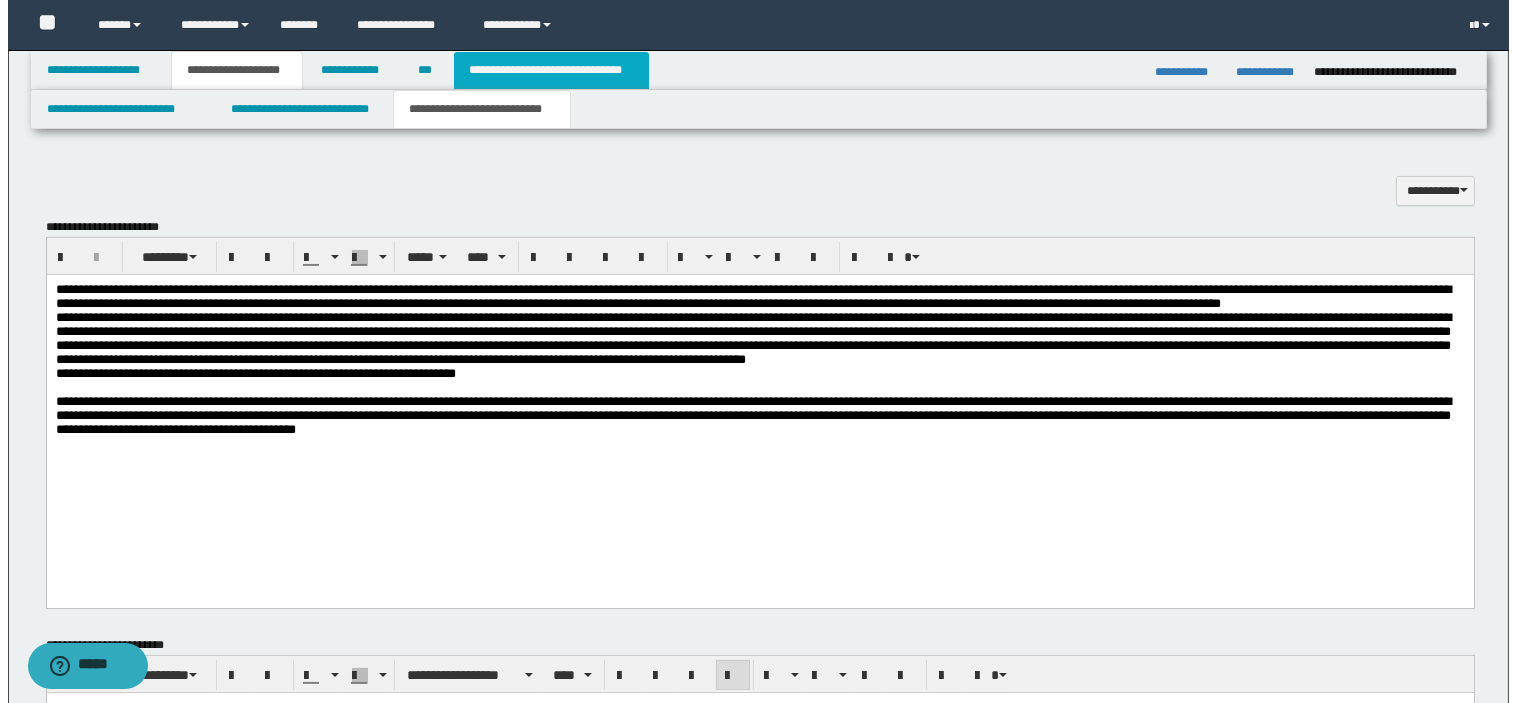 scroll, scrollTop: 0, scrollLeft: 0, axis: both 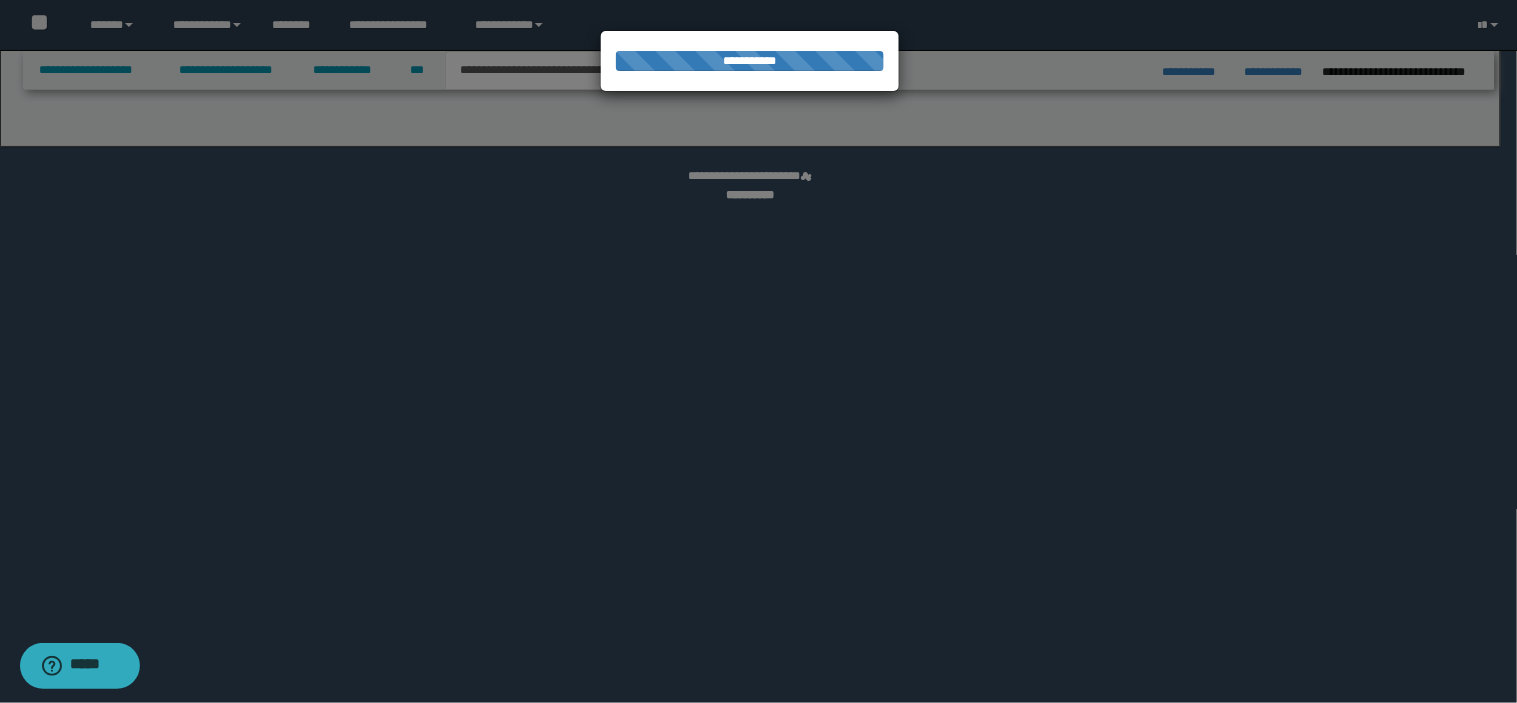 select on "*" 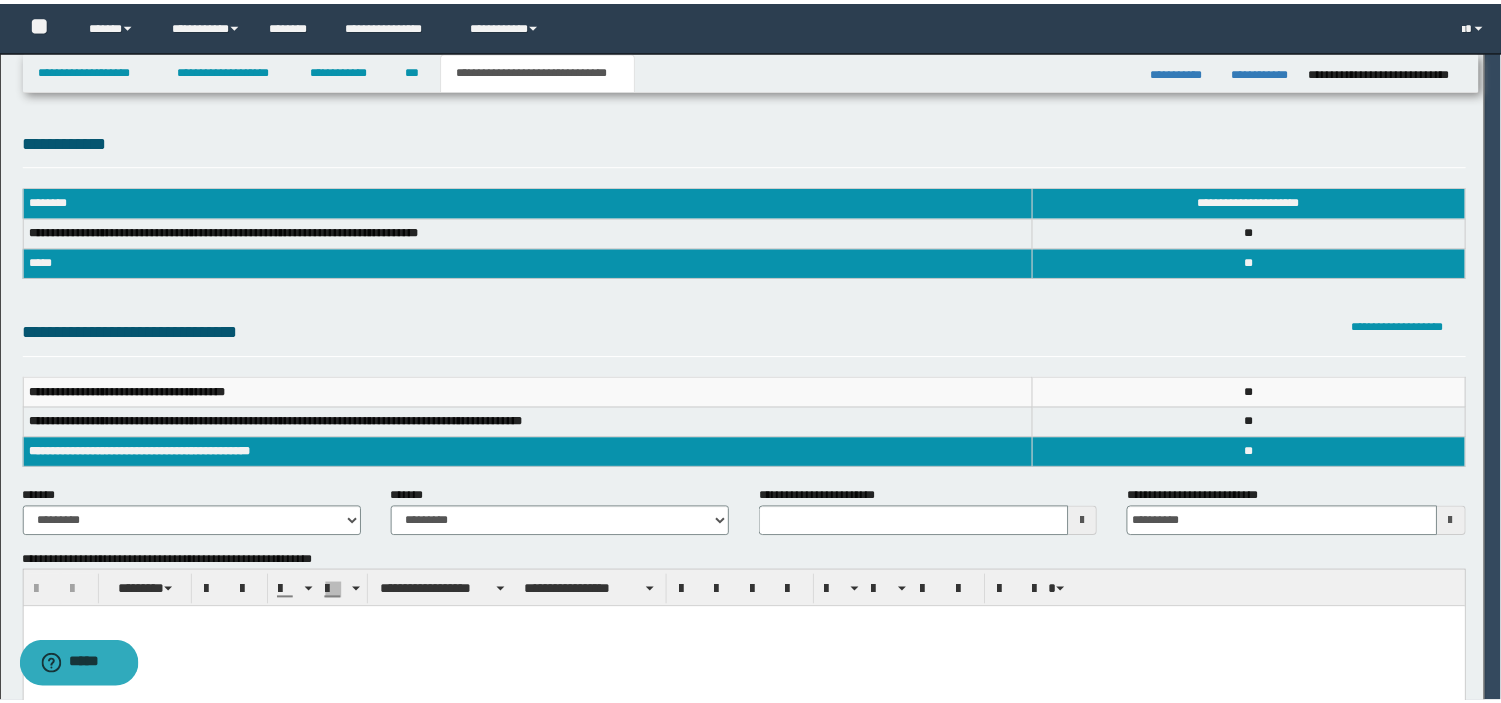 scroll, scrollTop: 0, scrollLeft: 0, axis: both 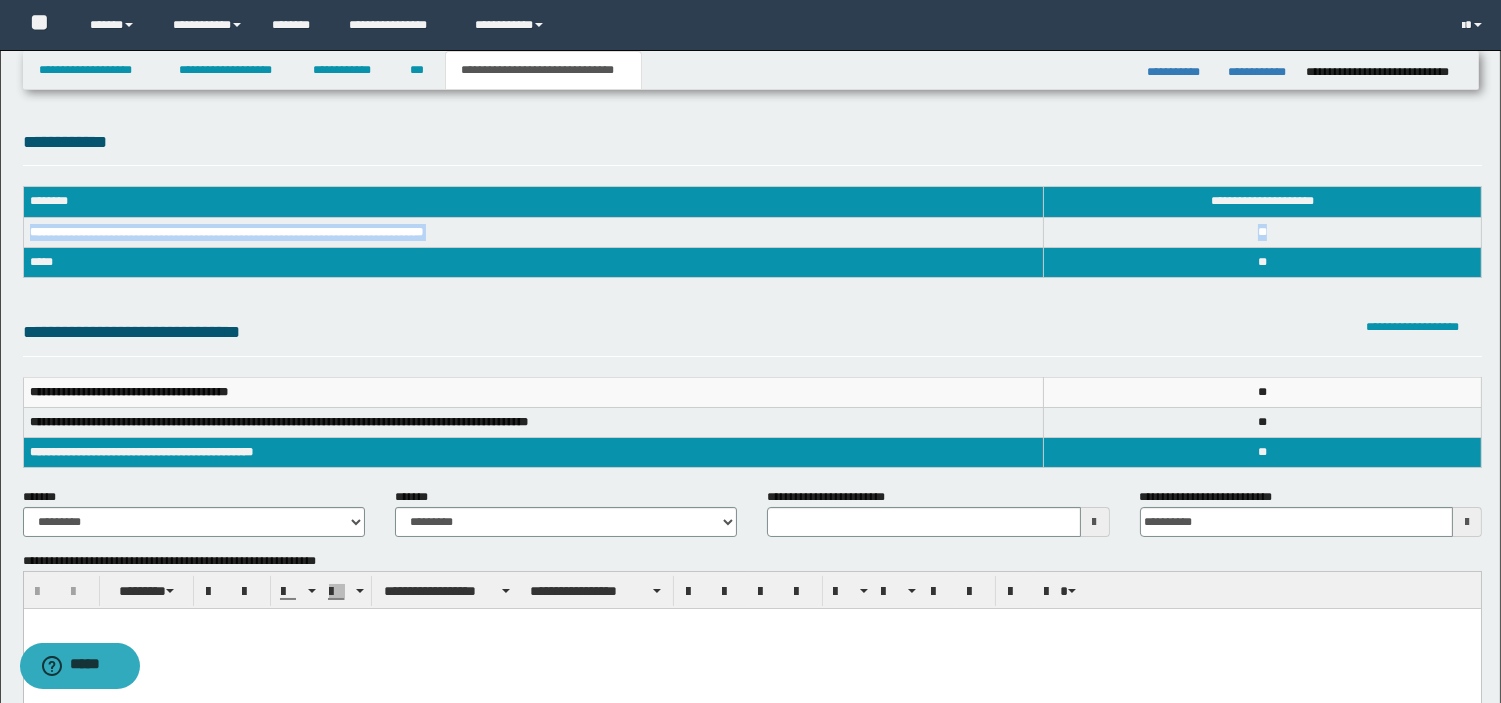 drag, startPoint x: 1285, startPoint y: 226, endPoint x: 30, endPoint y: 230, distance: 1255.0063 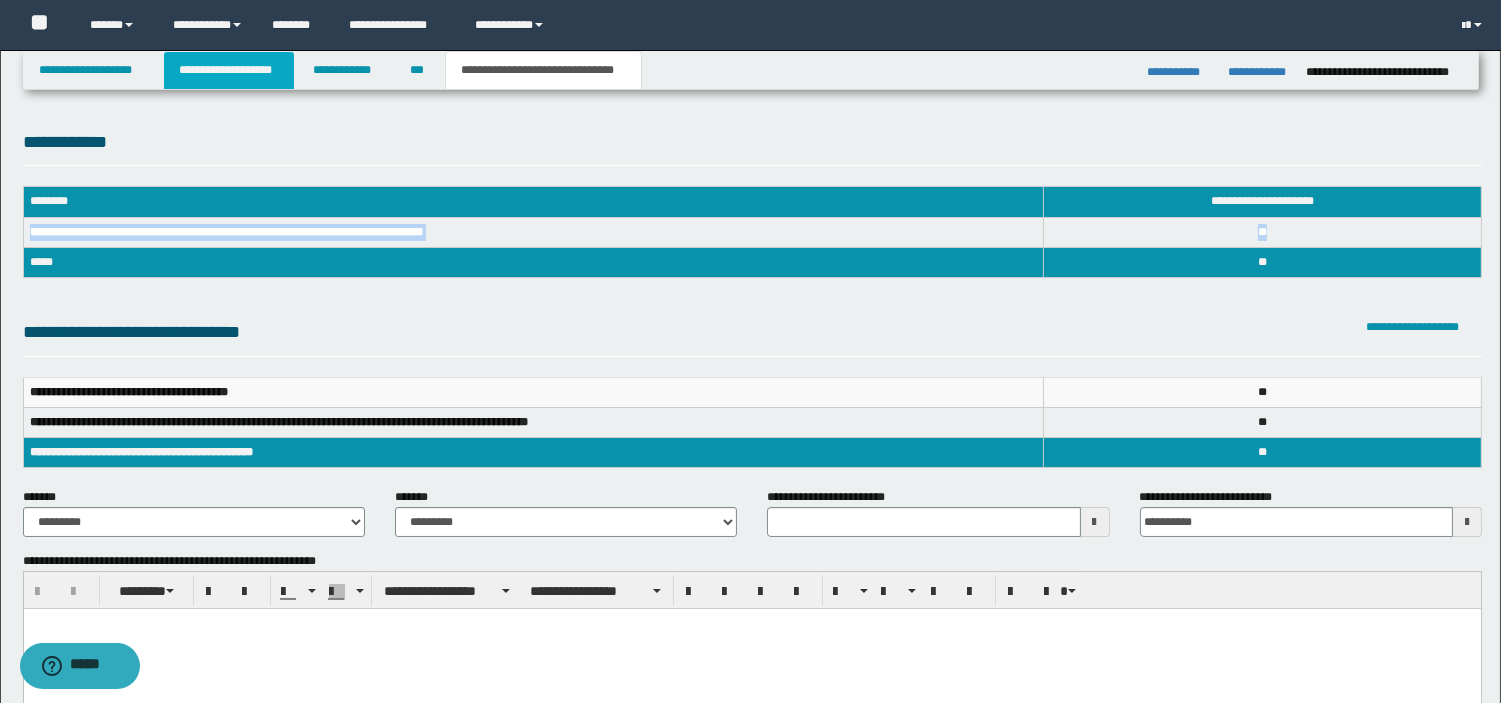 click on "**********" at bounding box center (229, 70) 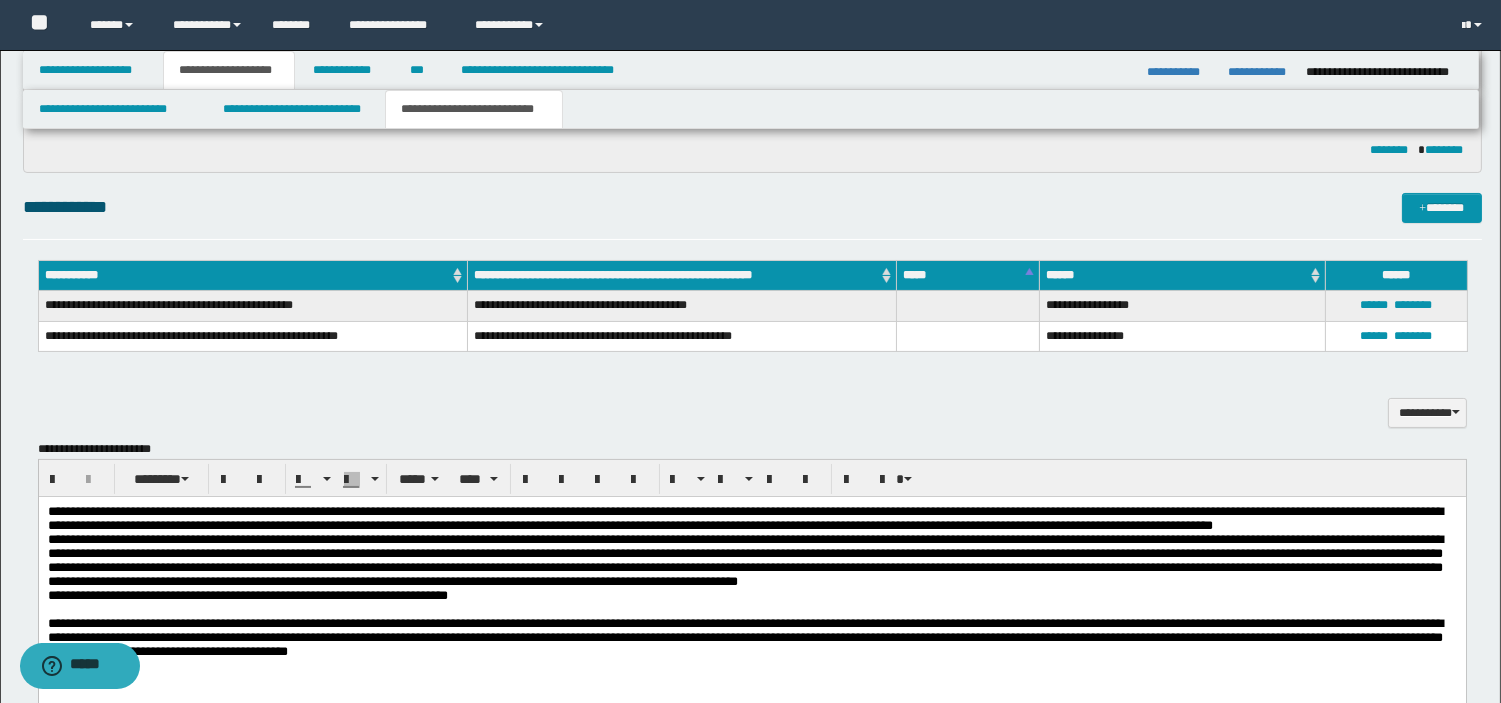scroll, scrollTop: 1228, scrollLeft: 0, axis: vertical 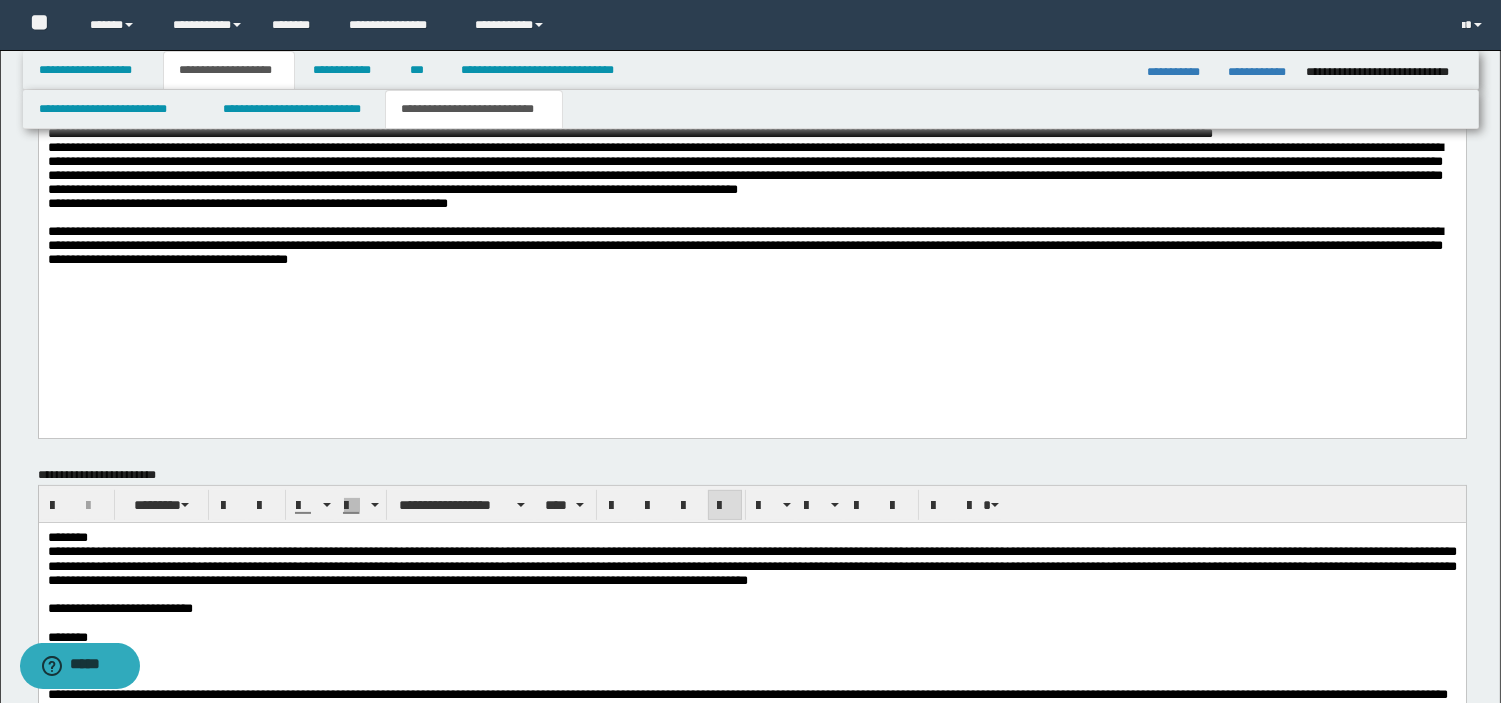 click on "**********" at bounding box center (751, 203) 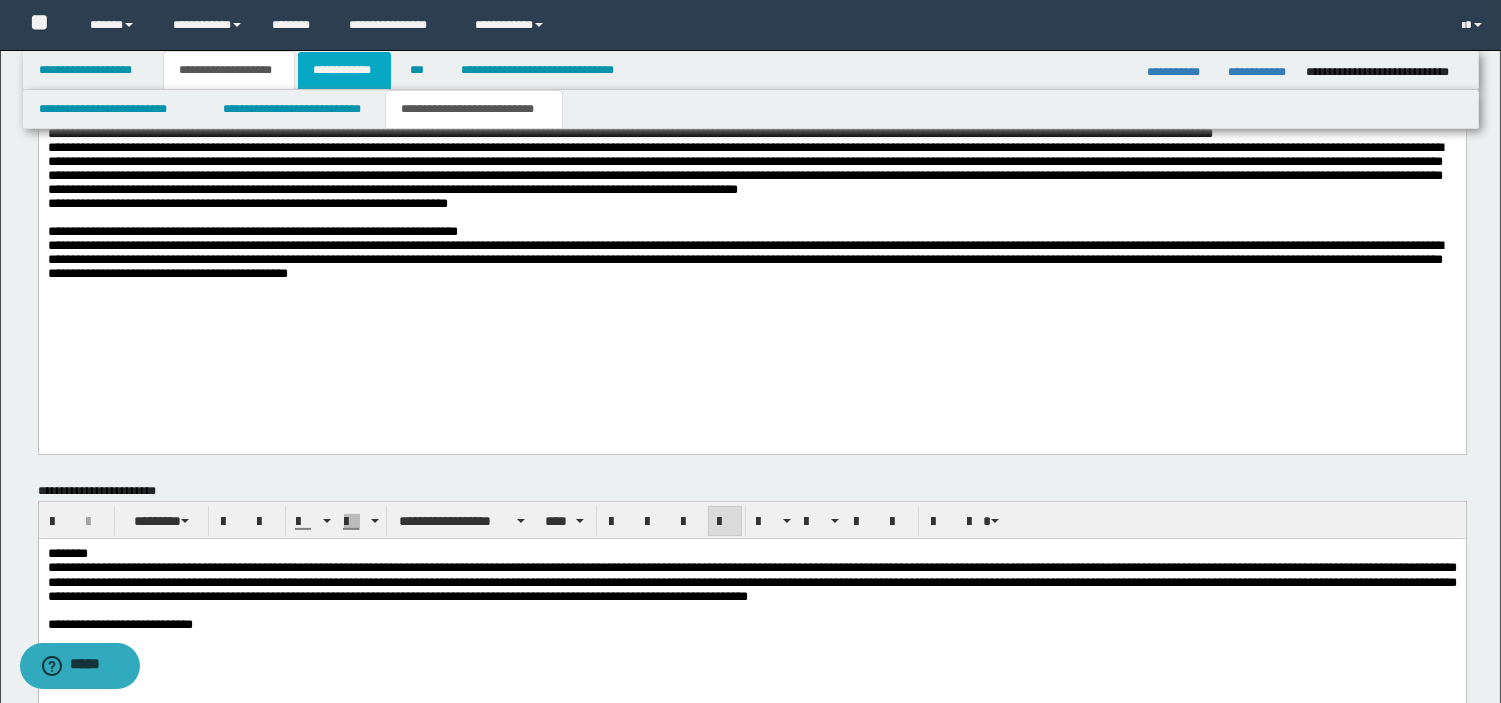 click on "**********" at bounding box center [344, 70] 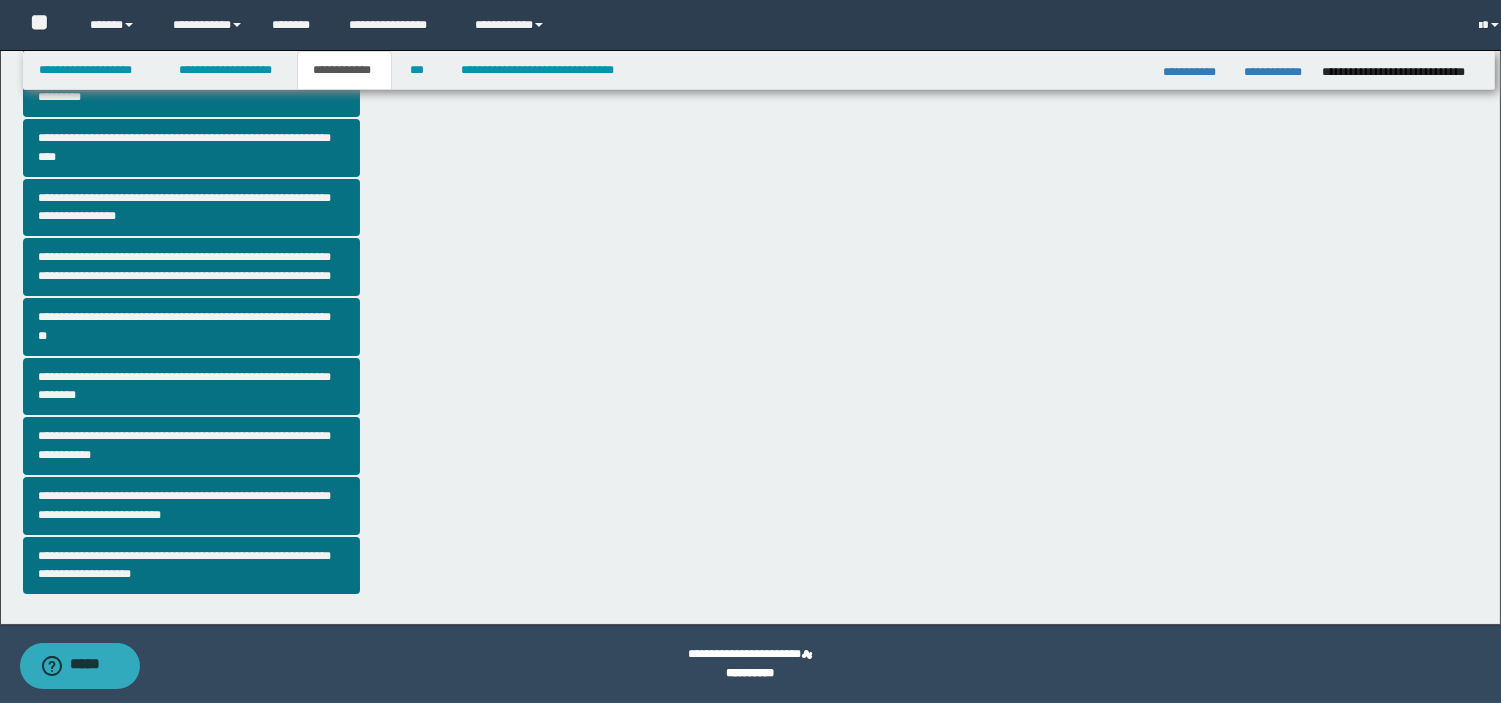 scroll, scrollTop: 407, scrollLeft: 0, axis: vertical 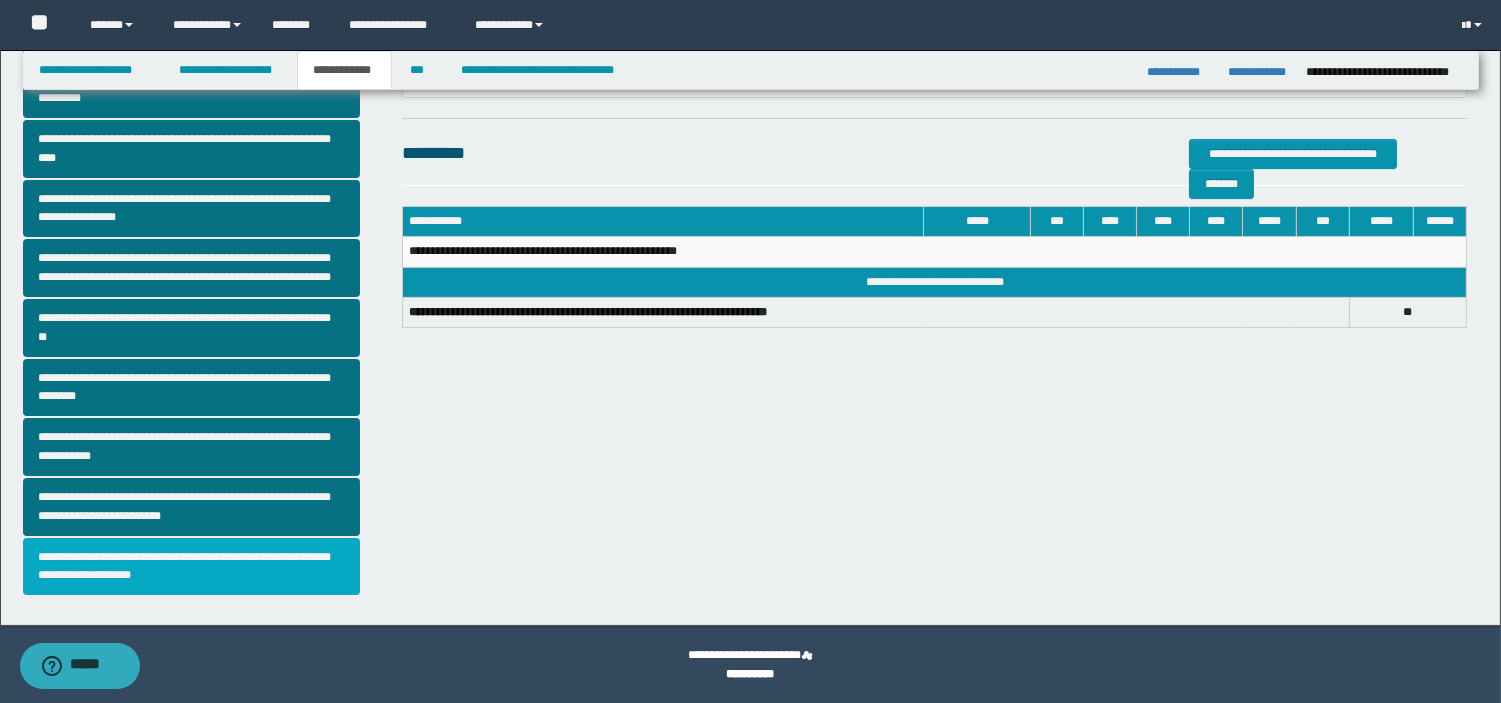 click on "**********" at bounding box center [192, 567] 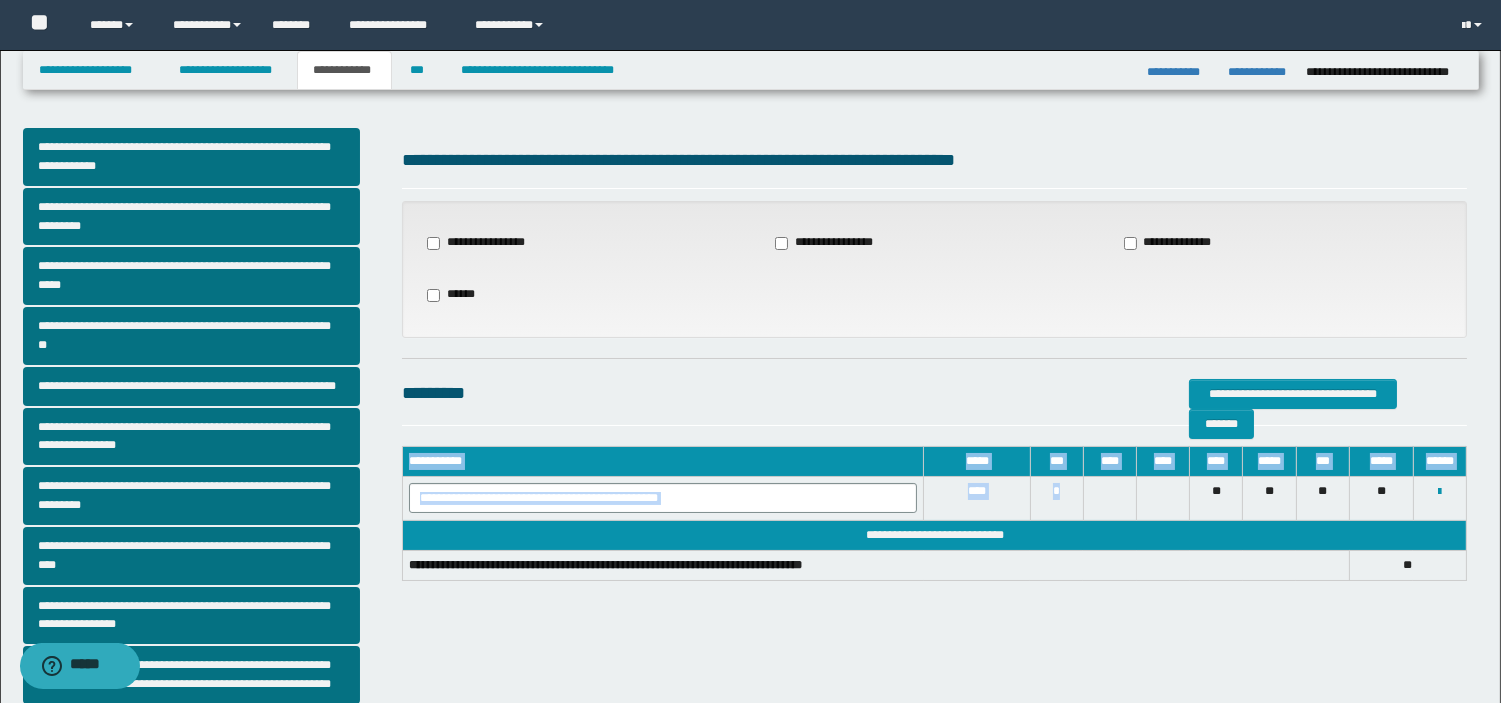 drag, startPoint x: 1071, startPoint y: 490, endPoint x: 394, endPoint y: 494, distance: 677.01184 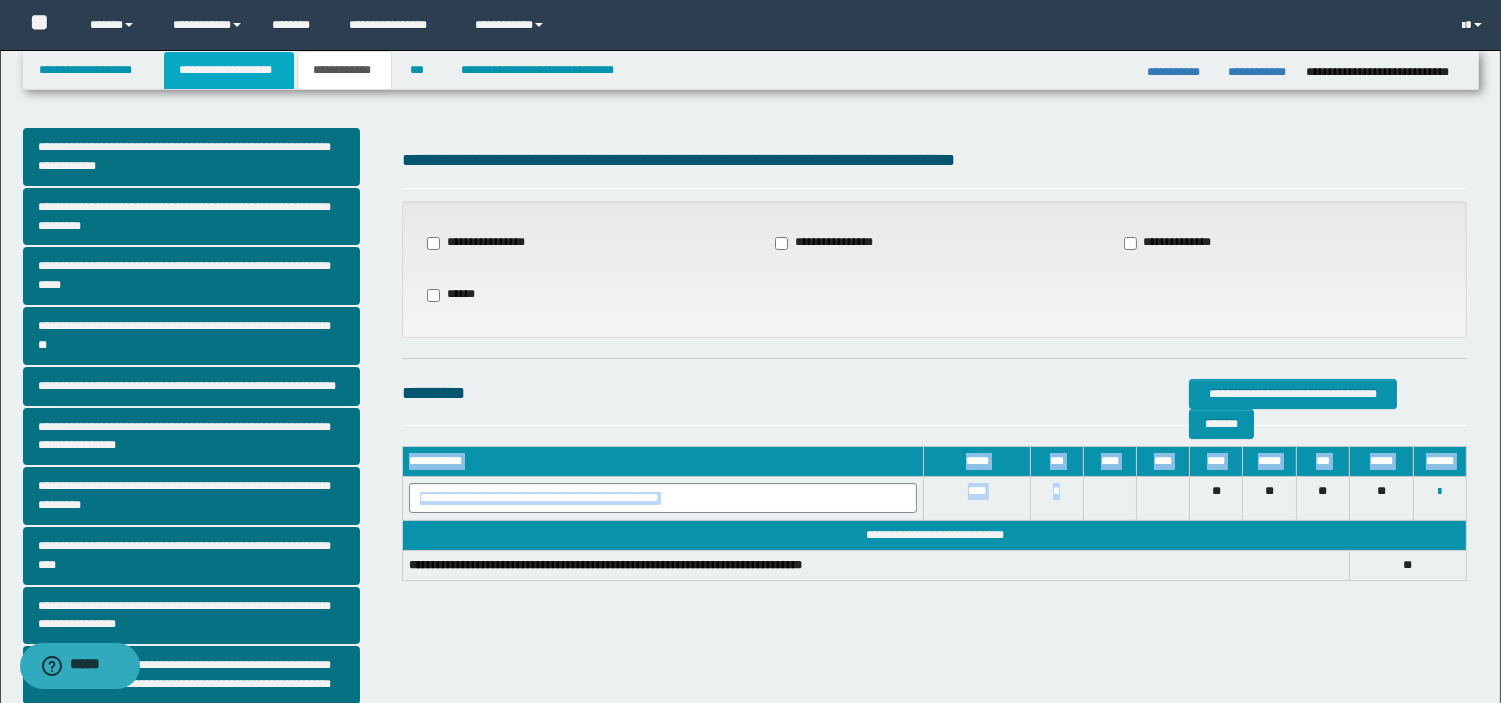 click on "**********" at bounding box center [229, 70] 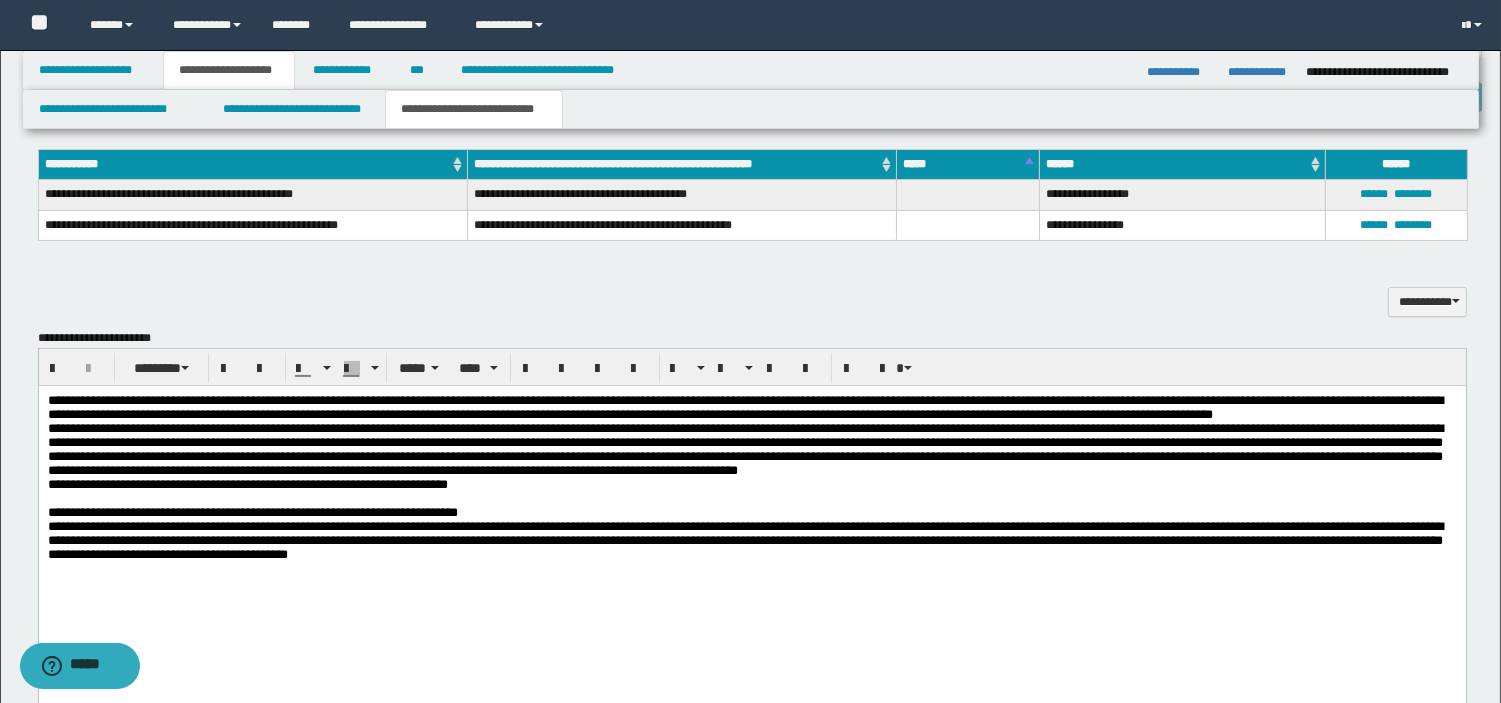 scroll, scrollTop: 747, scrollLeft: 0, axis: vertical 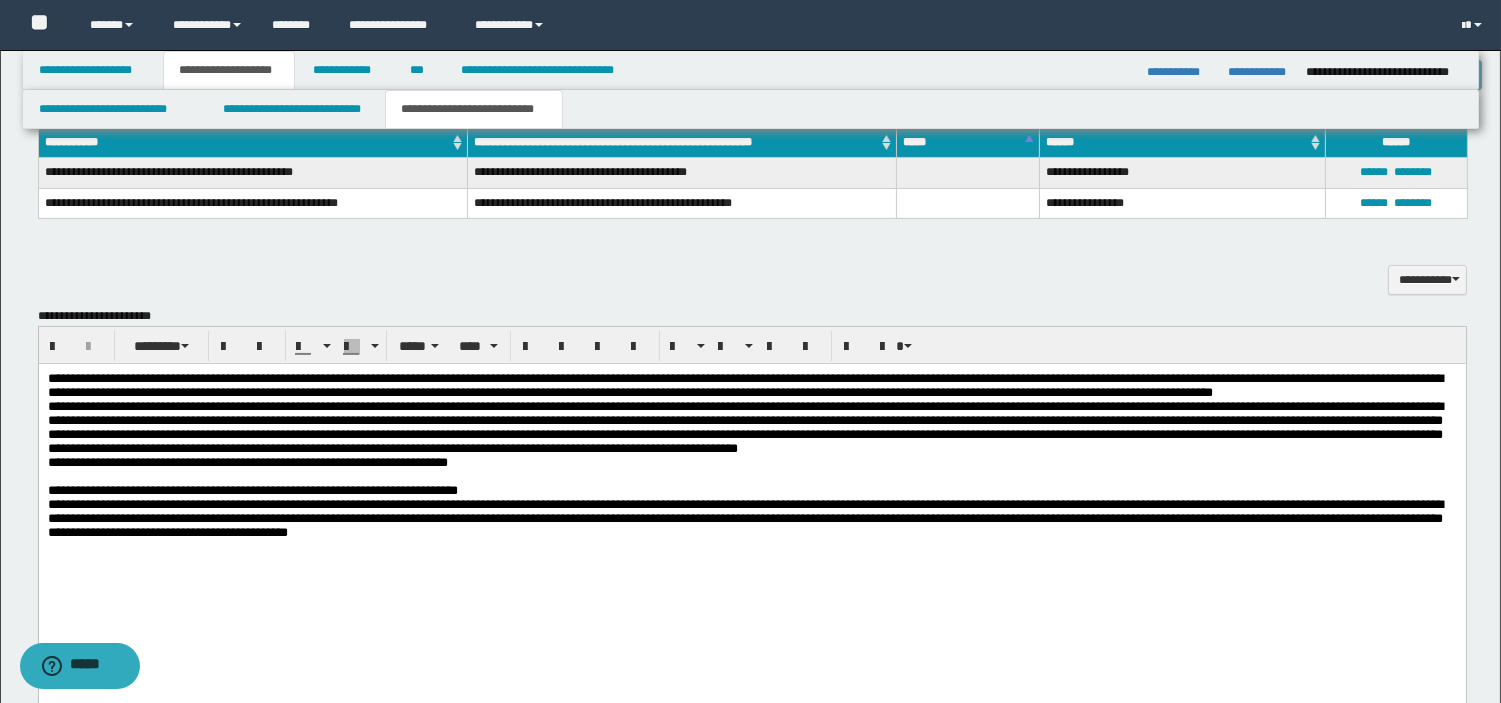 click on "**********" at bounding box center (252, 489) 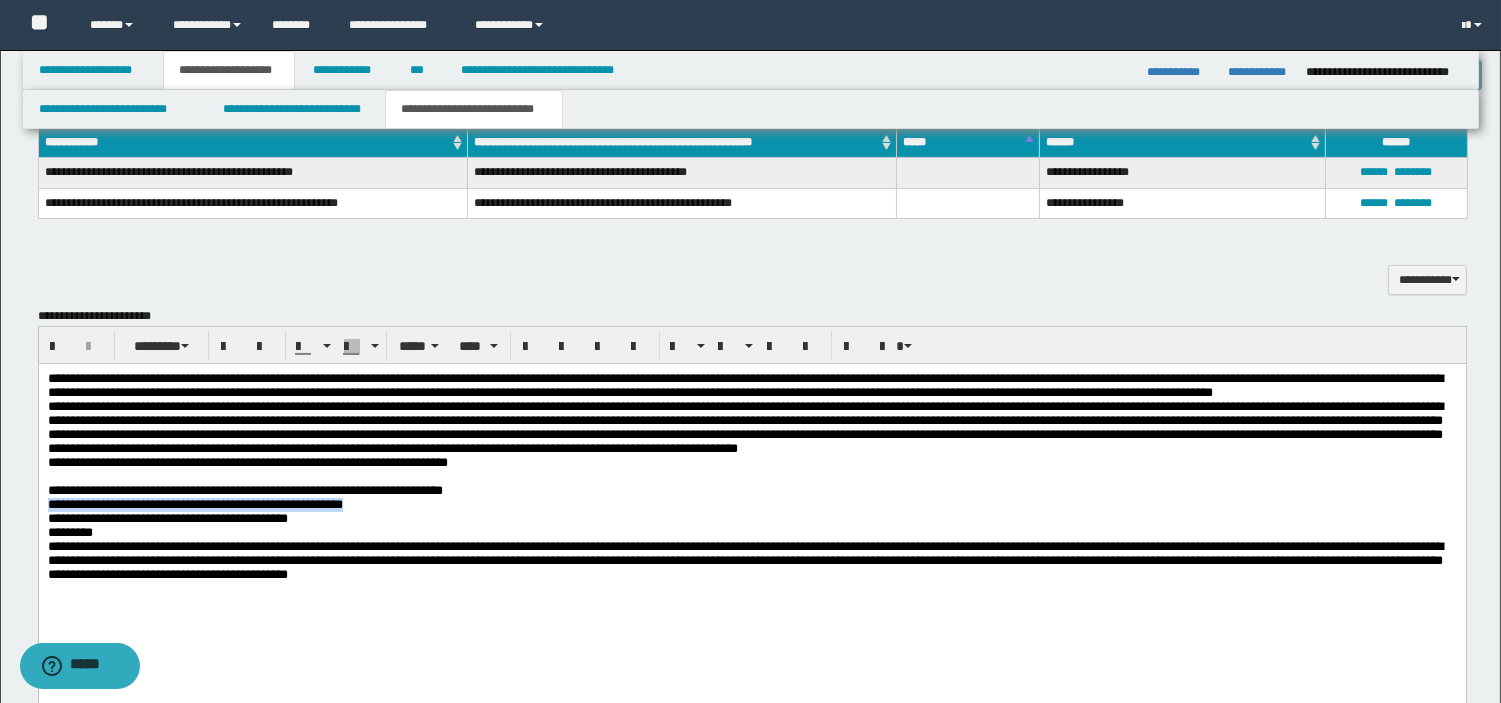 drag, startPoint x: 435, startPoint y: 564, endPoint x: 44, endPoint y: 562, distance: 391.00513 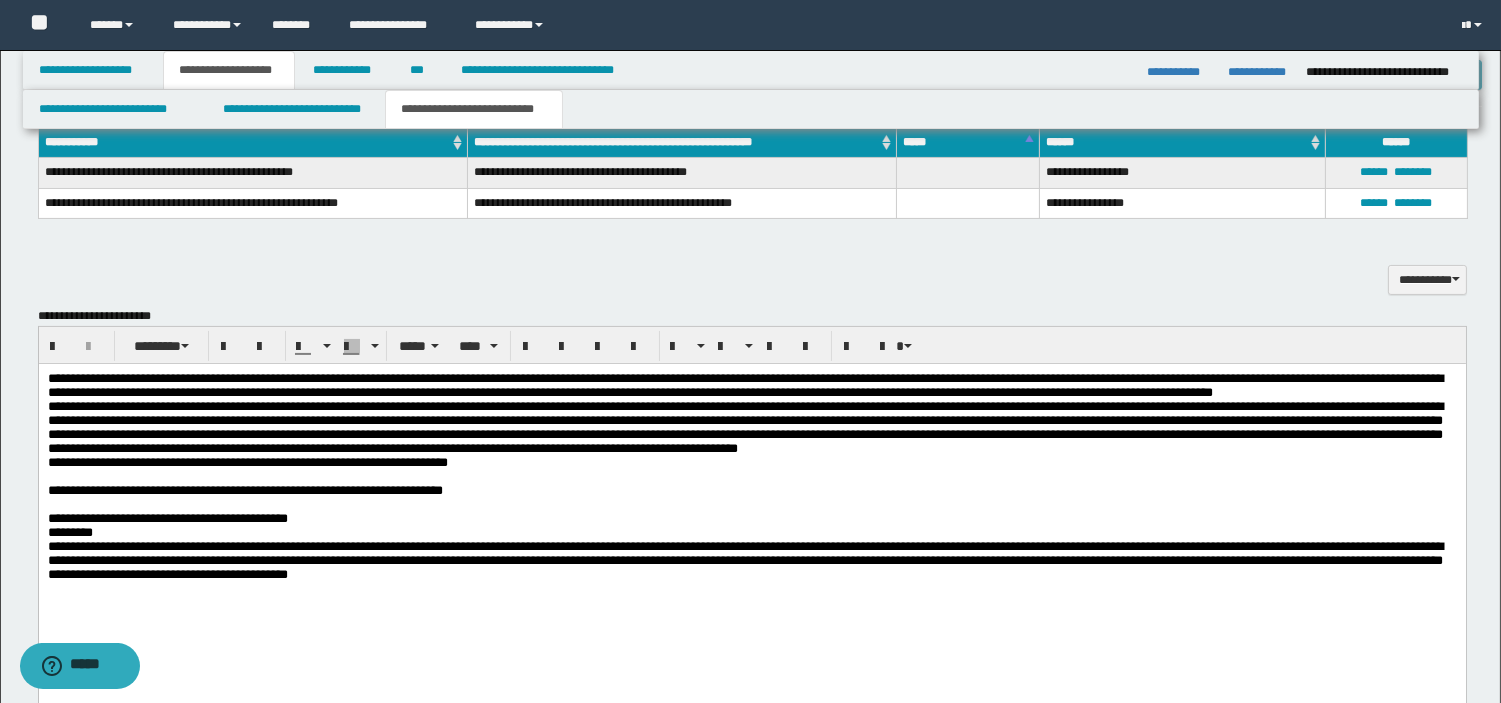 click on "**********" at bounding box center [751, 511] 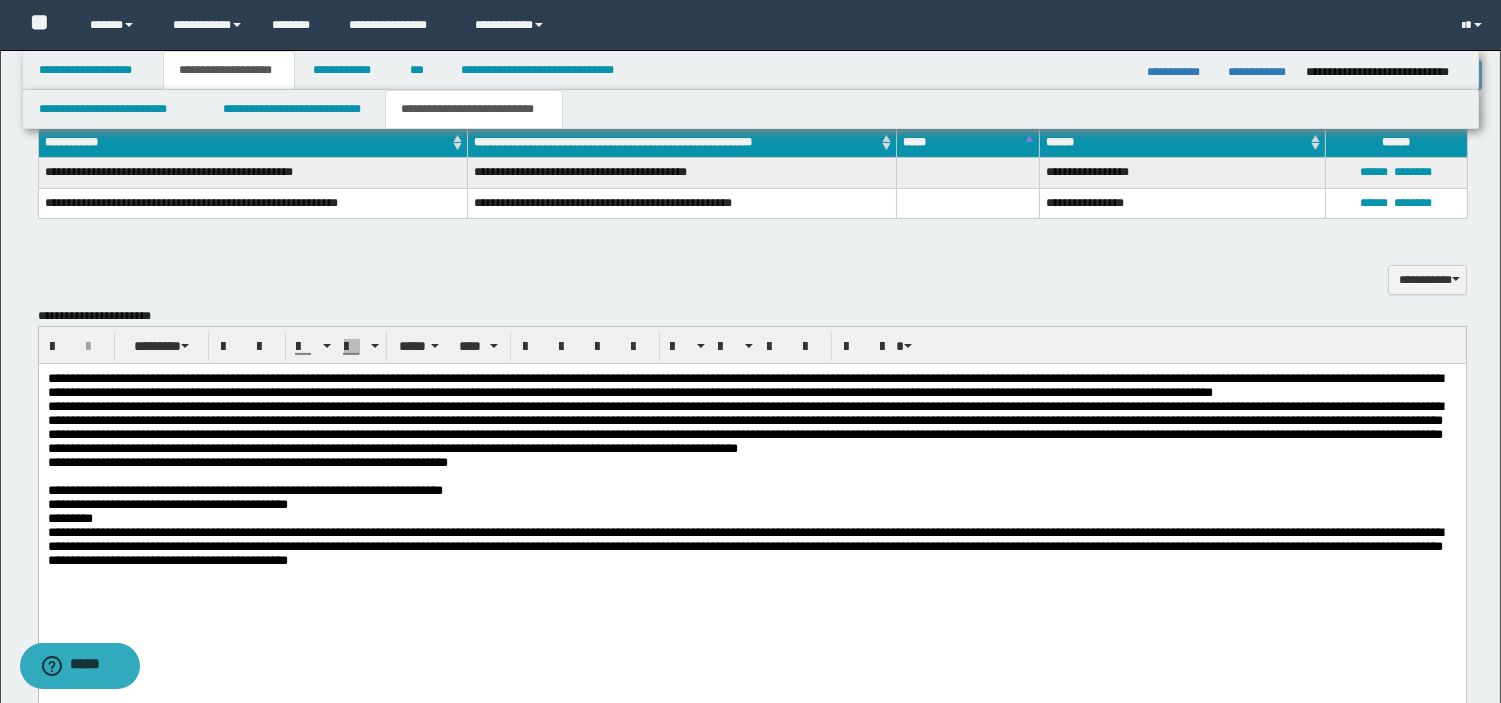 click on "**********" at bounding box center (751, 504) 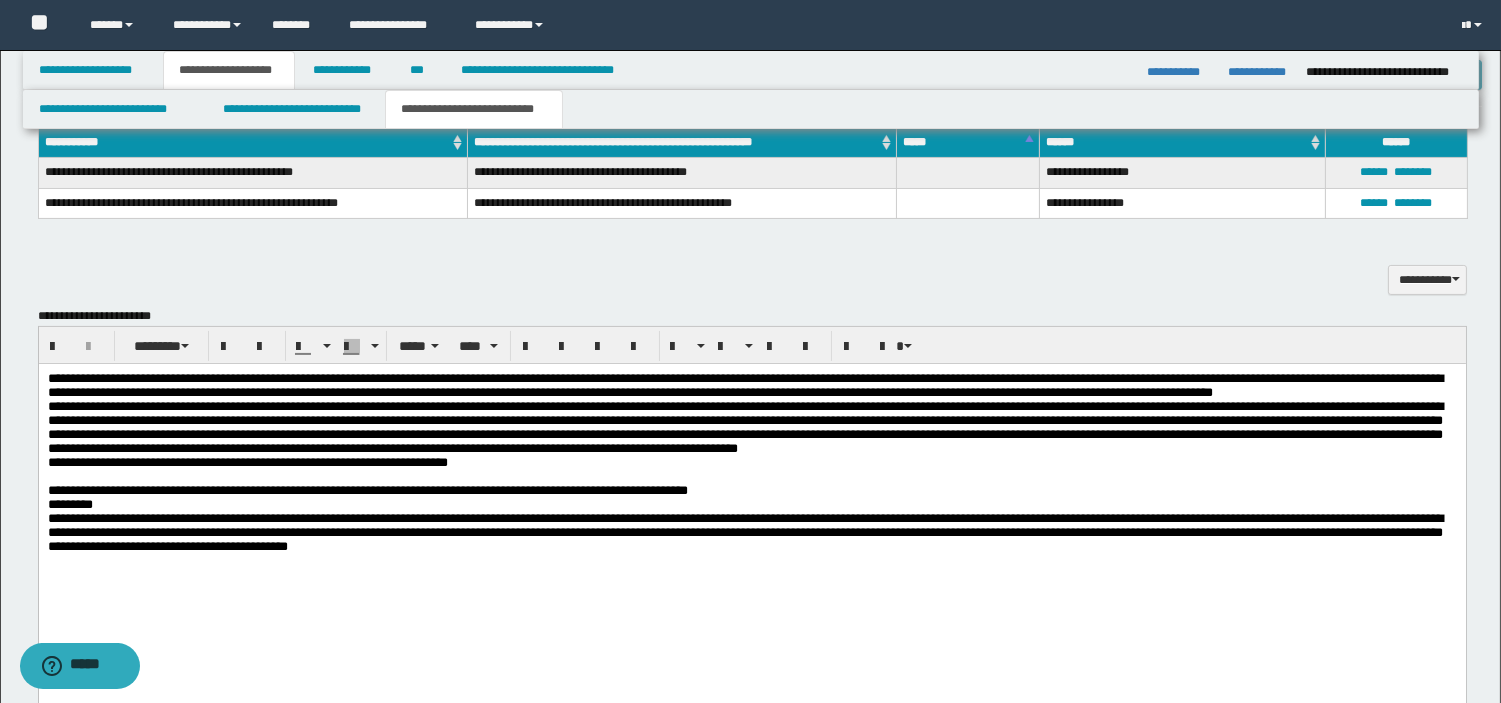 click on "**********" at bounding box center (751, 497) 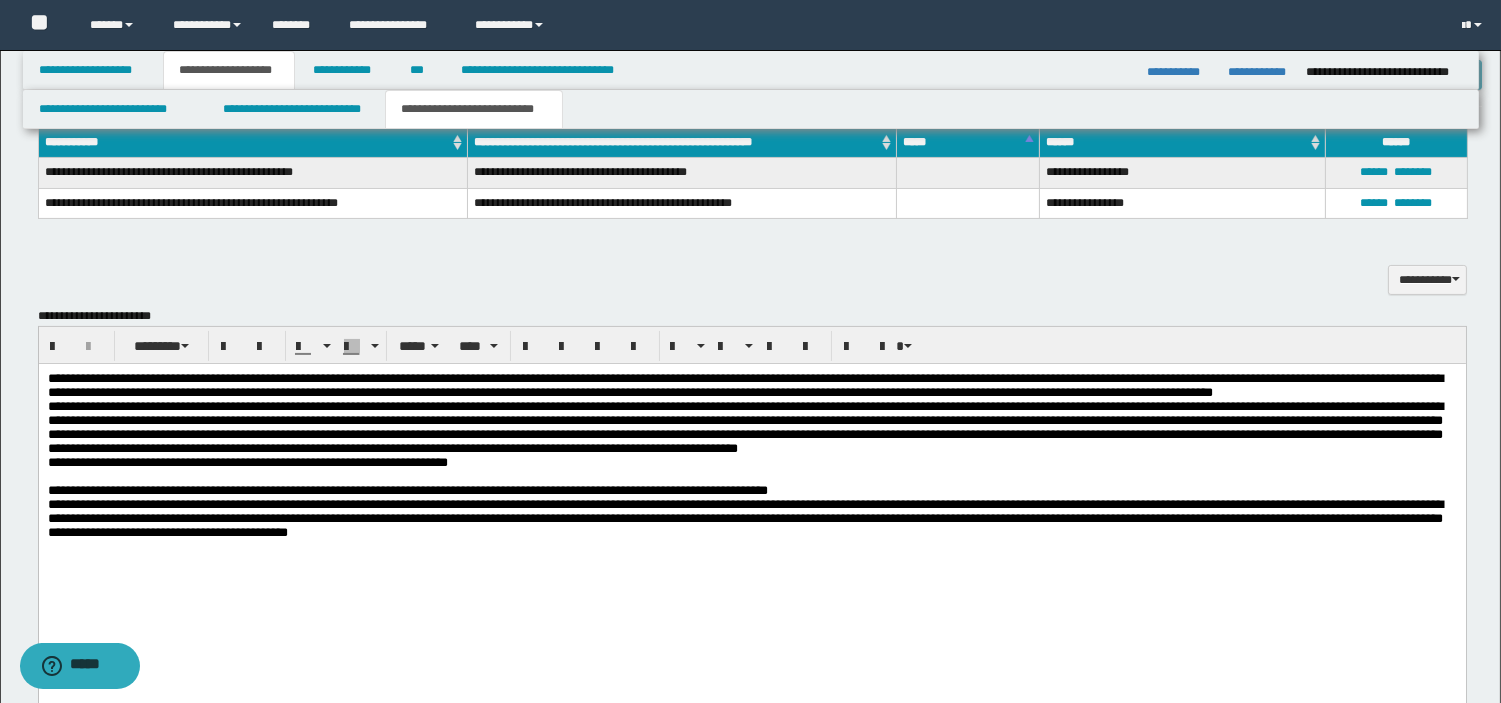 click on "**********" at bounding box center (407, 489) 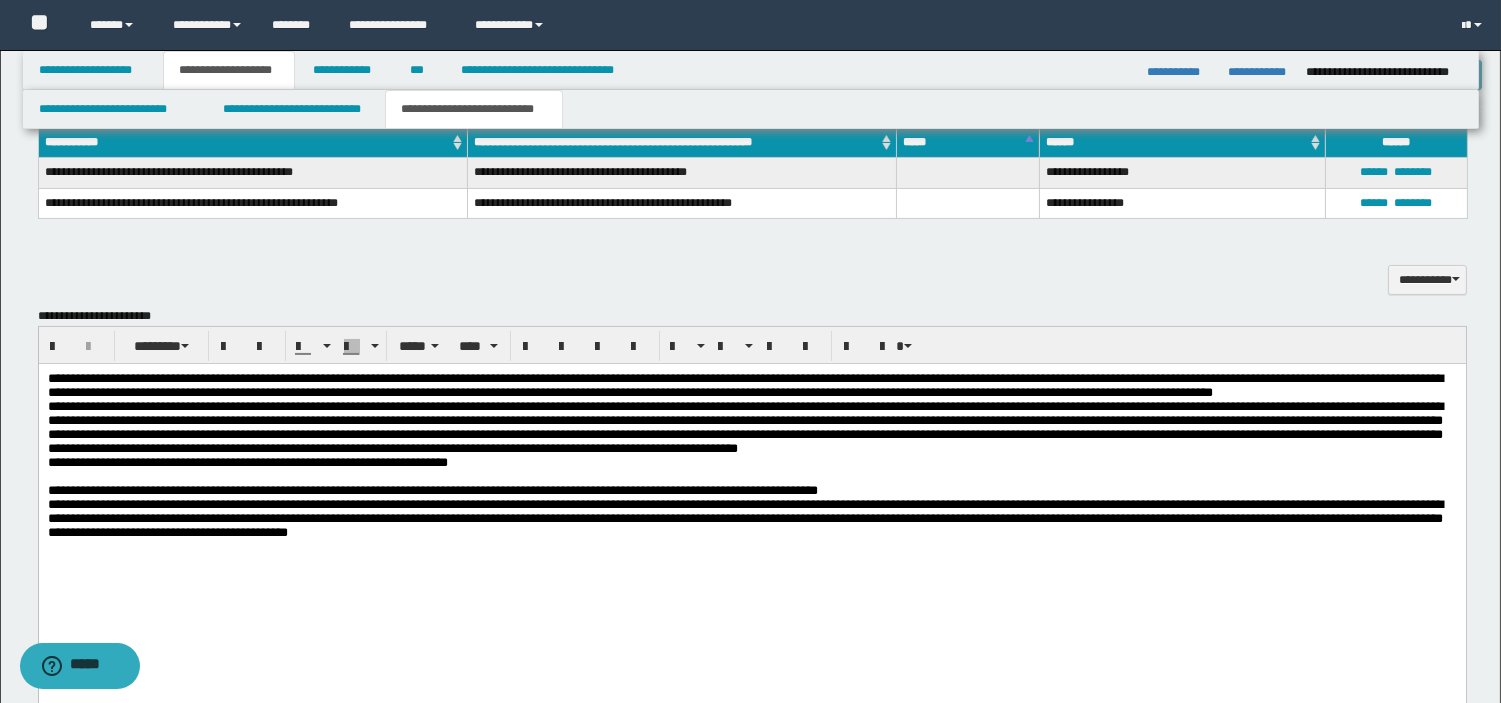 click on "**********" at bounding box center [751, 490] 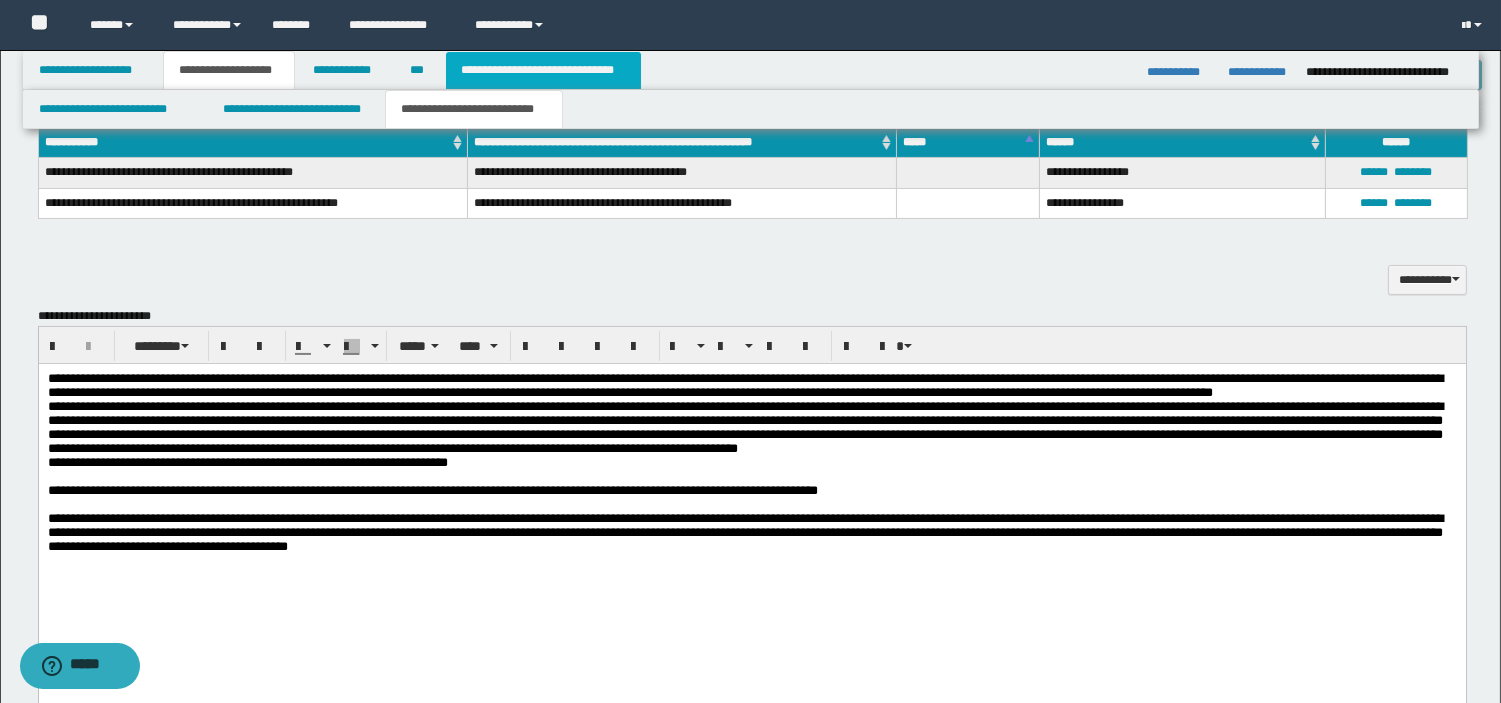 click on "**********" at bounding box center [543, 70] 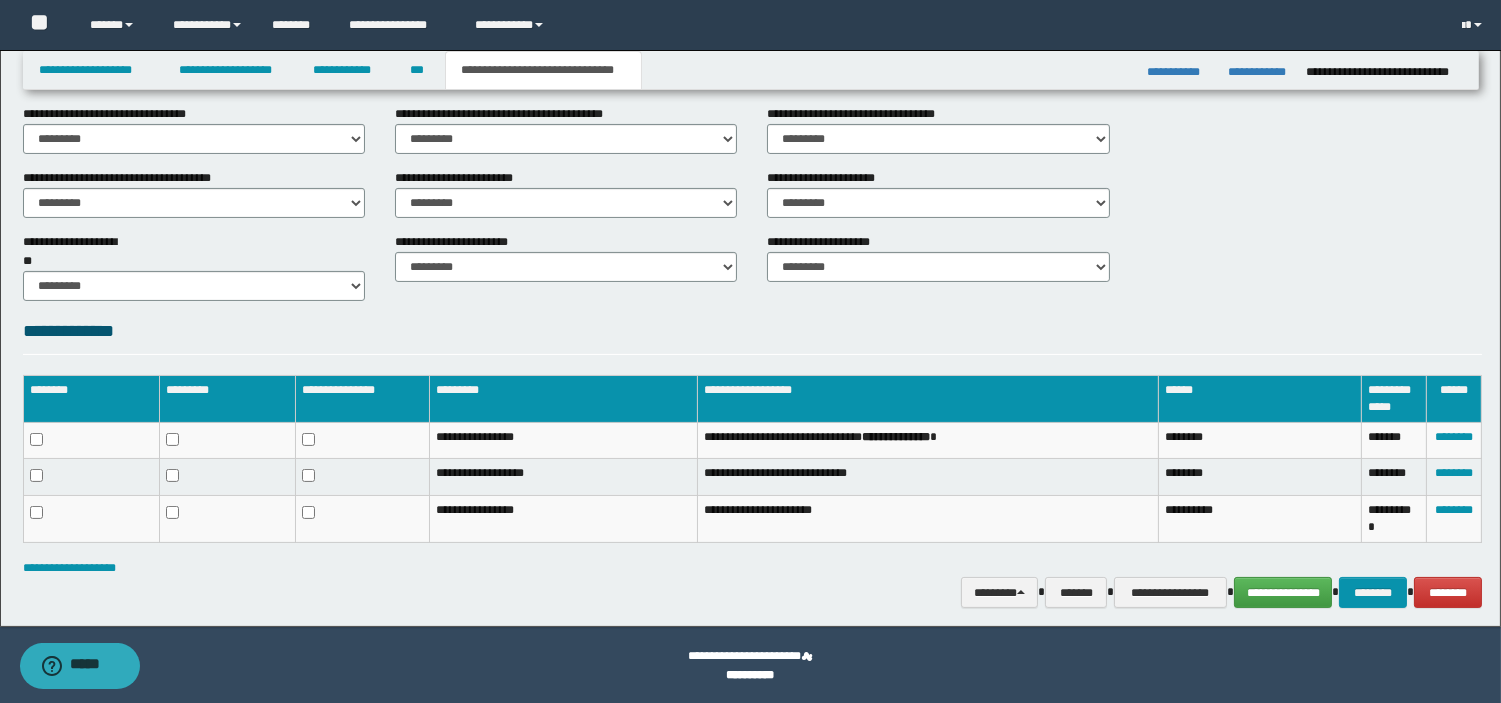 scroll, scrollTop: 63, scrollLeft: 0, axis: vertical 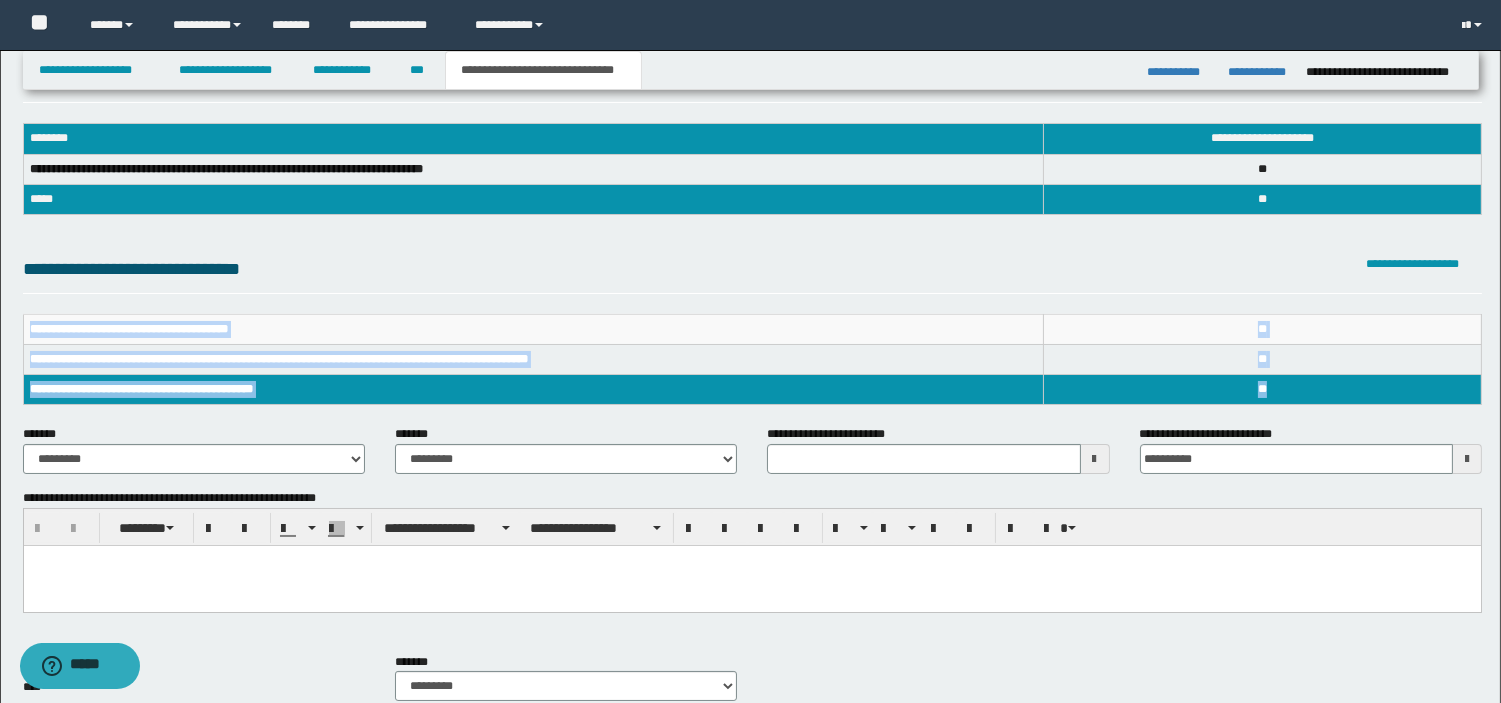 drag, startPoint x: 30, startPoint y: 326, endPoint x: 1278, endPoint y: 402, distance: 1250.312 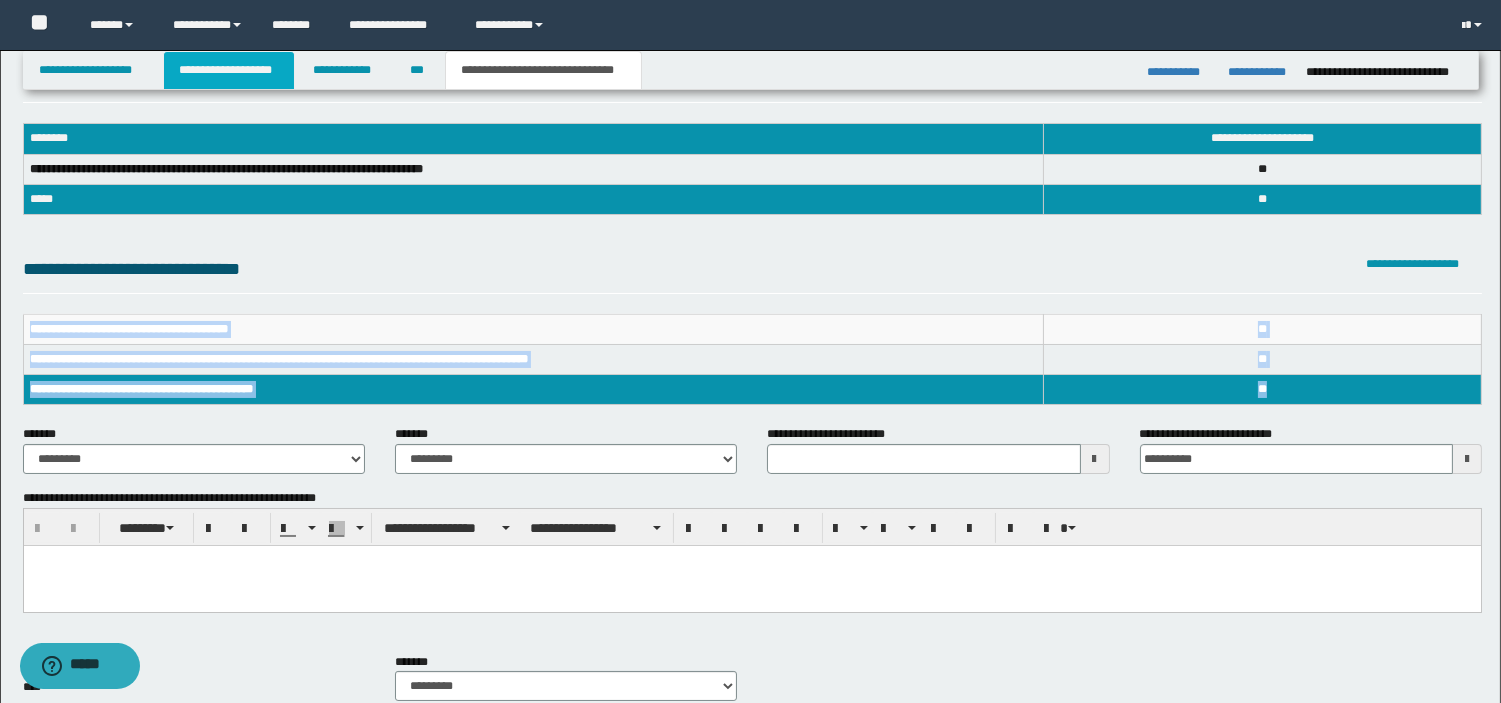 click on "**********" at bounding box center (229, 70) 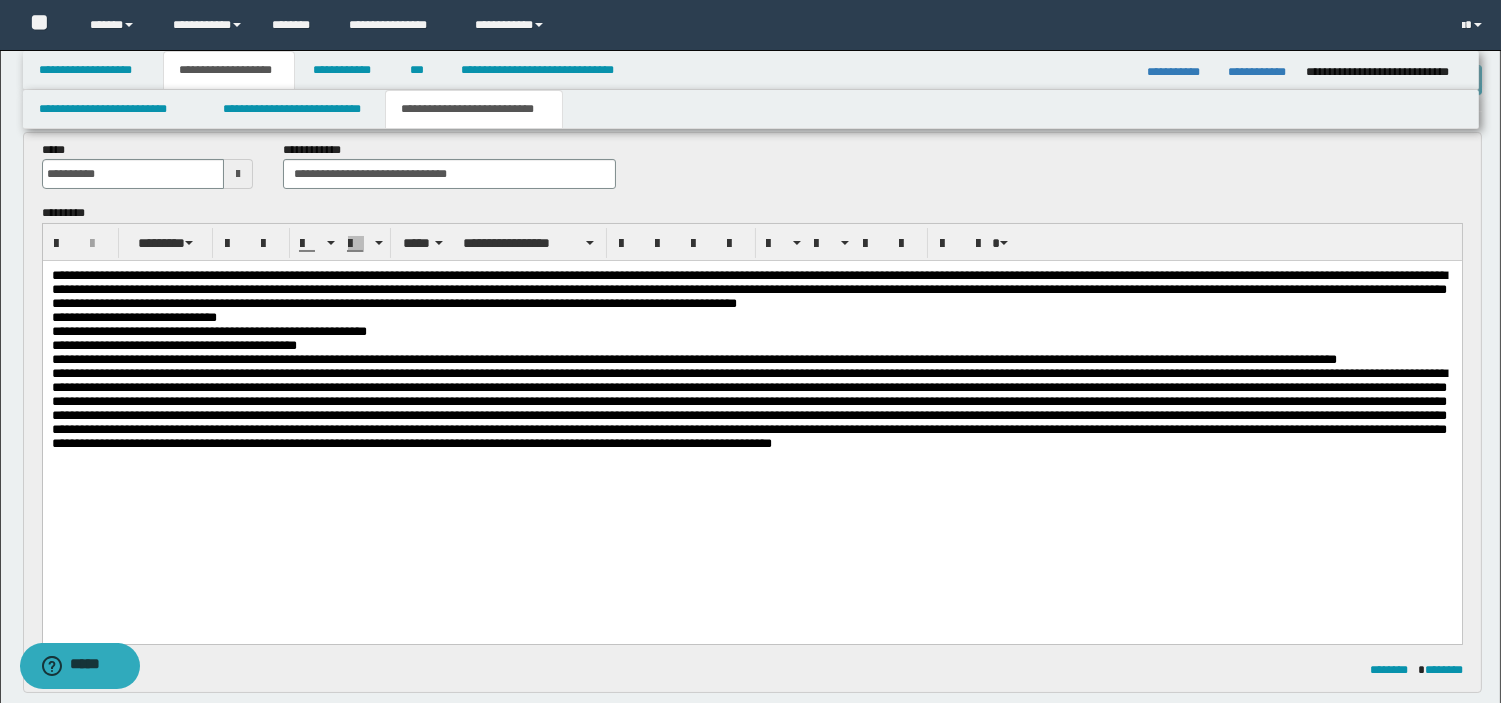 scroll, scrollTop: 708, scrollLeft: 0, axis: vertical 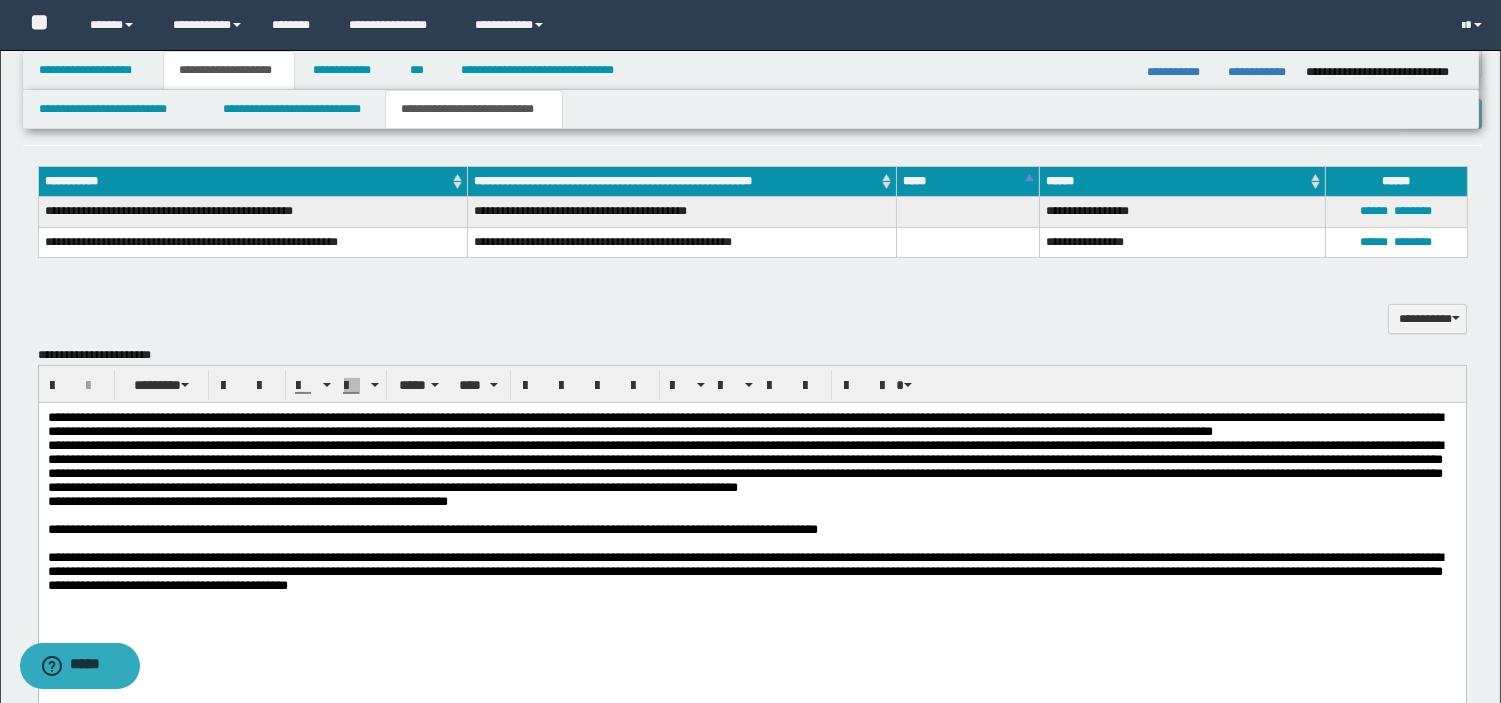 click on "**********" at bounding box center (751, 529) 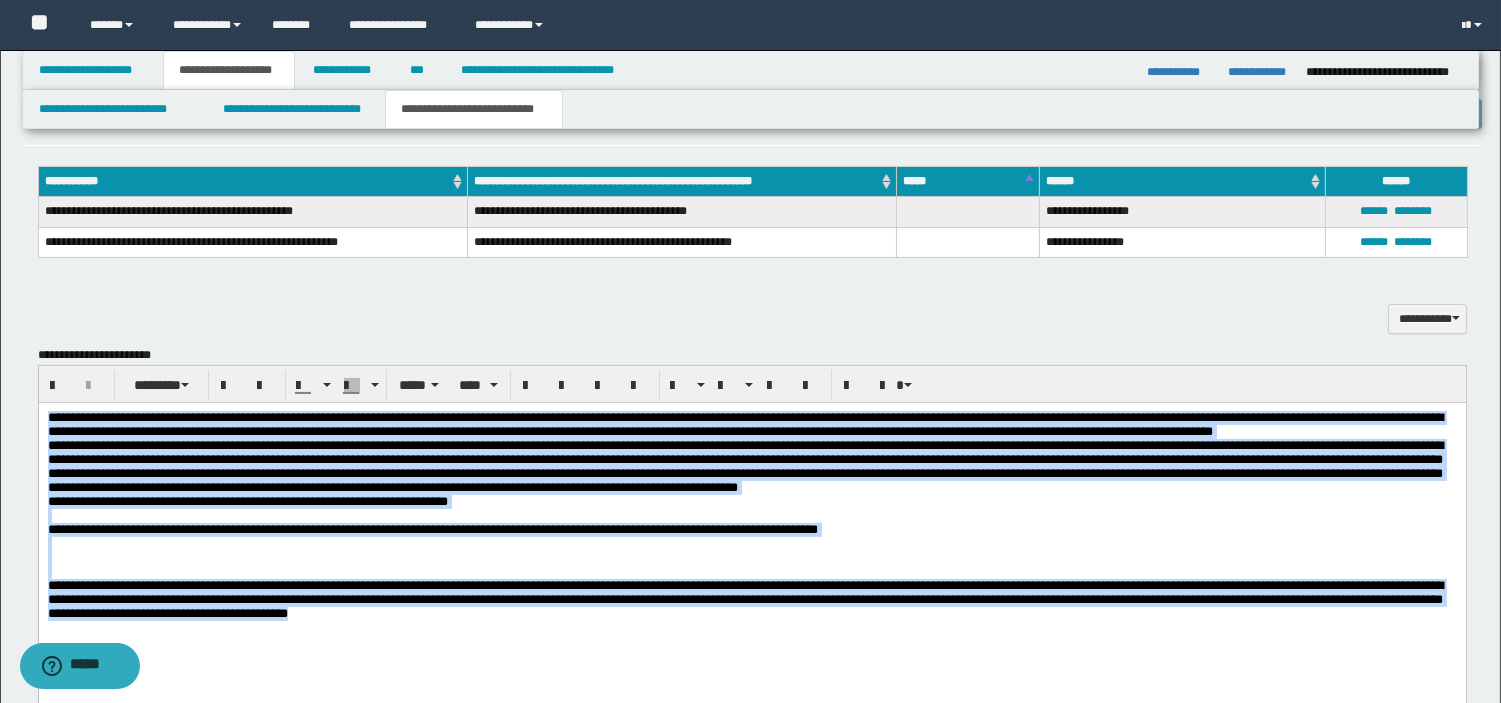 click at bounding box center [751, 543] 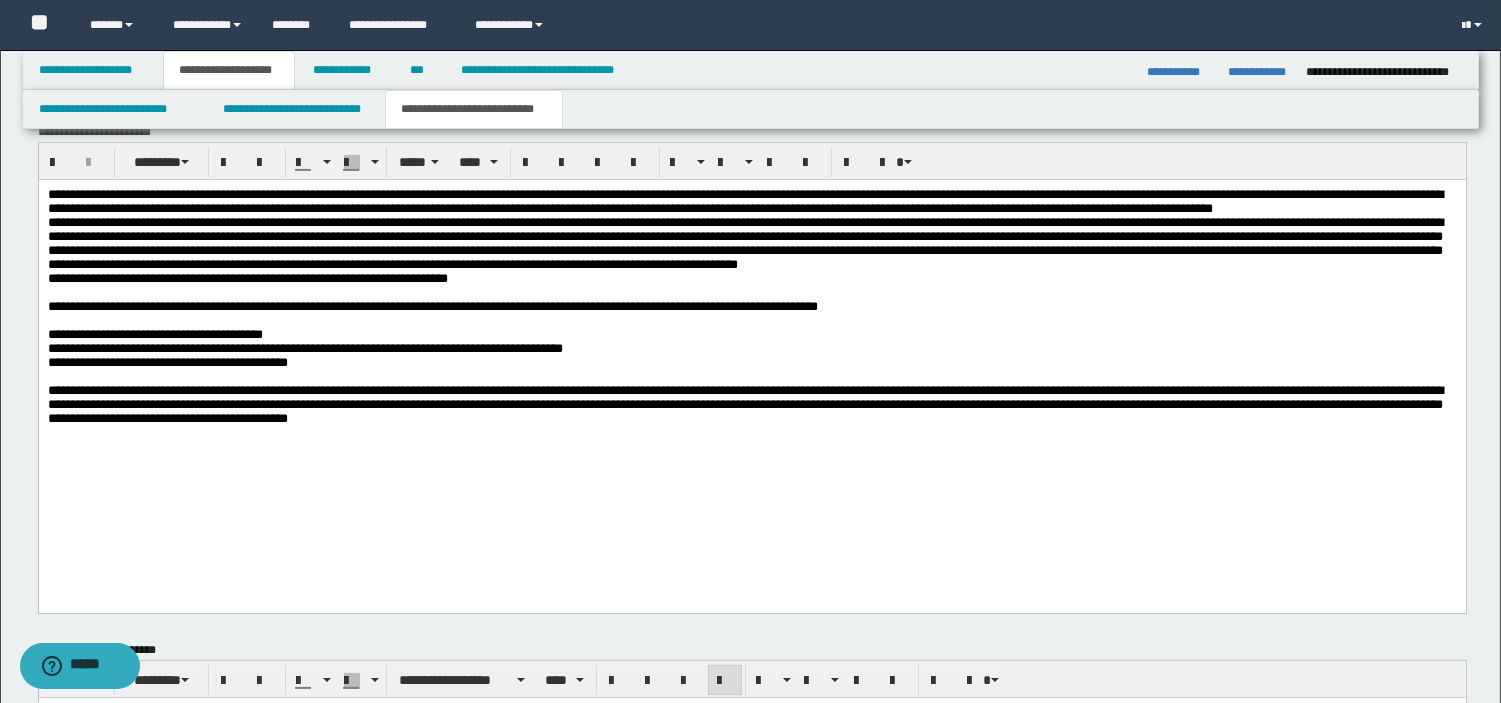 scroll, scrollTop: 975, scrollLeft: 0, axis: vertical 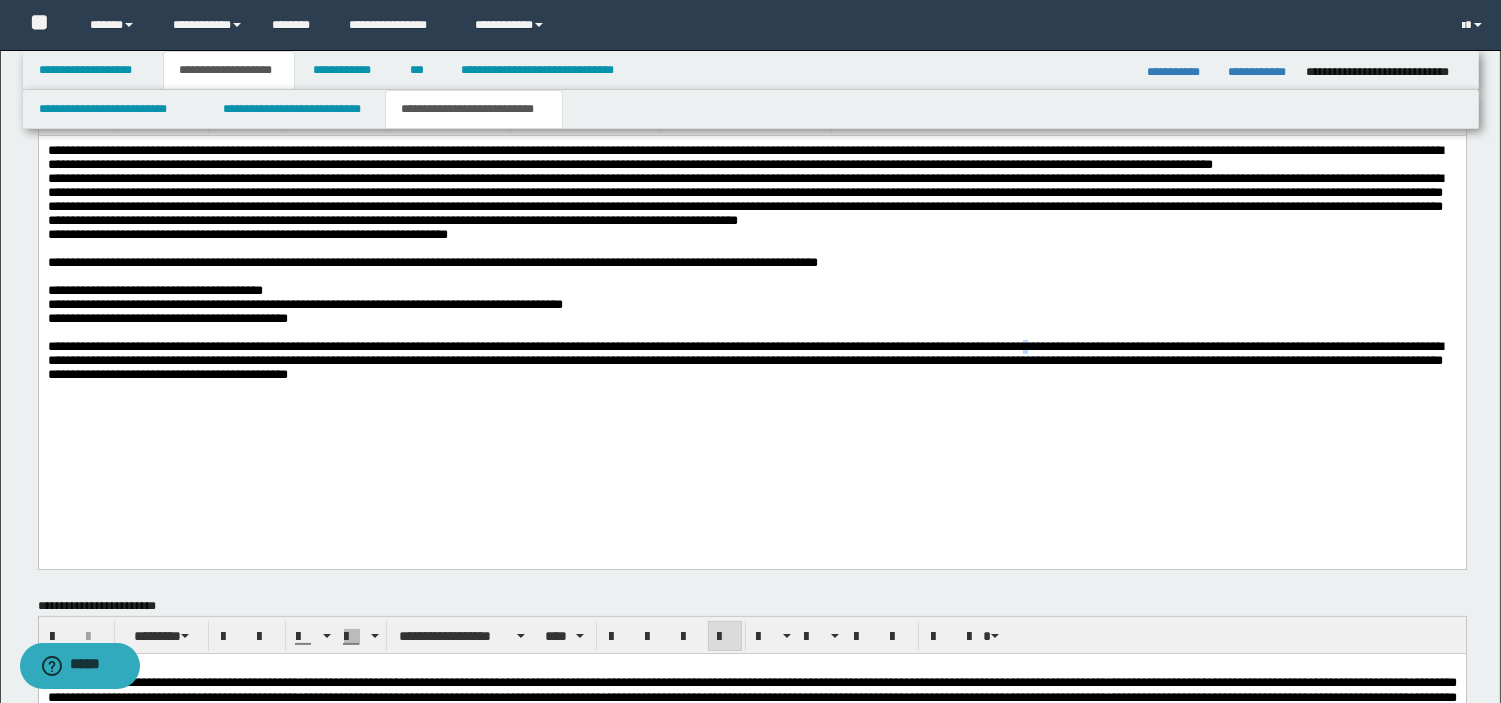 click on "**********" at bounding box center (744, 359) 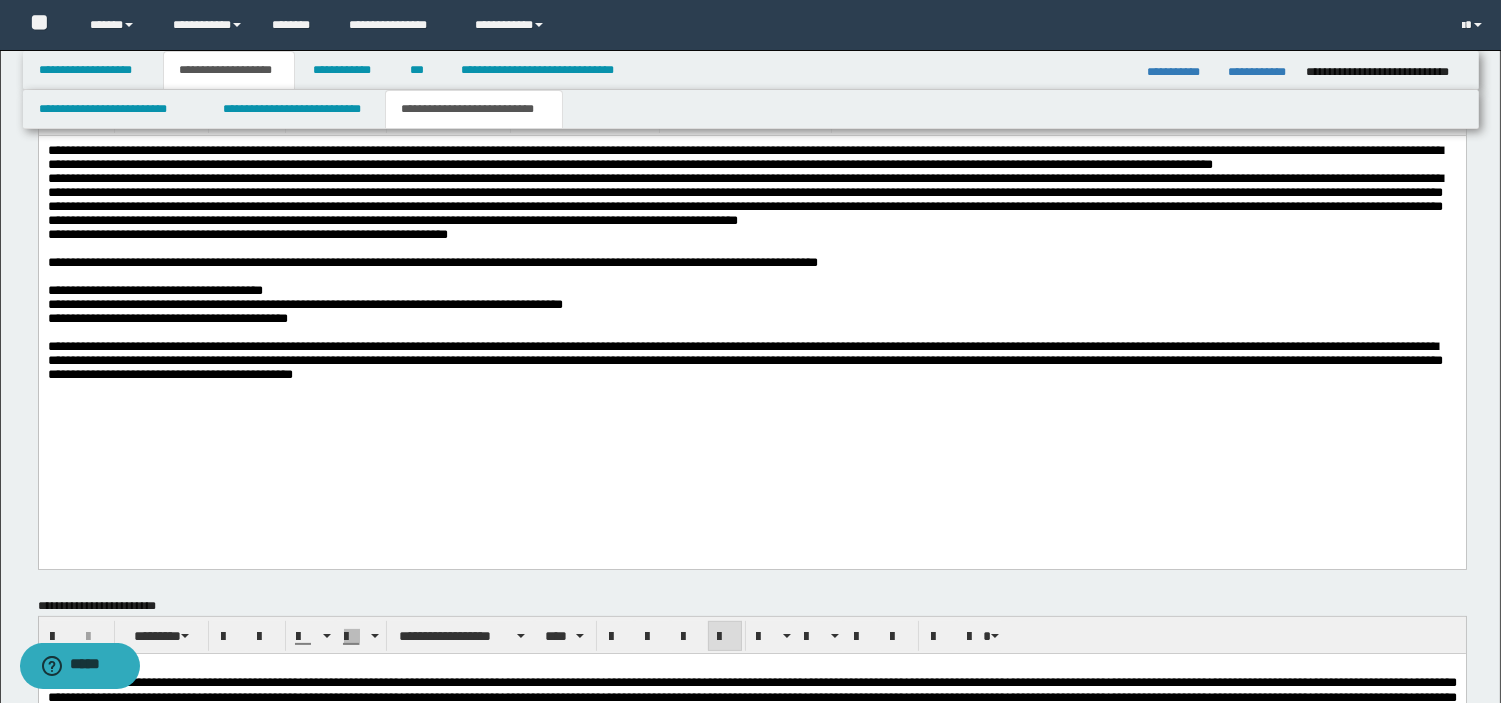 click on "**********" at bounding box center (744, 359) 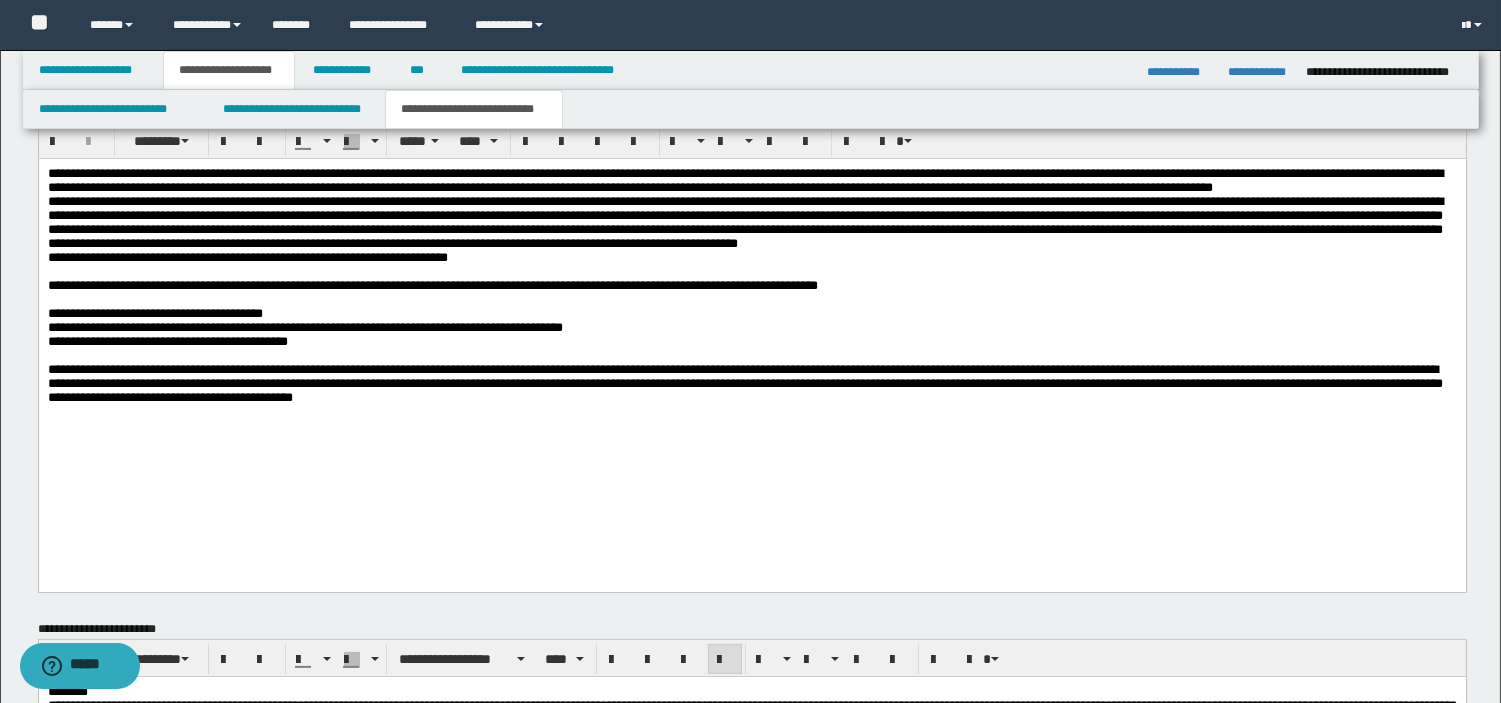 scroll, scrollTop: 931, scrollLeft: 0, axis: vertical 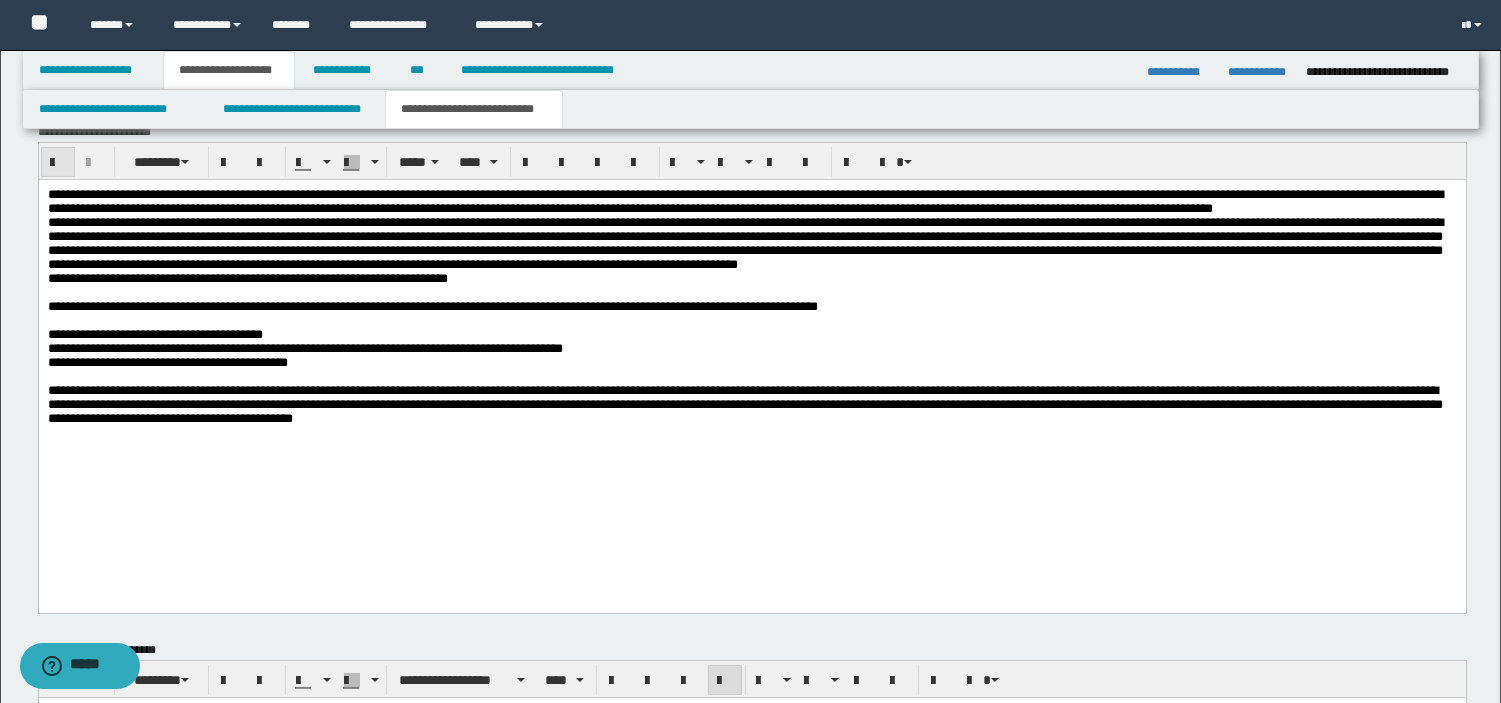 click at bounding box center (58, 163) 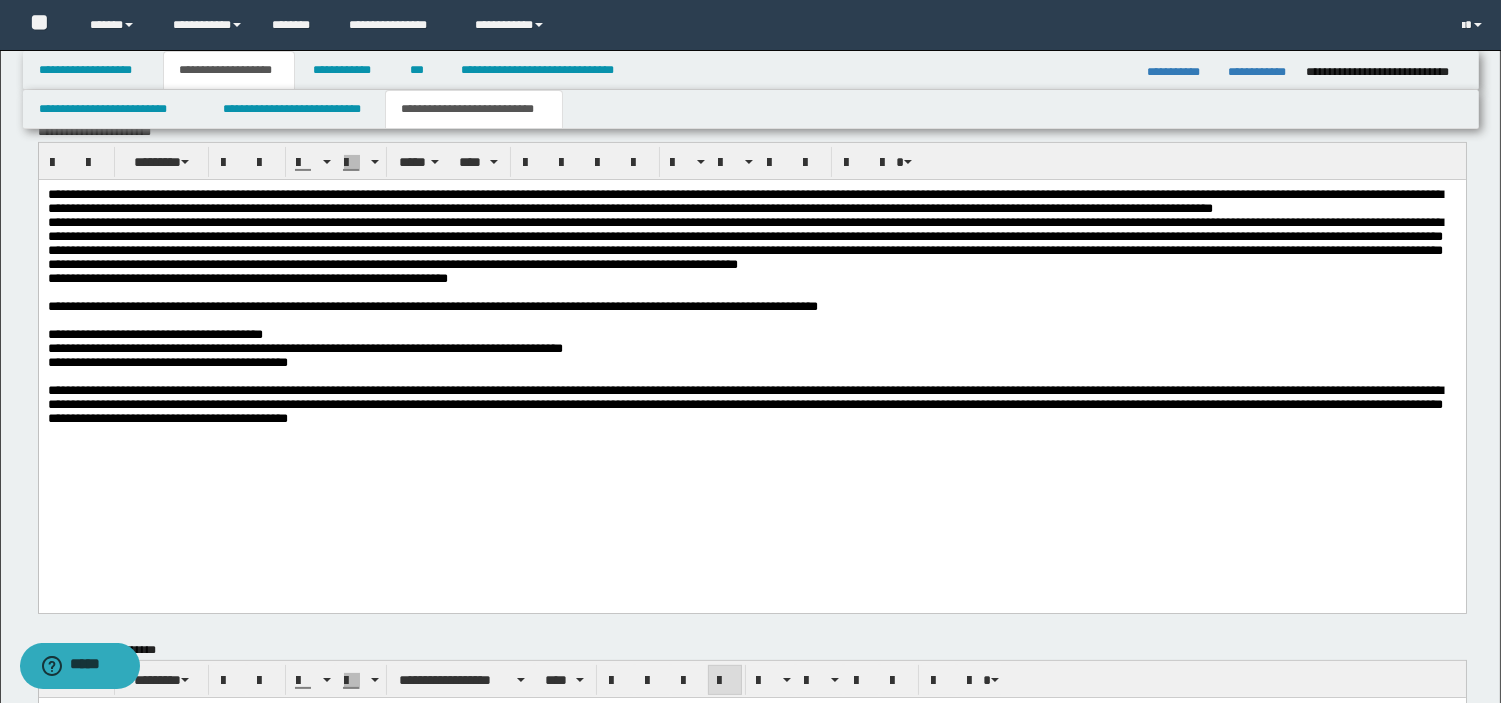 click on "**********" at bounding box center (744, 403) 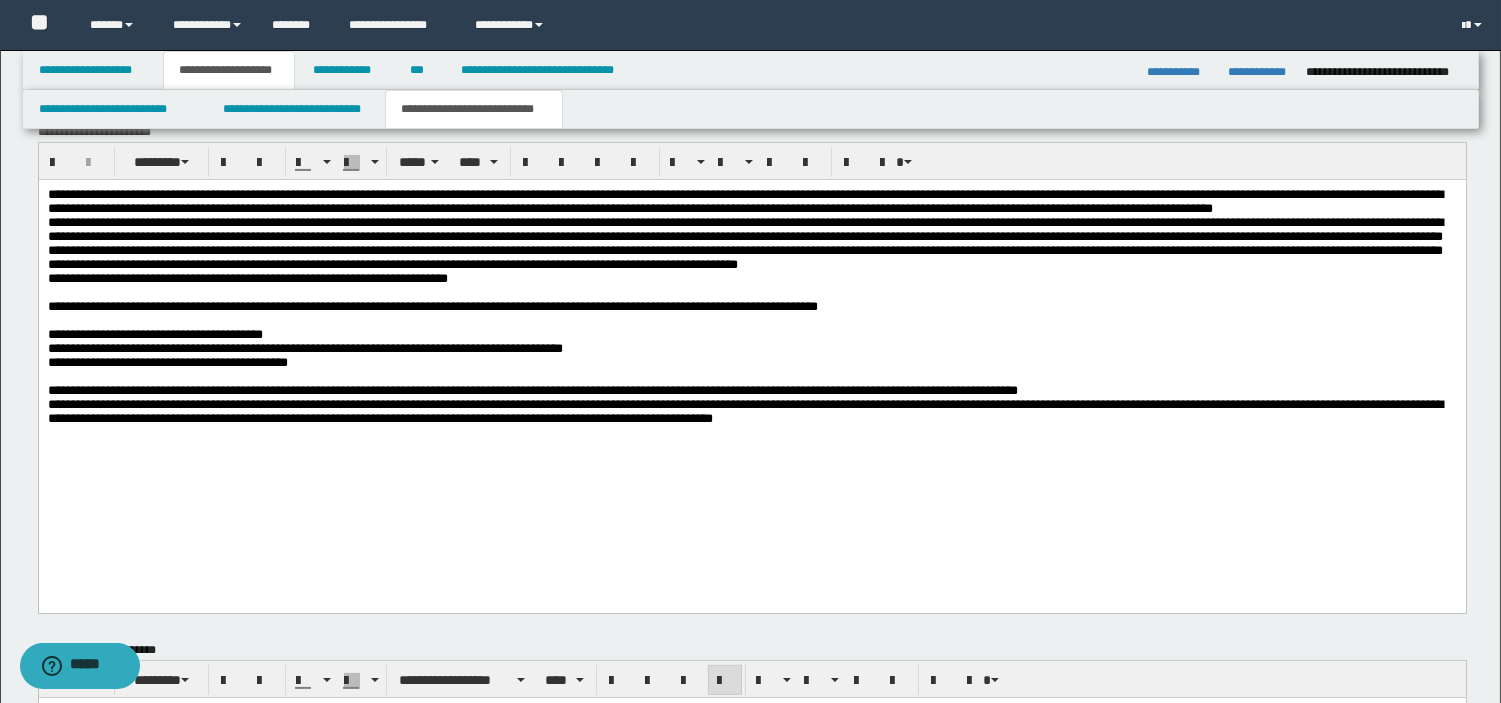click on "**********" at bounding box center [744, 410] 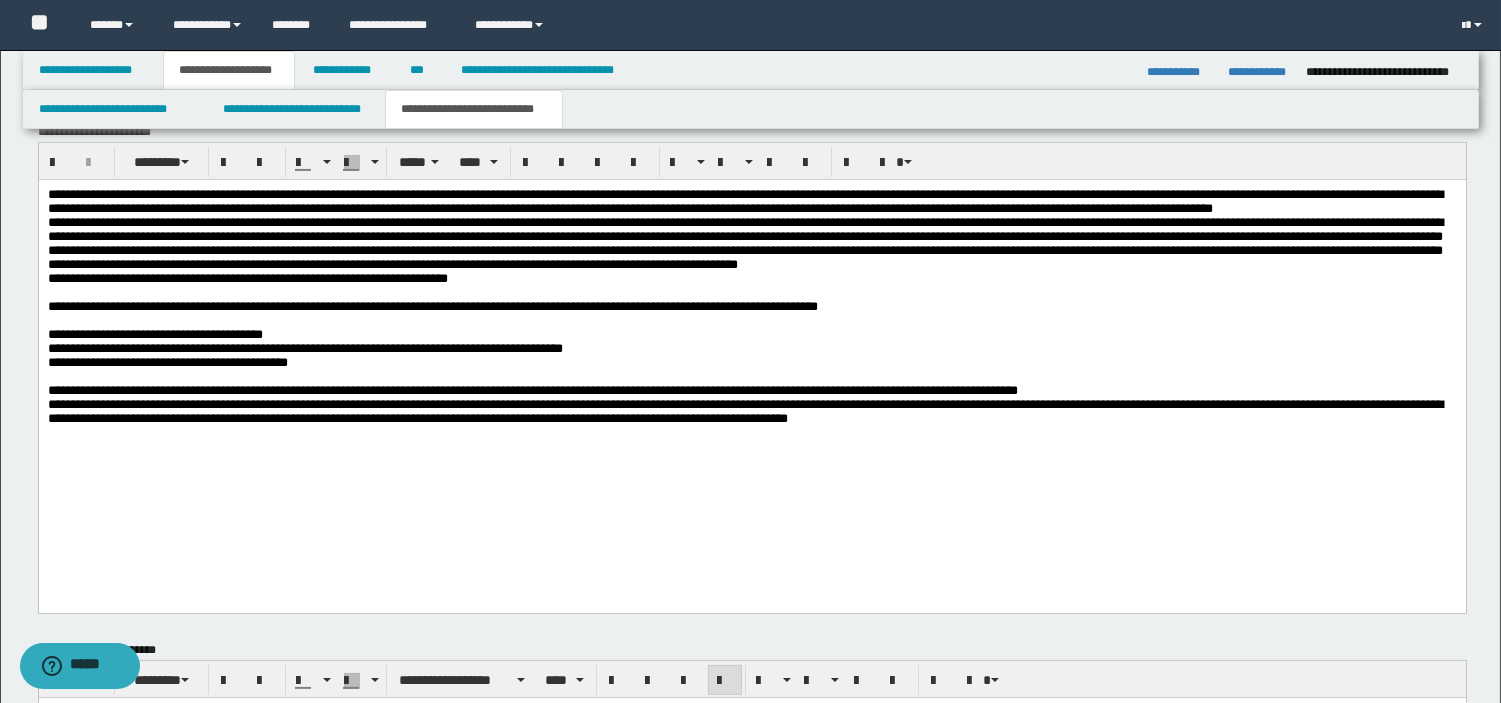 click on "**********" at bounding box center [751, 331] 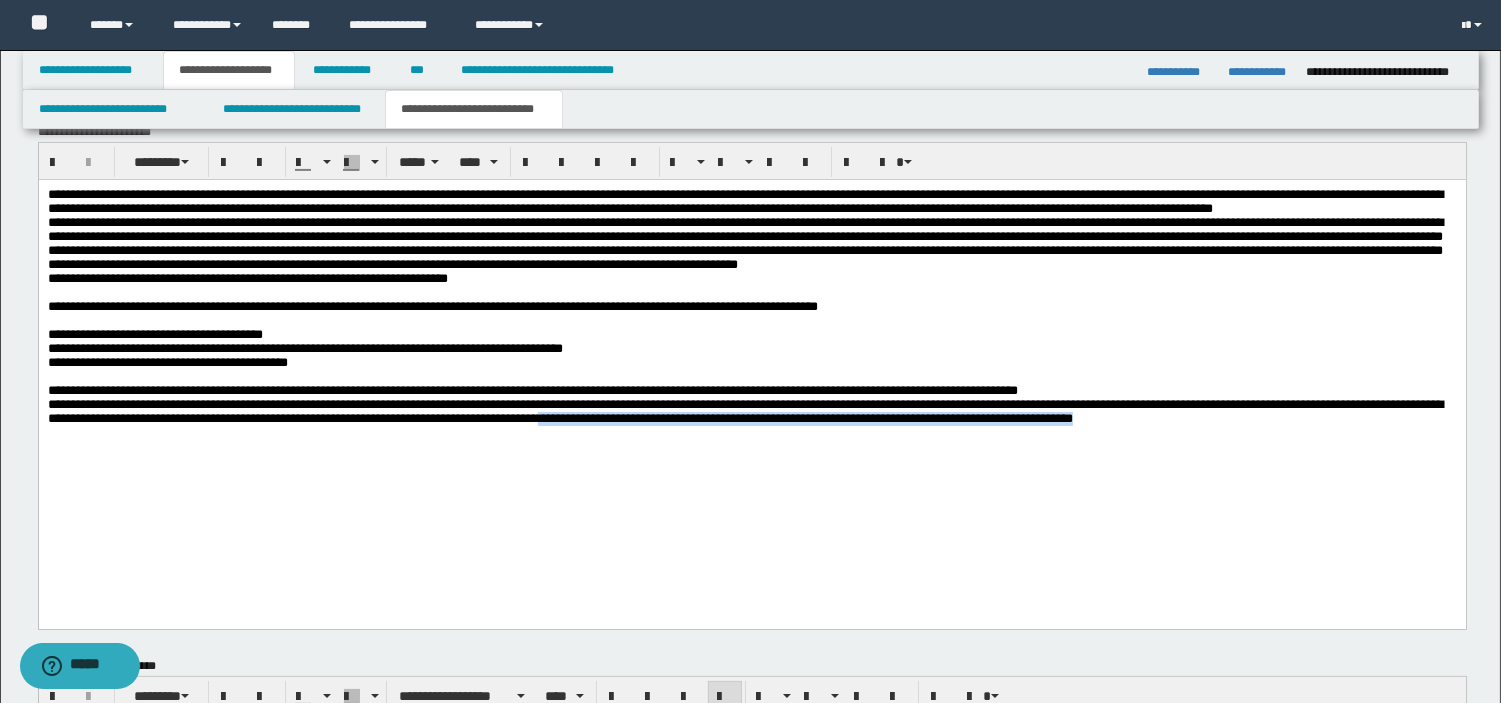drag, startPoint x: 839, startPoint y: 494, endPoint x: 852, endPoint y: 514, distance: 23.853722 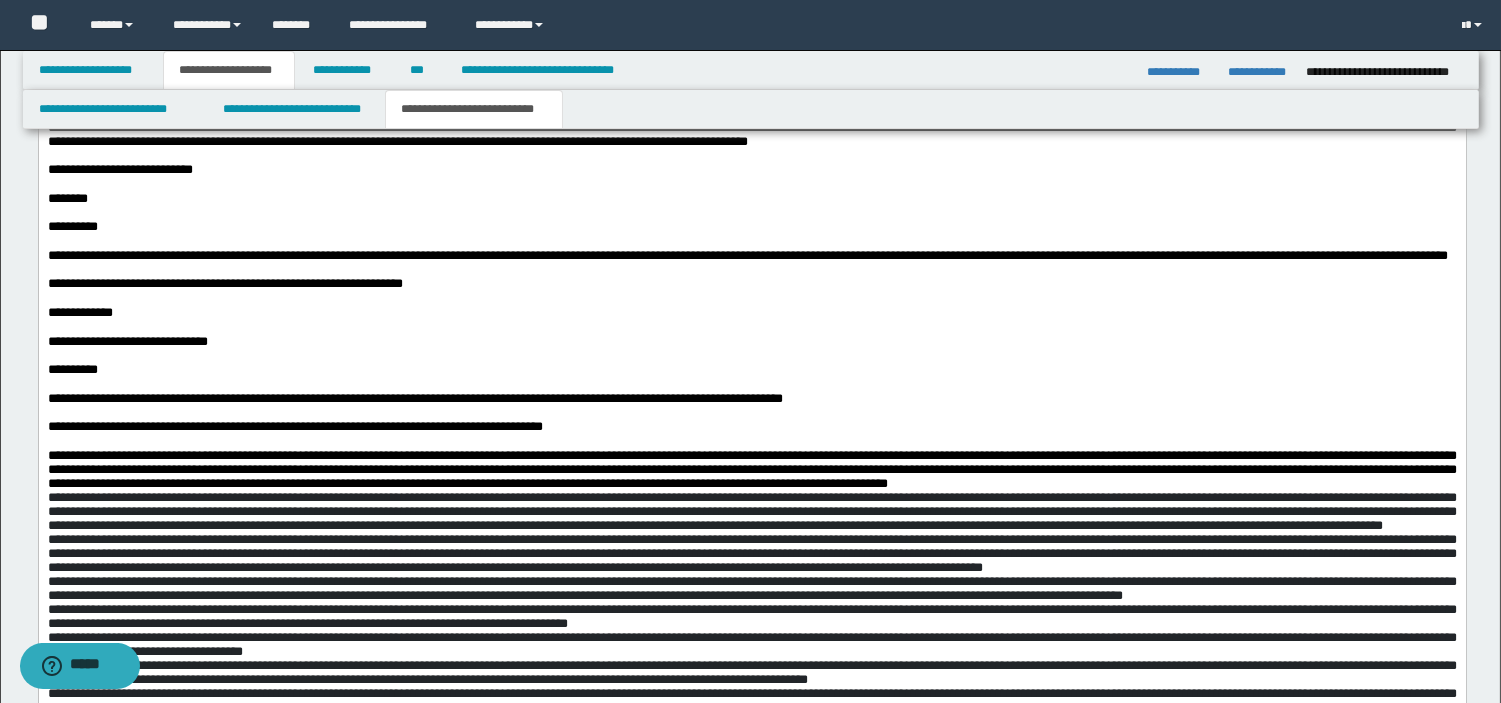 scroll, scrollTop: 2160, scrollLeft: 0, axis: vertical 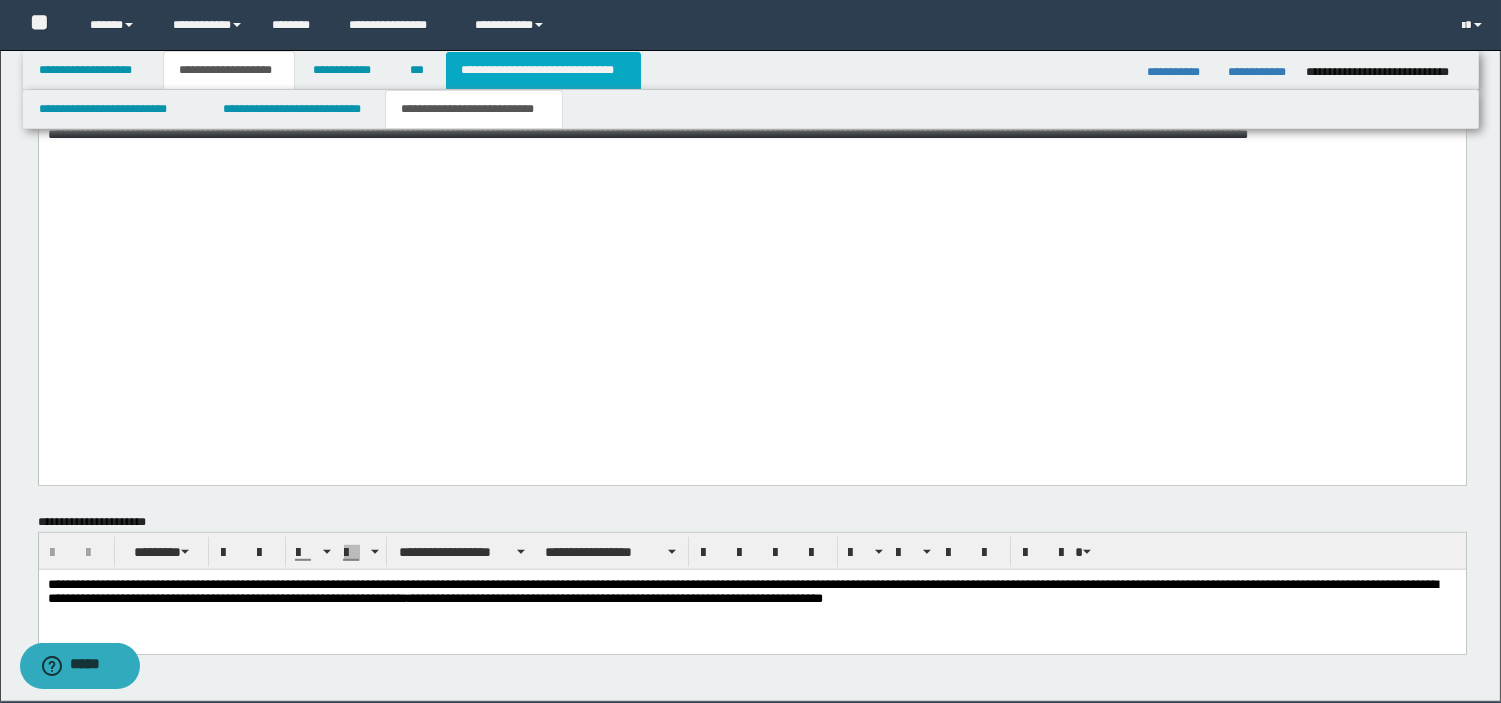 click on "**********" at bounding box center (543, 70) 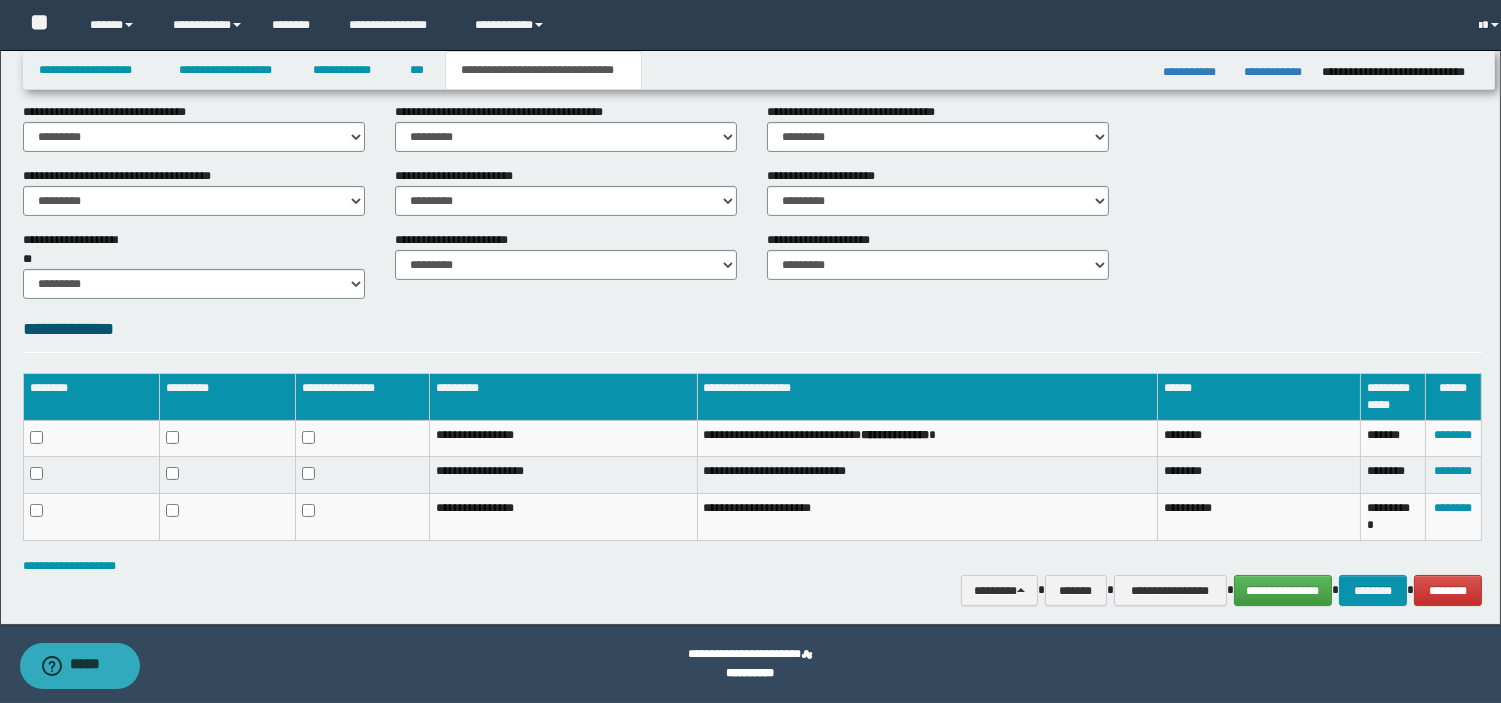 scroll, scrollTop: 677, scrollLeft: 0, axis: vertical 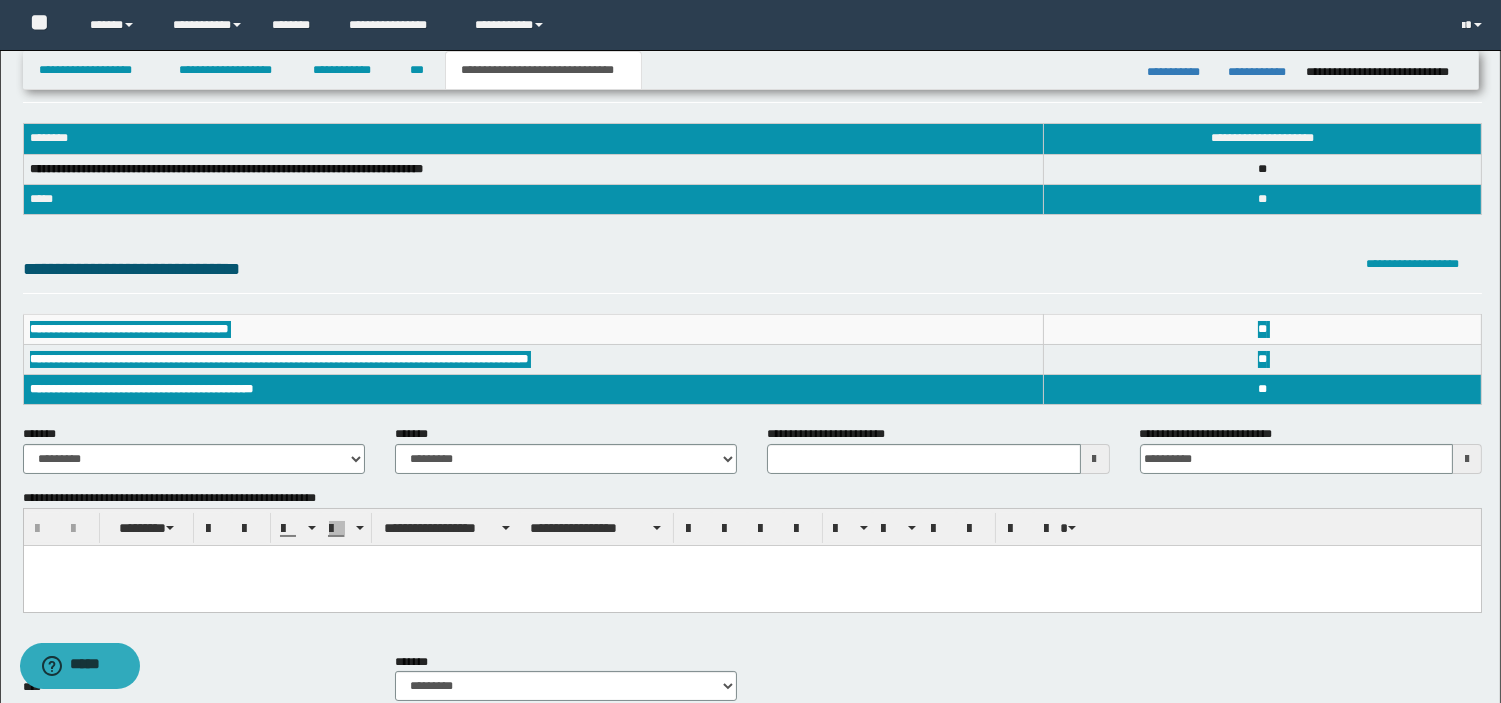 click at bounding box center [751, 585] 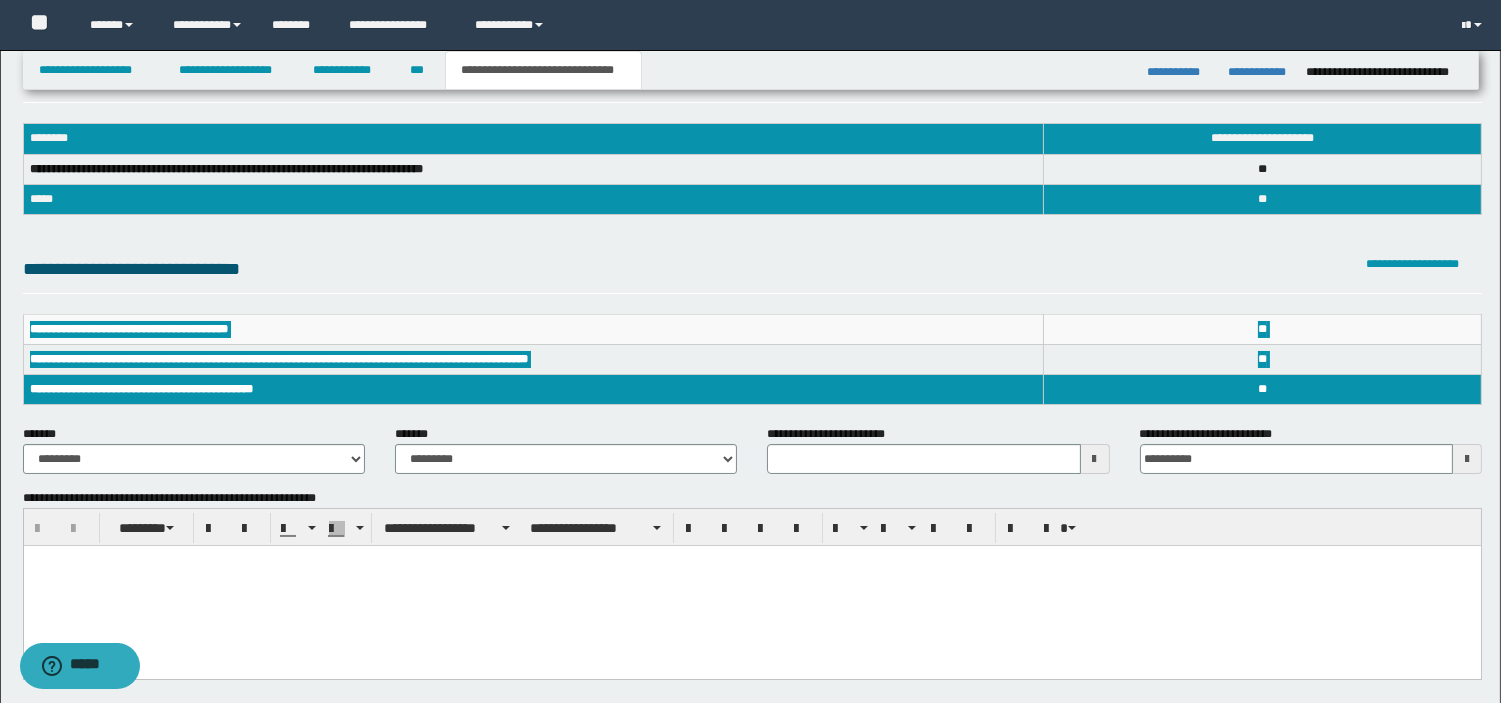 click at bounding box center [751, 585] 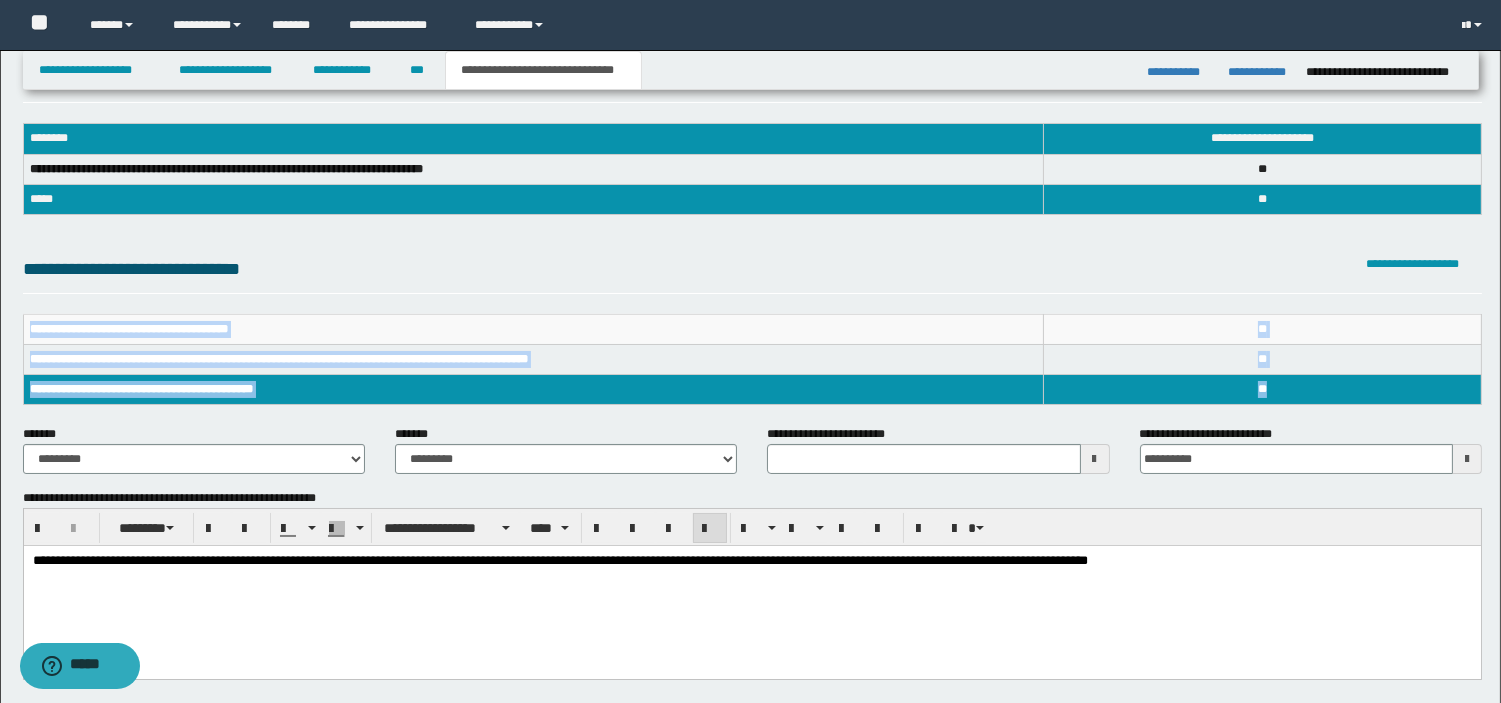click on "* *
*" at bounding box center [1263, 359] 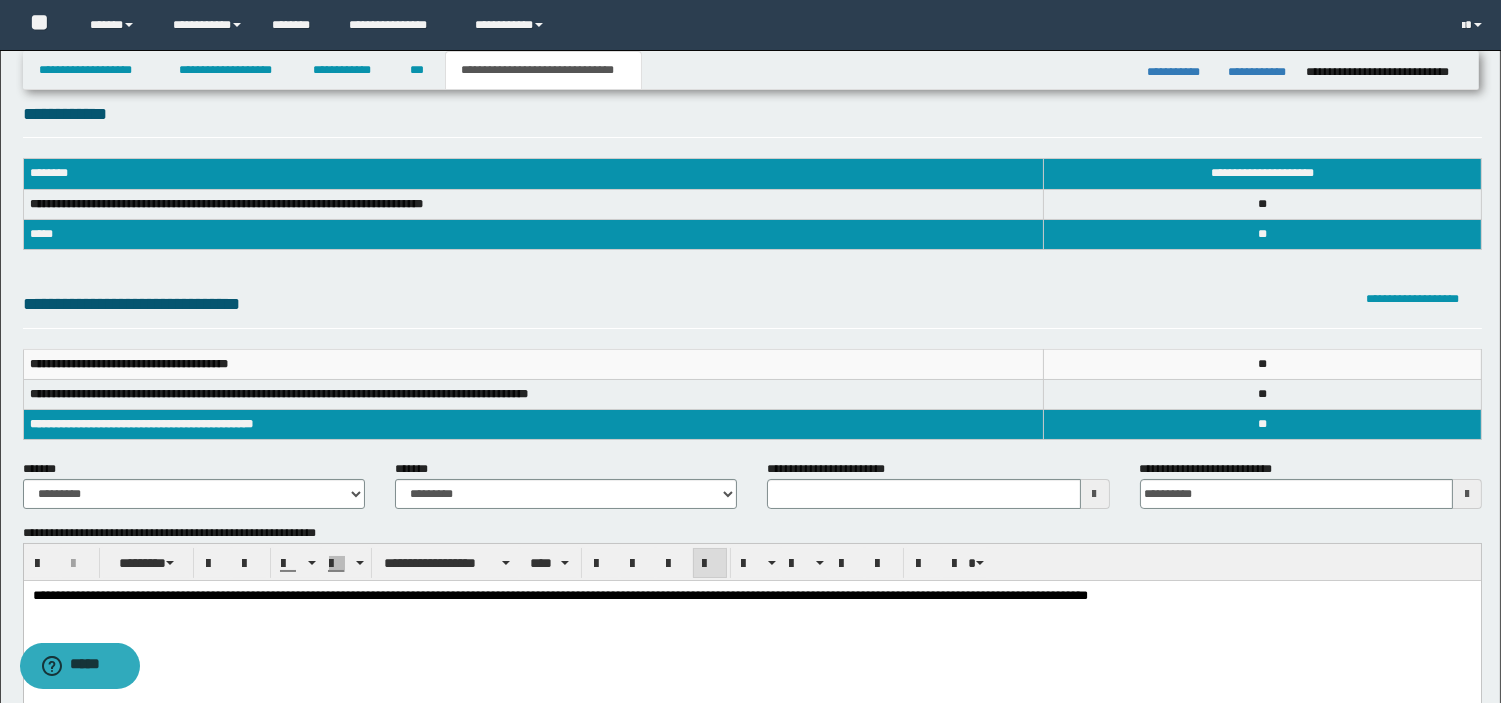 scroll, scrollTop: 0, scrollLeft: 0, axis: both 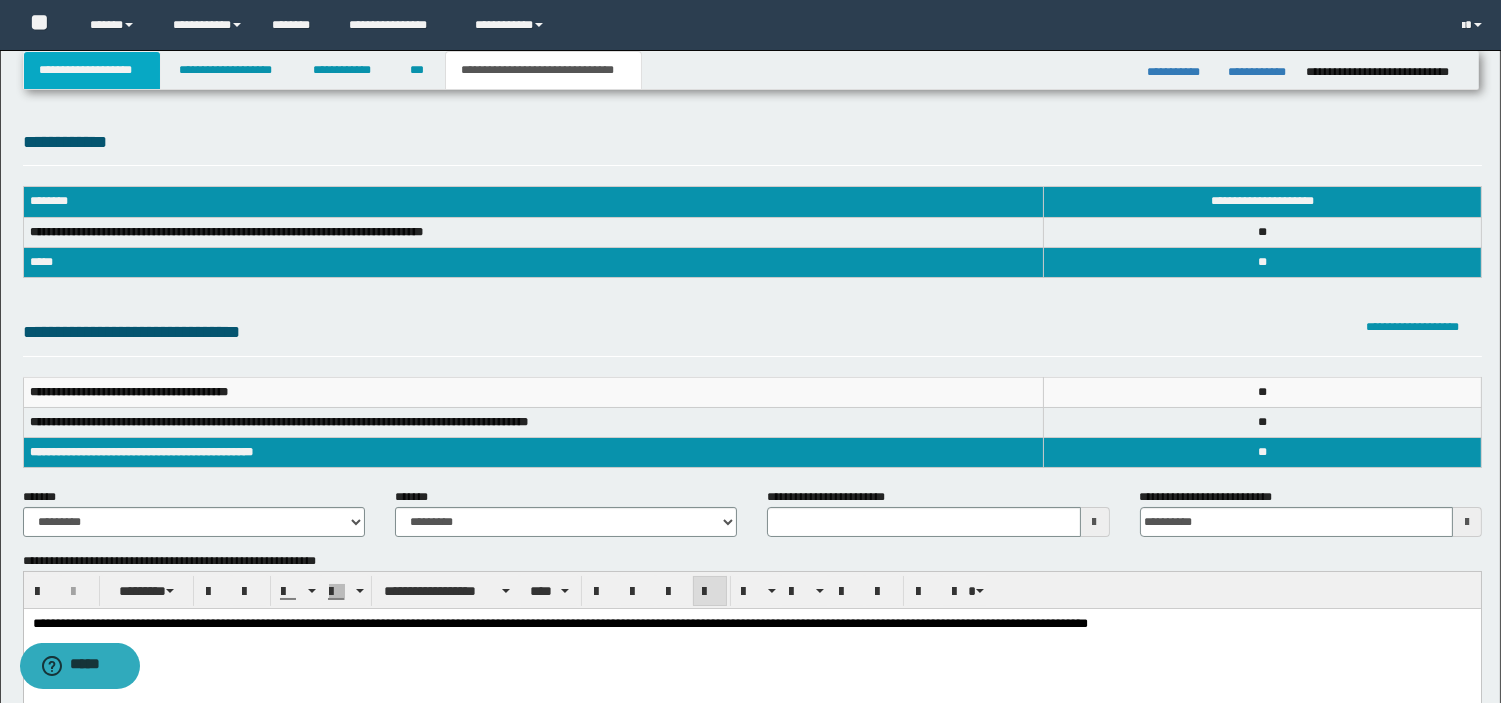 click on "**********" at bounding box center (92, 70) 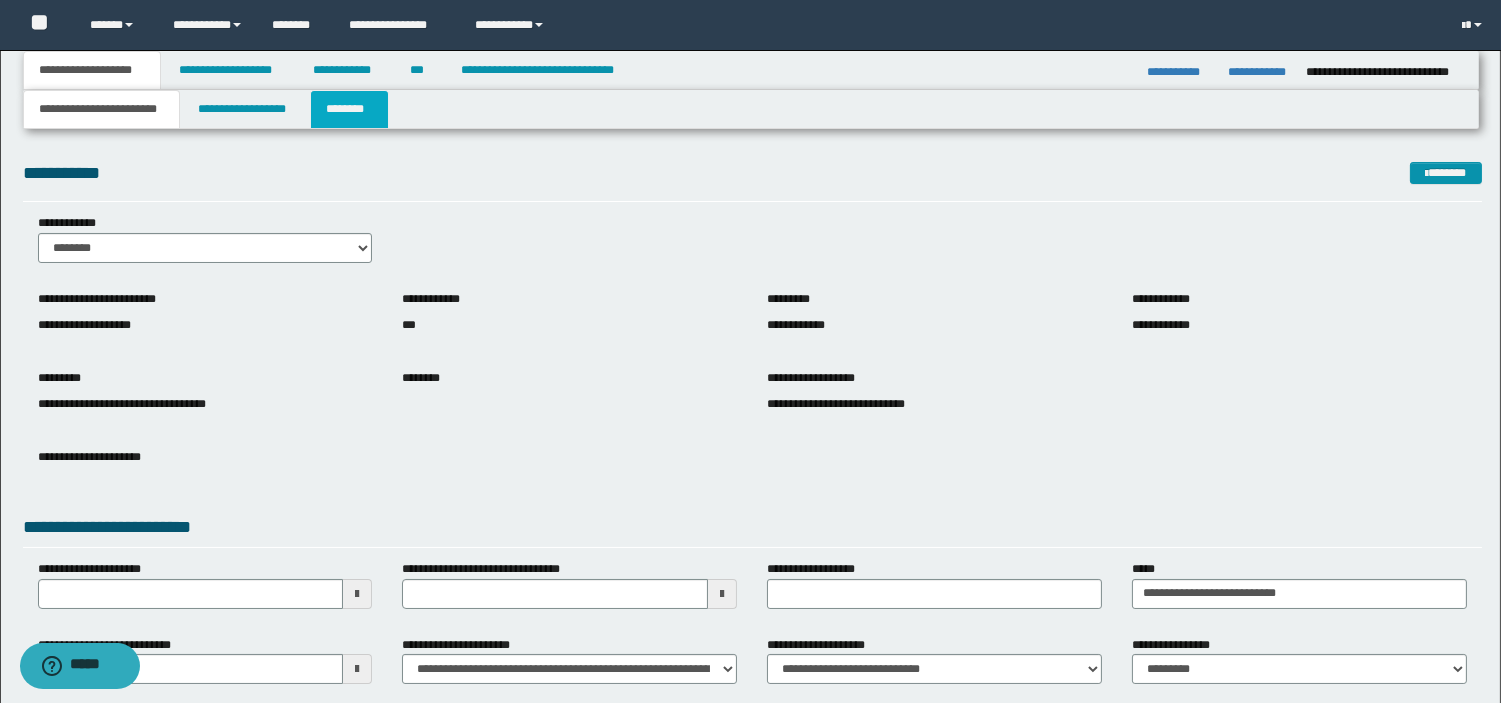 click on "********" at bounding box center [349, 109] 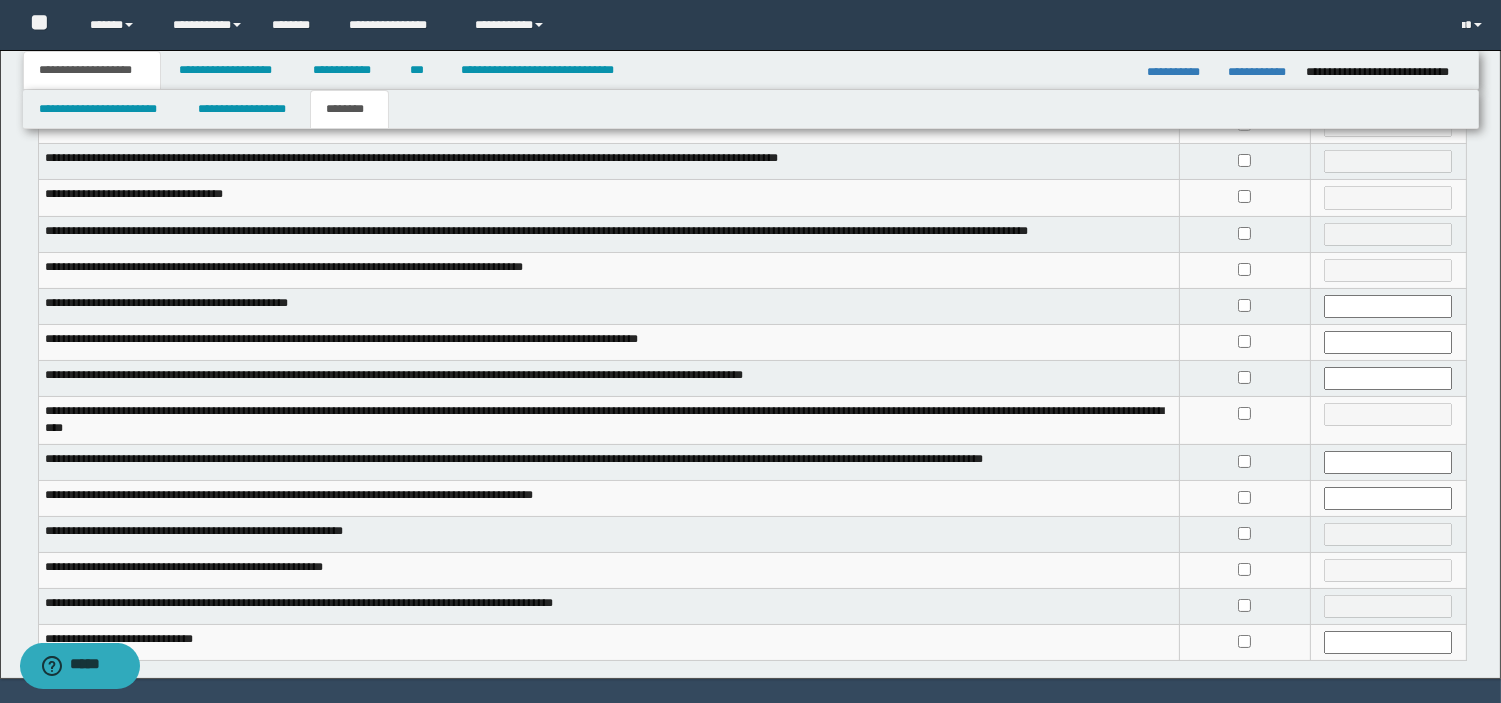 scroll, scrollTop: 394, scrollLeft: 0, axis: vertical 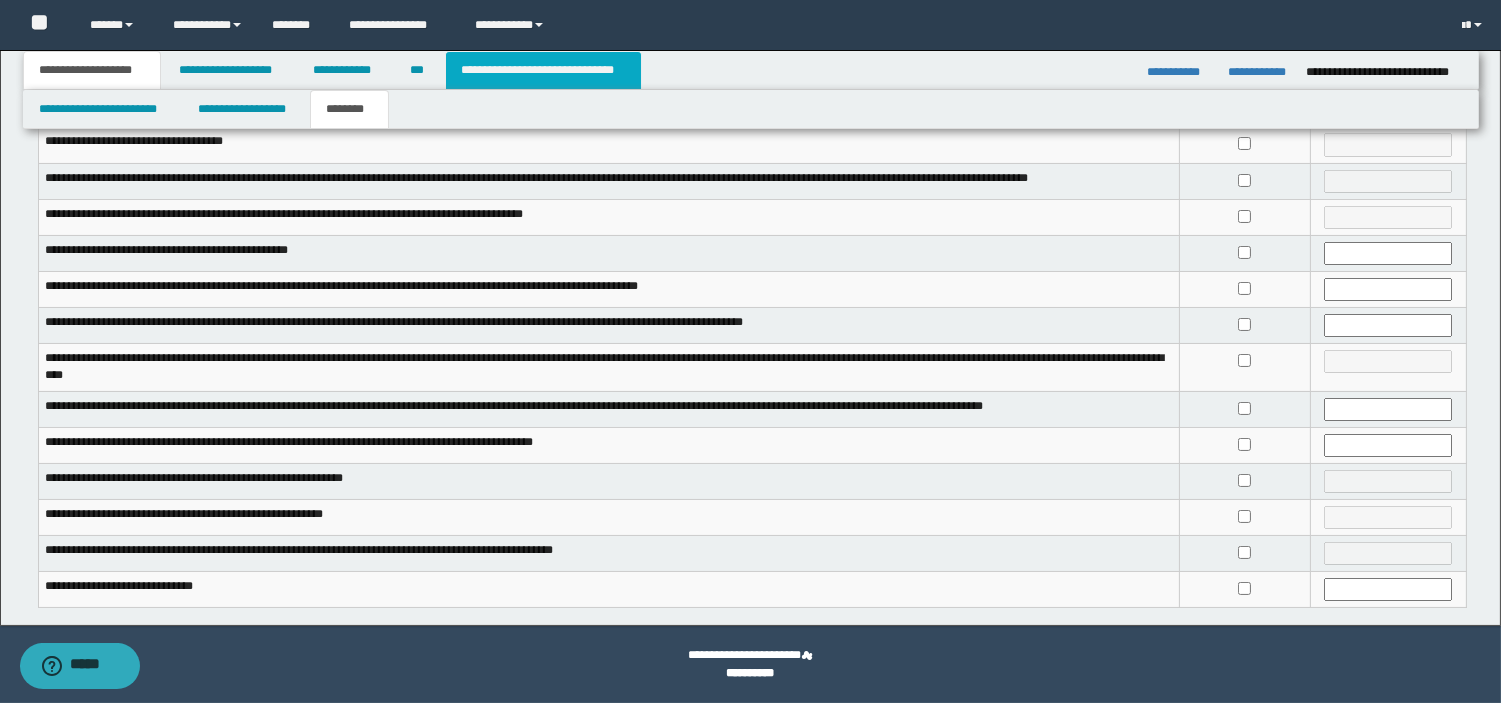 click on "**********" at bounding box center [543, 70] 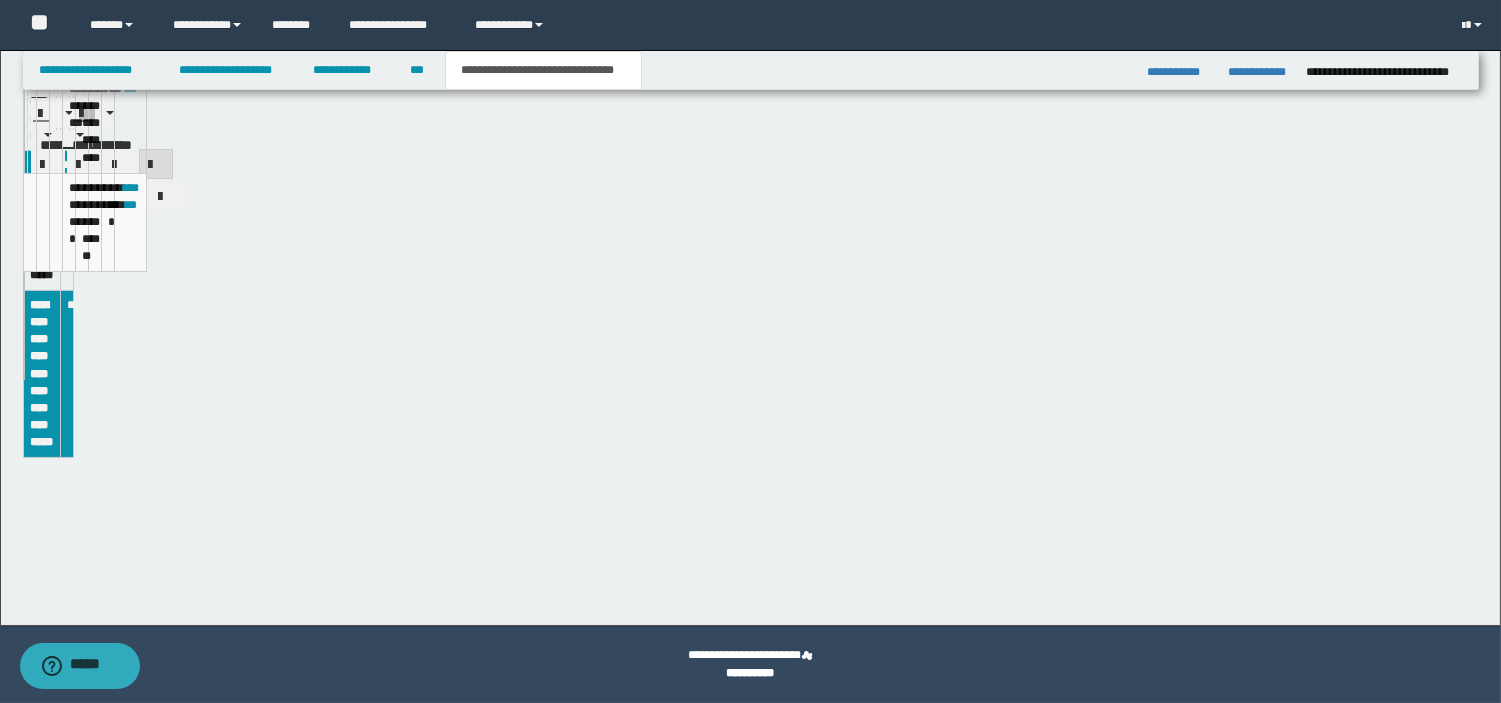 scroll, scrollTop: 363, scrollLeft: 0, axis: vertical 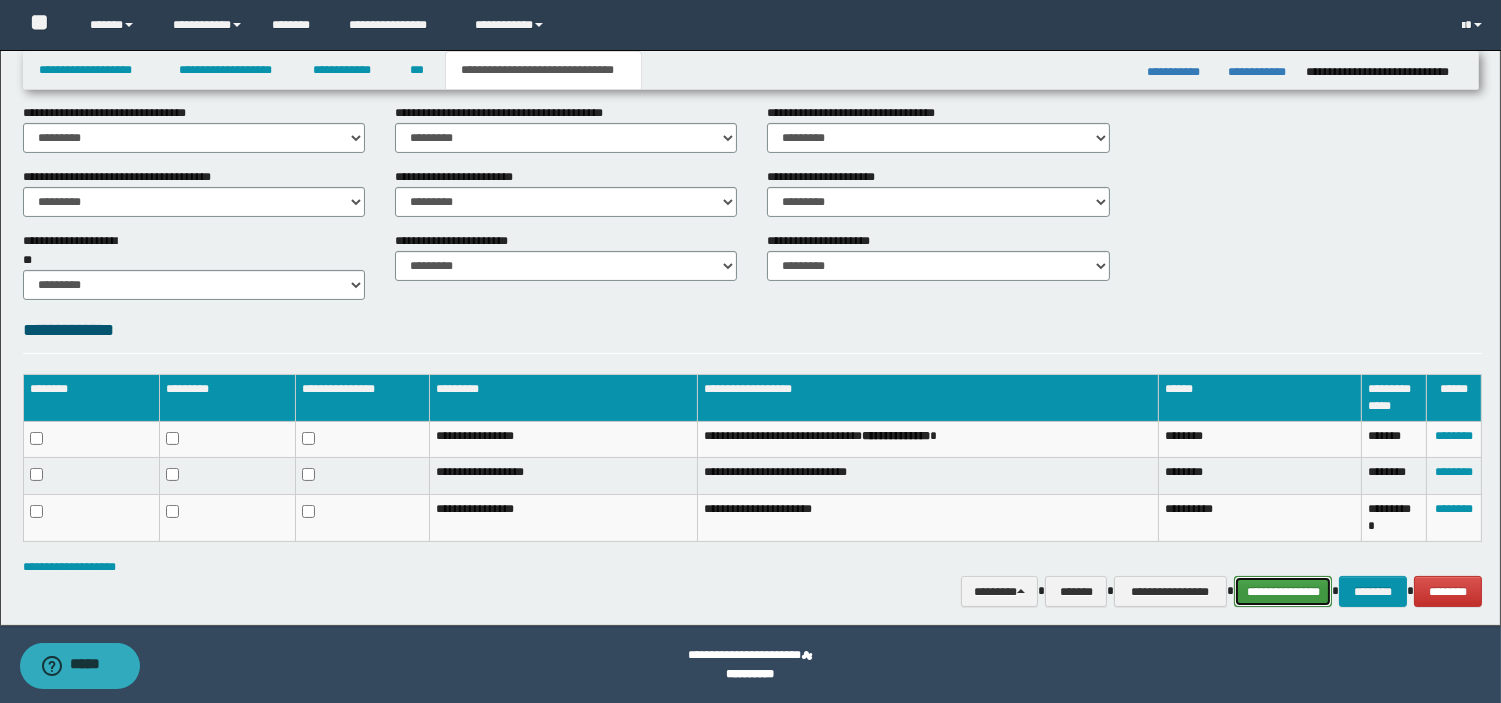 click on "**********" at bounding box center (1283, 591) 